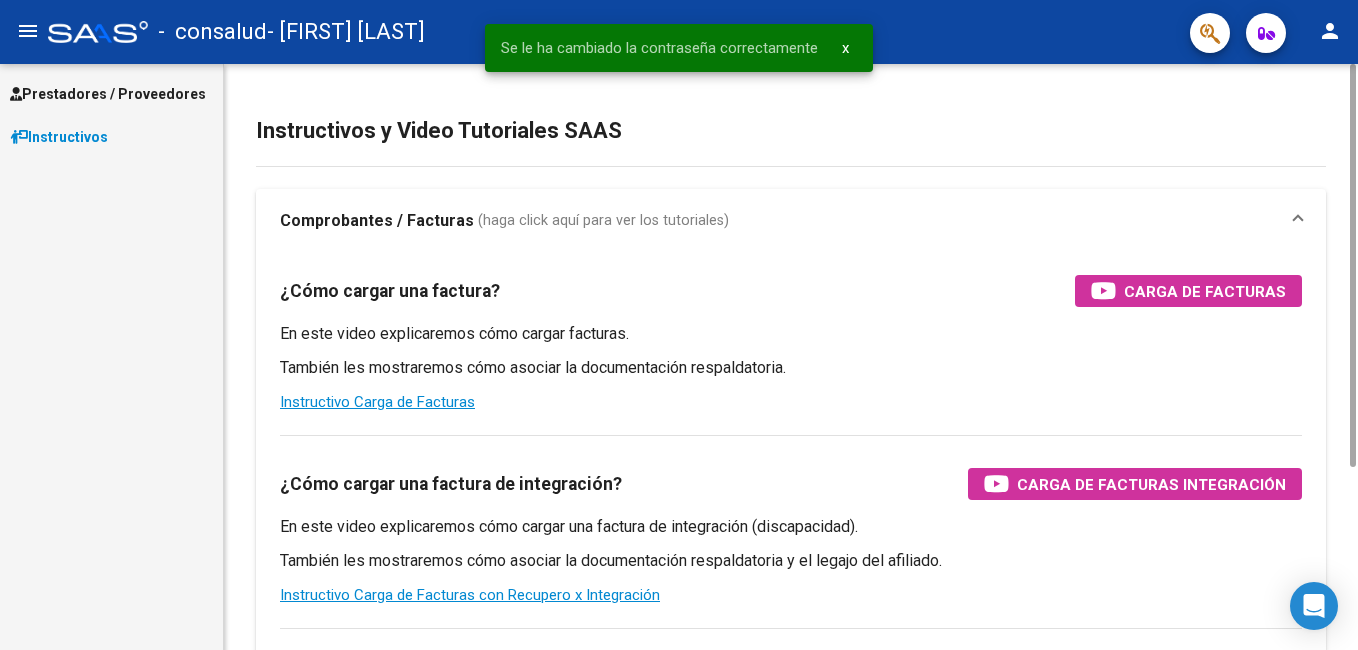 scroll, scrollTop: 0, scrollLeft: 0, axis: both 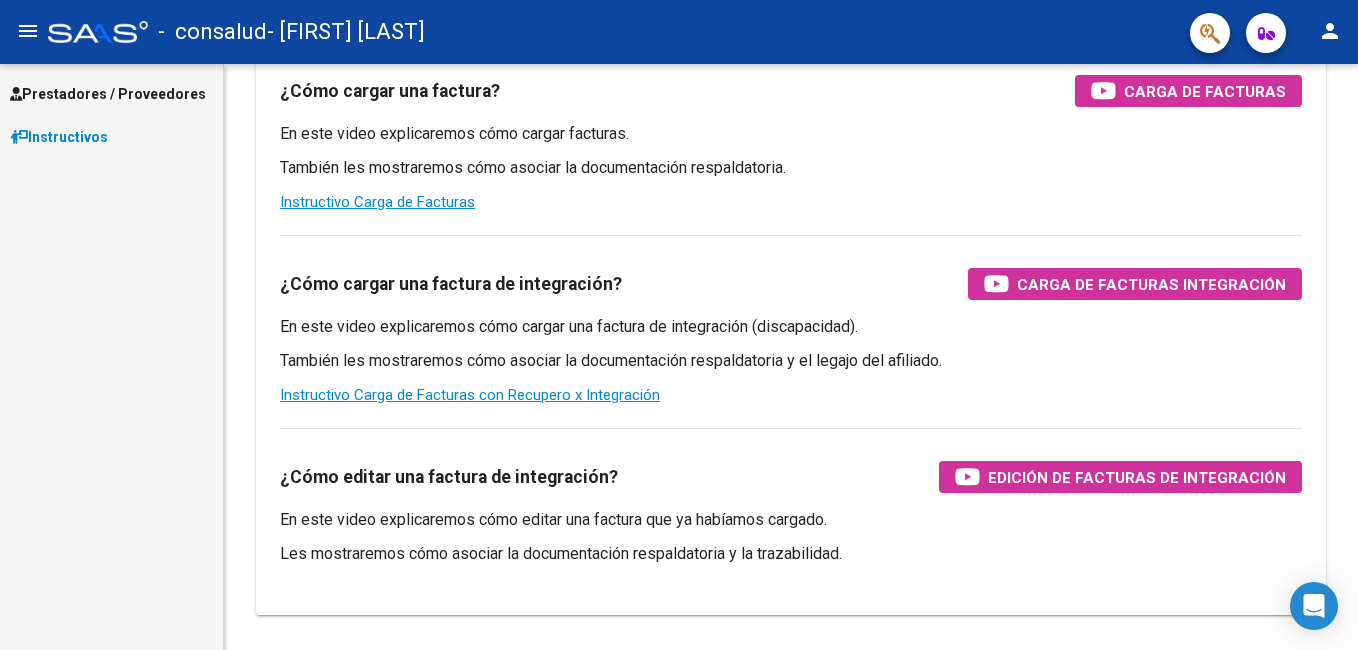 click on "Prestadores / Proveedores" at bounding box center (108, 94) 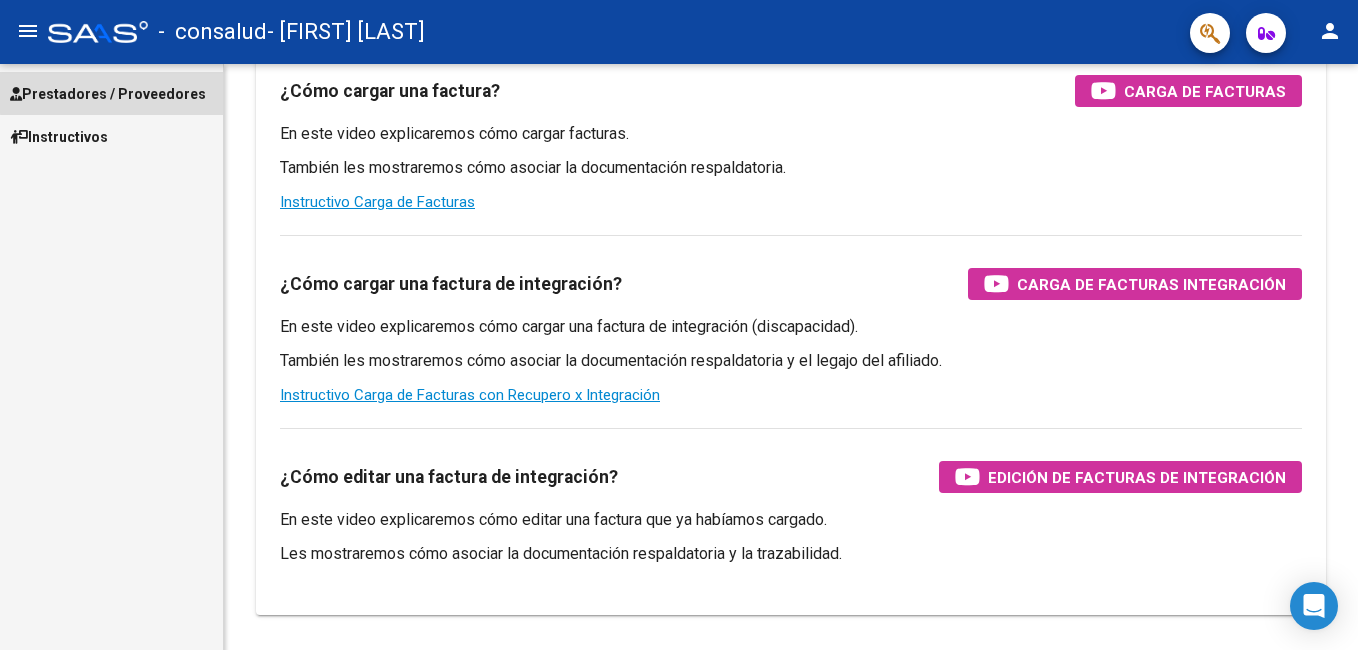 click on "Prestadores / Proveedores" at bounding box center (108, 94) 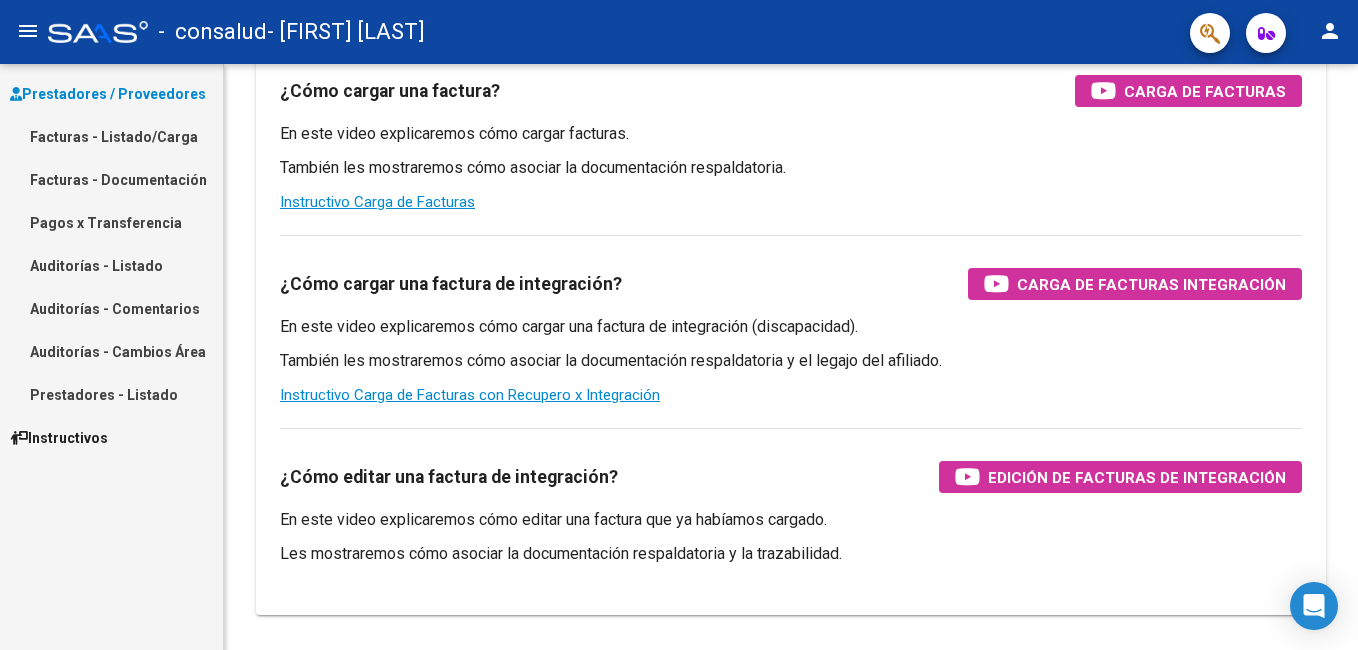 click on "Facturas - Listado/Carga" at bounding box center (111, 136) 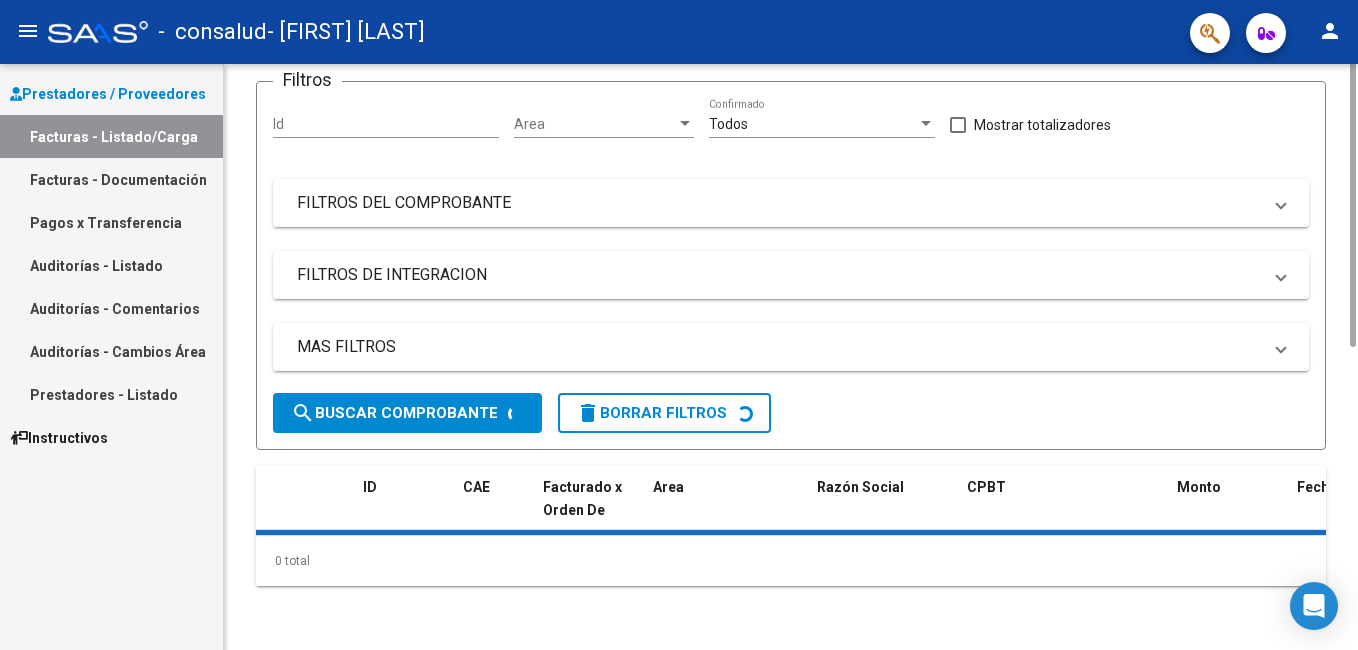 scroll, scrollTop: 0, scrollLeft: 0, axis: both 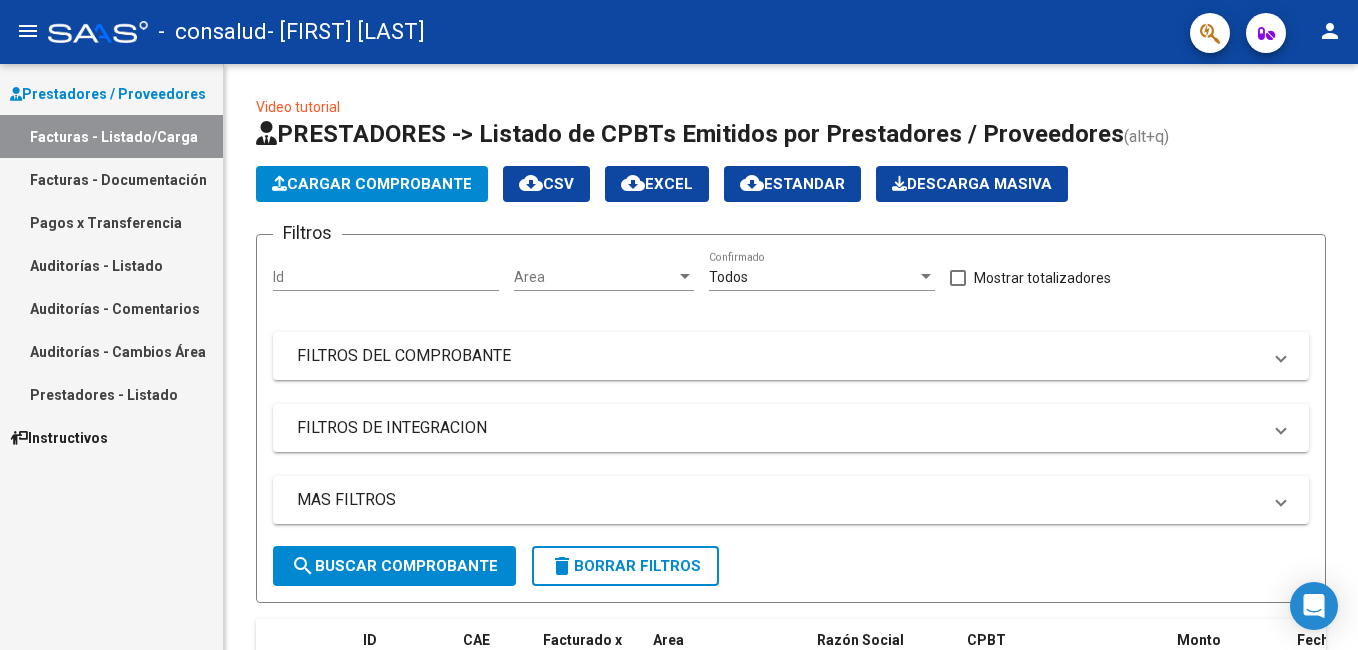 click on "menu -   consalud   - [FIRST] [LAST] person    Prestadores / Proveedores Facturas - Listado/Carga Facturas - Documentación Pagos x Transferencia Auditorías - Listado Auditorías - Comentarios Auditorías - Cambios Área Prestadores - Listado    Instructivos  Video tutorial   PRESTADORES -> Listado de CPBTs Emitidos por Prestadores / Proveedores (alt+q)   Cargar Comprobante
cloud_download  CSV  cloud_download  EXCEL  cloud_download  Estandar   Descarga Masiva
Filtros Id Area Area Todos  Confirmado   Mostrar totalizadores   FILTROS DEL COMPROBANTE  Comprobante Tipo Comprobante Tipo Start date – Fec. Comprobante Desde / Hasta Días Emisión Desde(cant. días) Días Emisión Hasta(cant. días) CUIT / Razón Social Pto. Venta Nro. Comprobante Código SSS CAE Válido CAE Válido Todos  Cargado Módulo Hosp. Todos  Tiene facturacion Apócrifa Hospital Refes  FILTROS DE INTEGRACION  Período De Prestación Campos del Archivo de Rendición Devuelto x SSS (dr_envio) Todos  Rendido x SSS (dr_envio) Op" 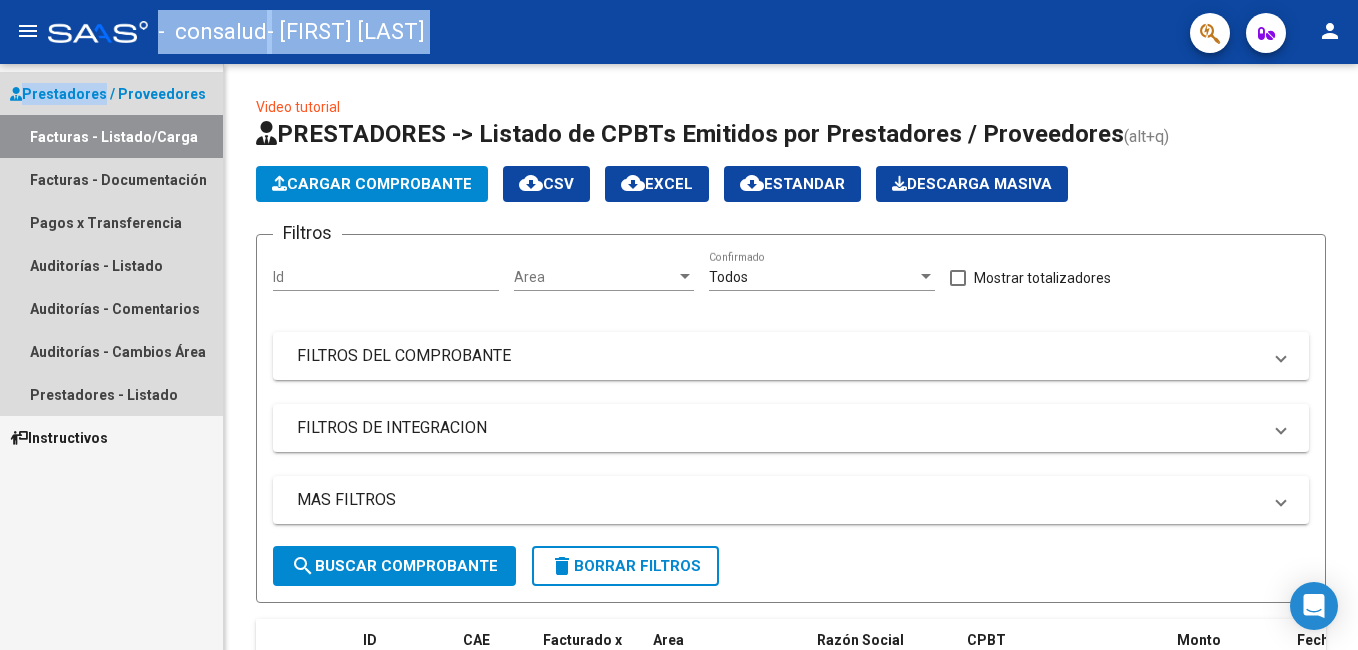 drag, startPoint x: 88, startPoint y: 66, endPoint x: 94, endPoint y: 81, distance: 16.155495 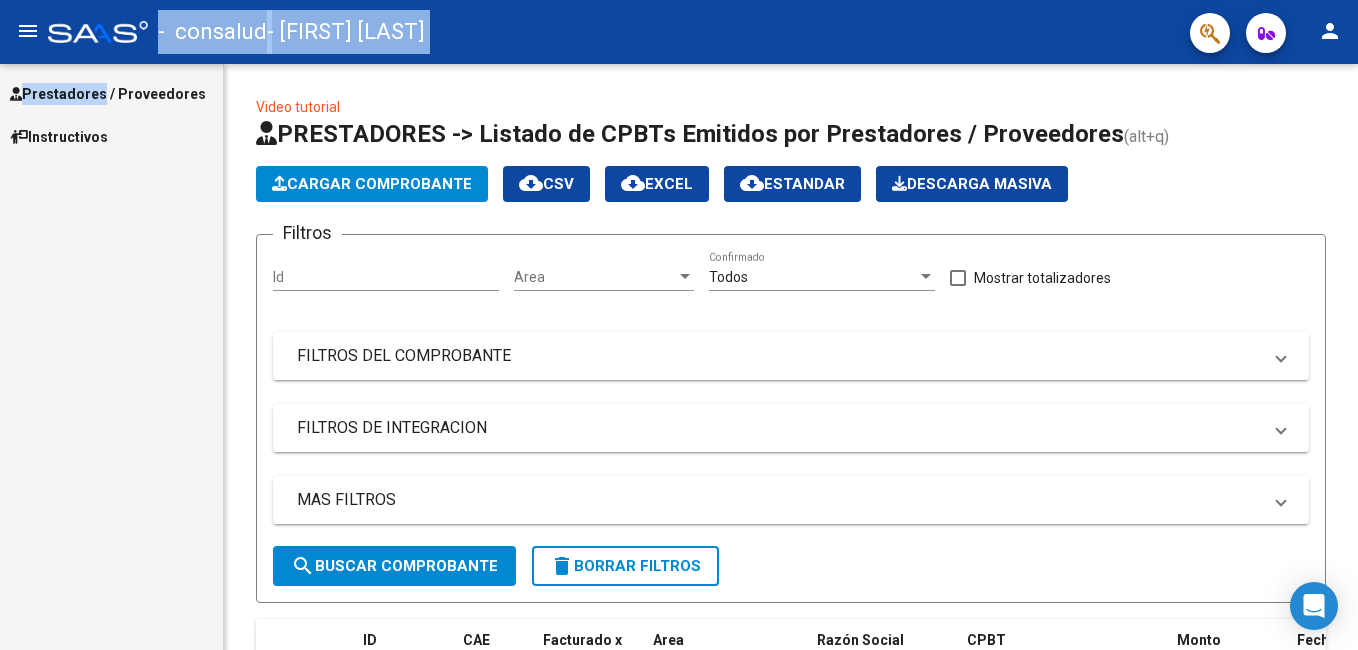 click on "Prestadores / Proveedores" at bounding box center (108, 94) 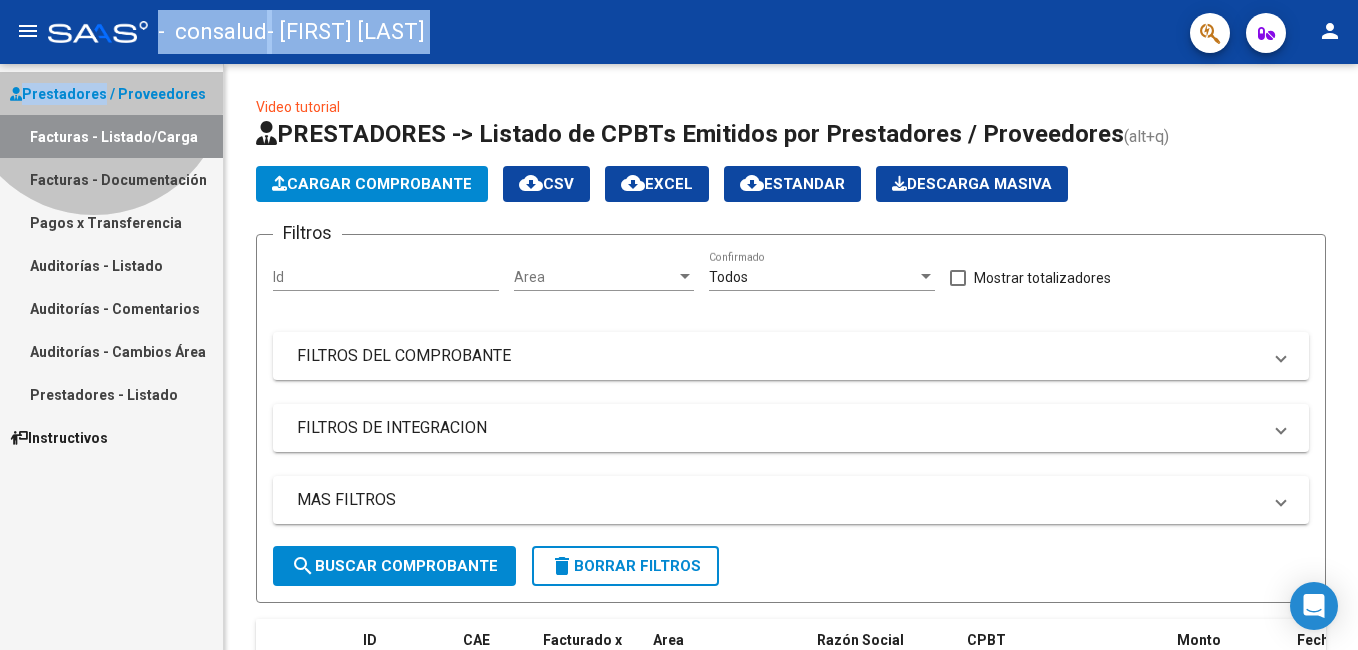 click on "Prestadores / Proveedores" at bounding box center (108, 94) 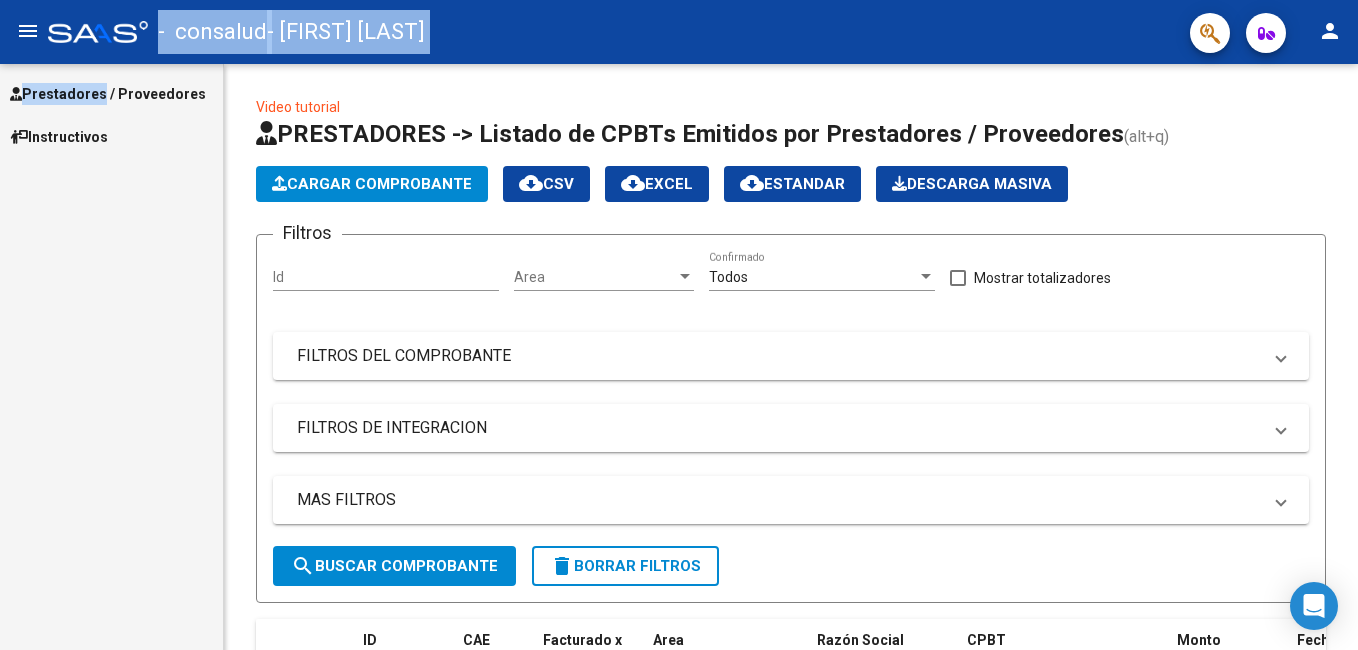 click on "Prestadores / Proveedores" at bounding box center [108, 94] 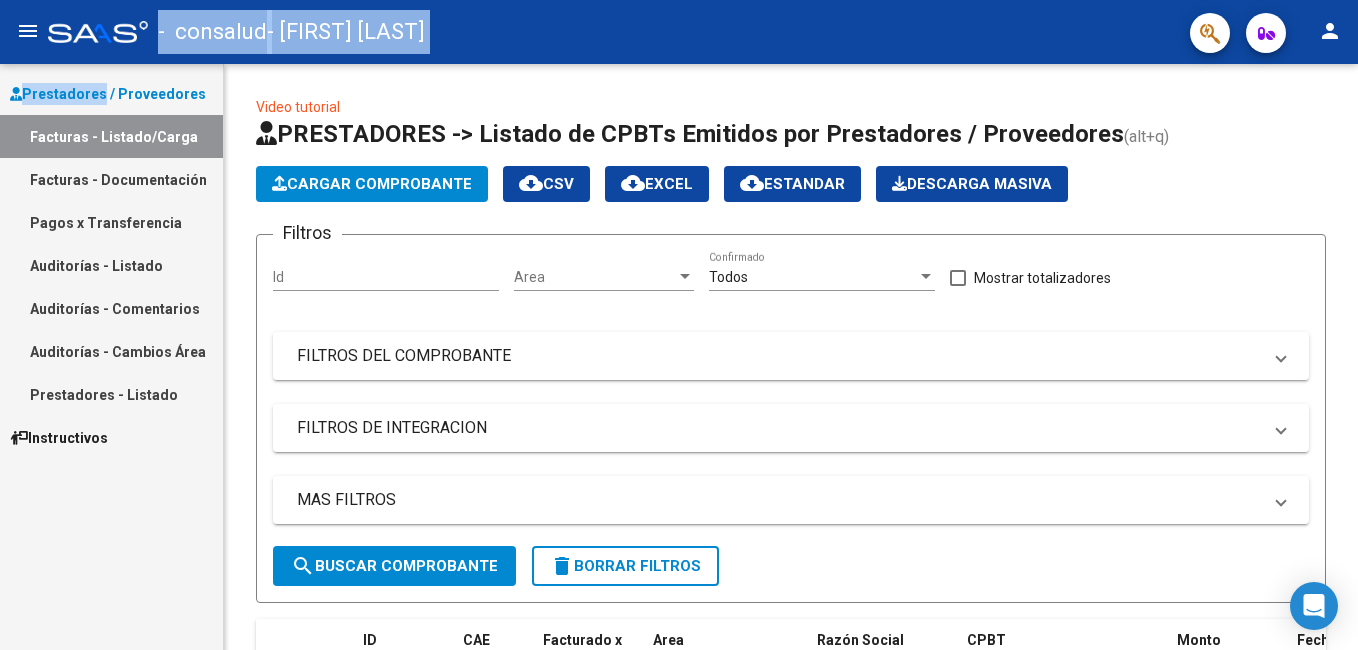 click on "Facturas - Documentación" at bounding box center (111, 179) 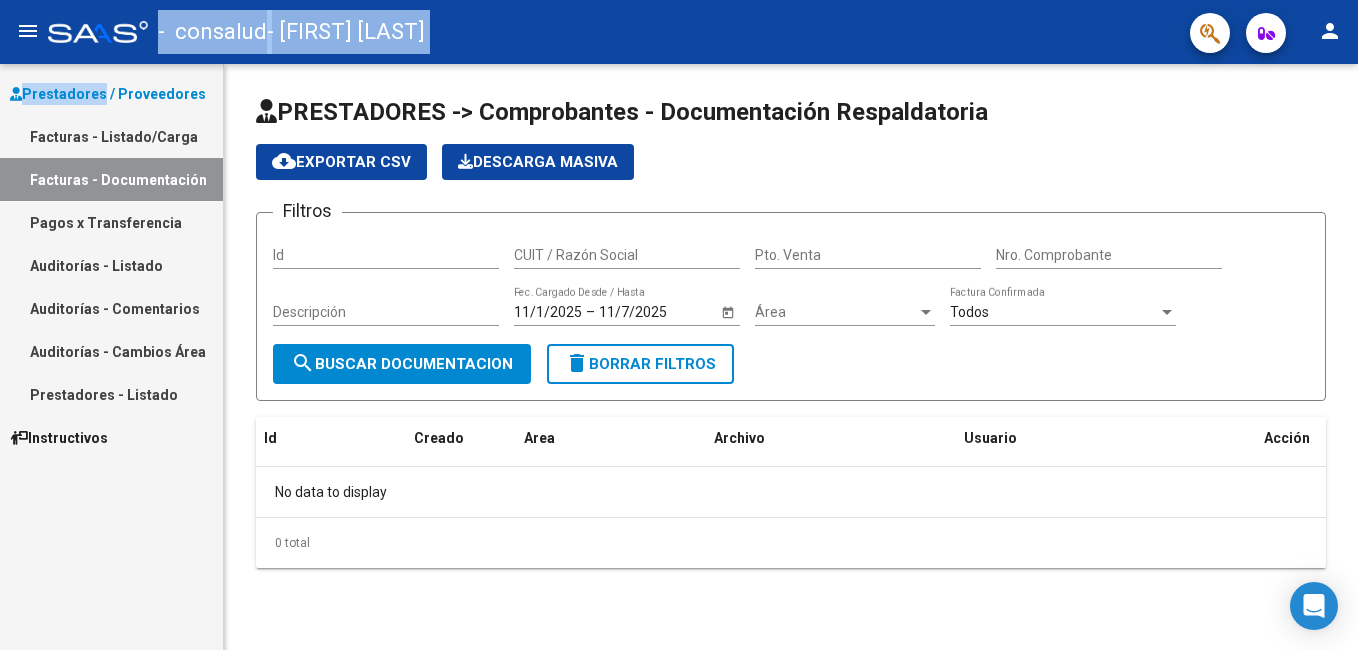 click on "Instructivos" at bounding box center [111, 437] 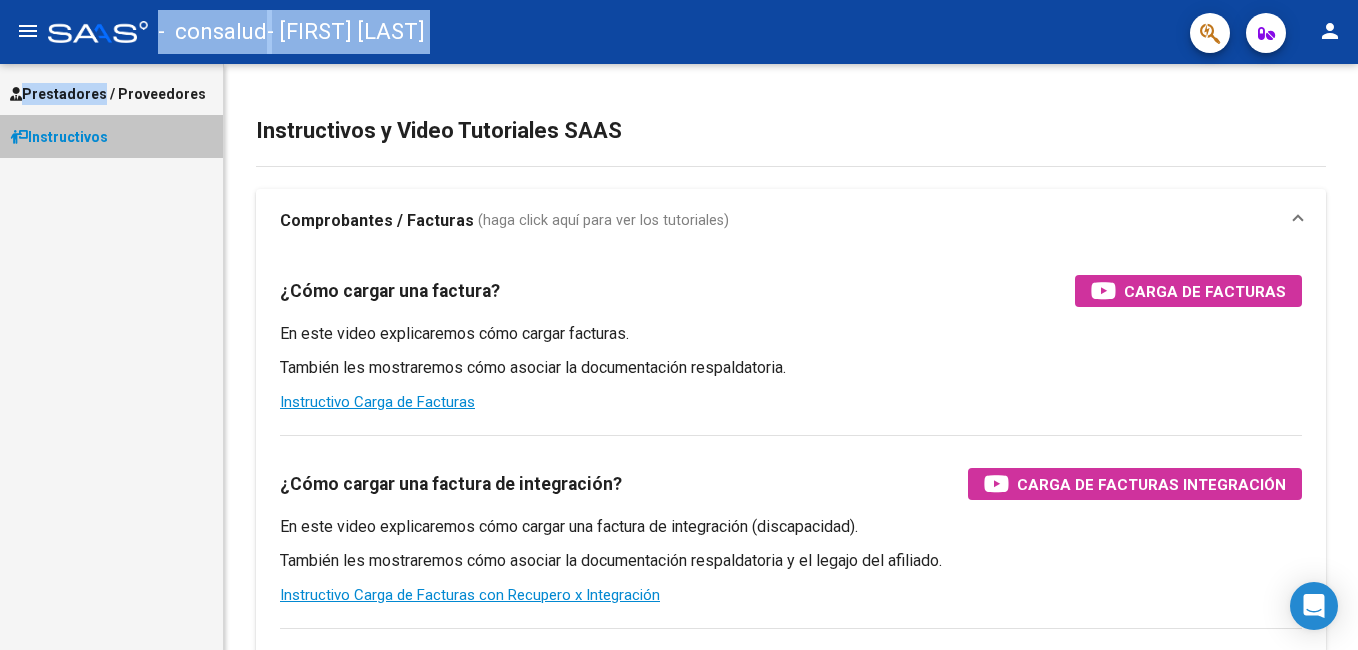 click on "Instructivos" at bounding box center [111, 136] 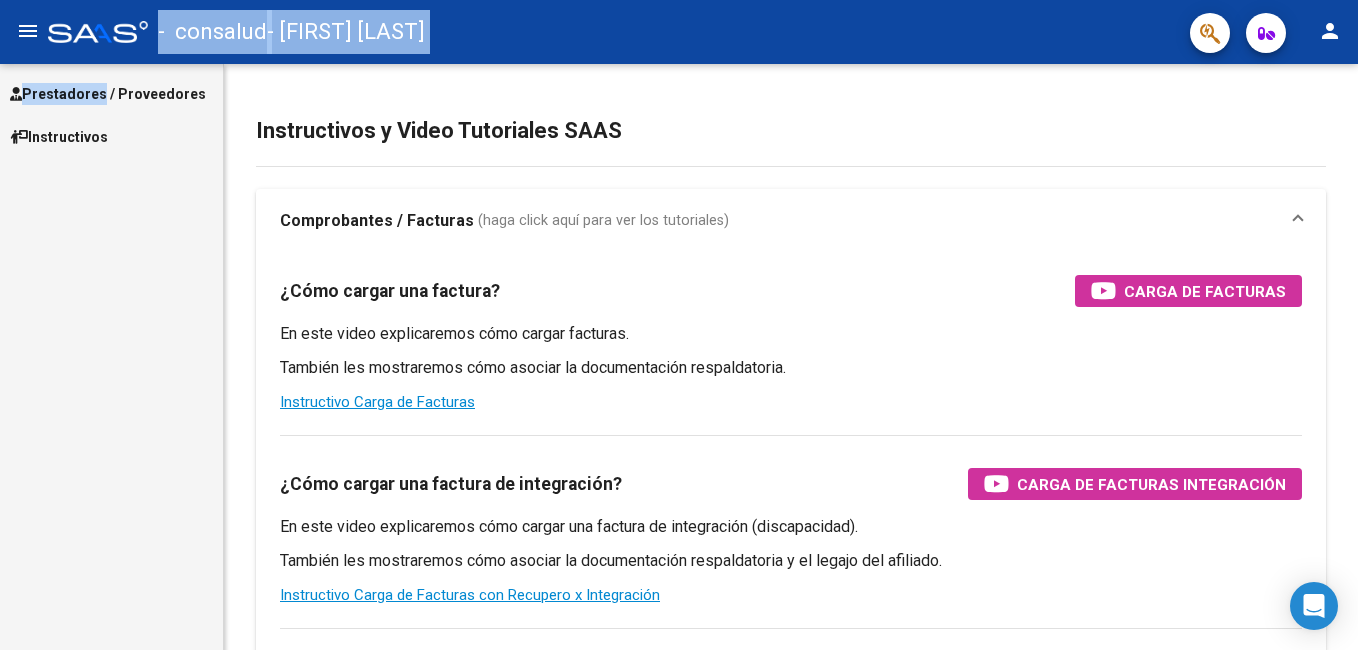 drag, startPoint x: 90, startPoint y: 455, endPoint x: 95, endPoint y: 129, distance: 326.03833 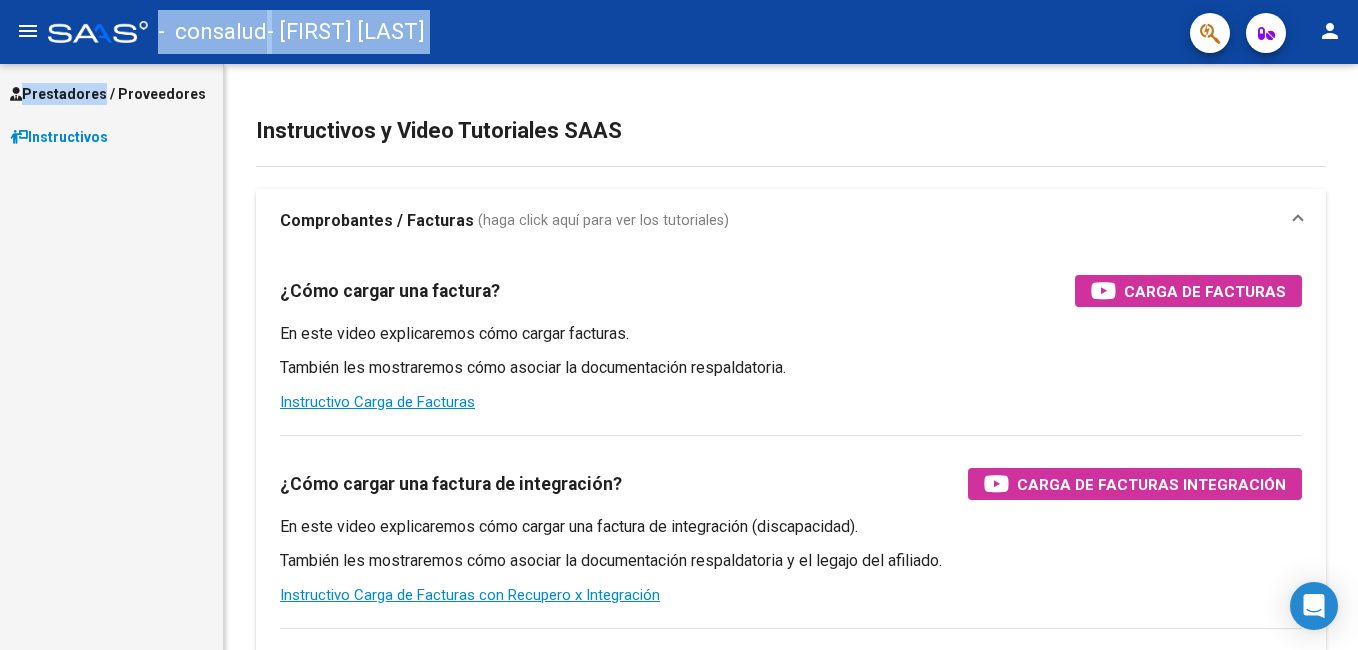 click on "Instructivos" at bounding box center [59, 137] 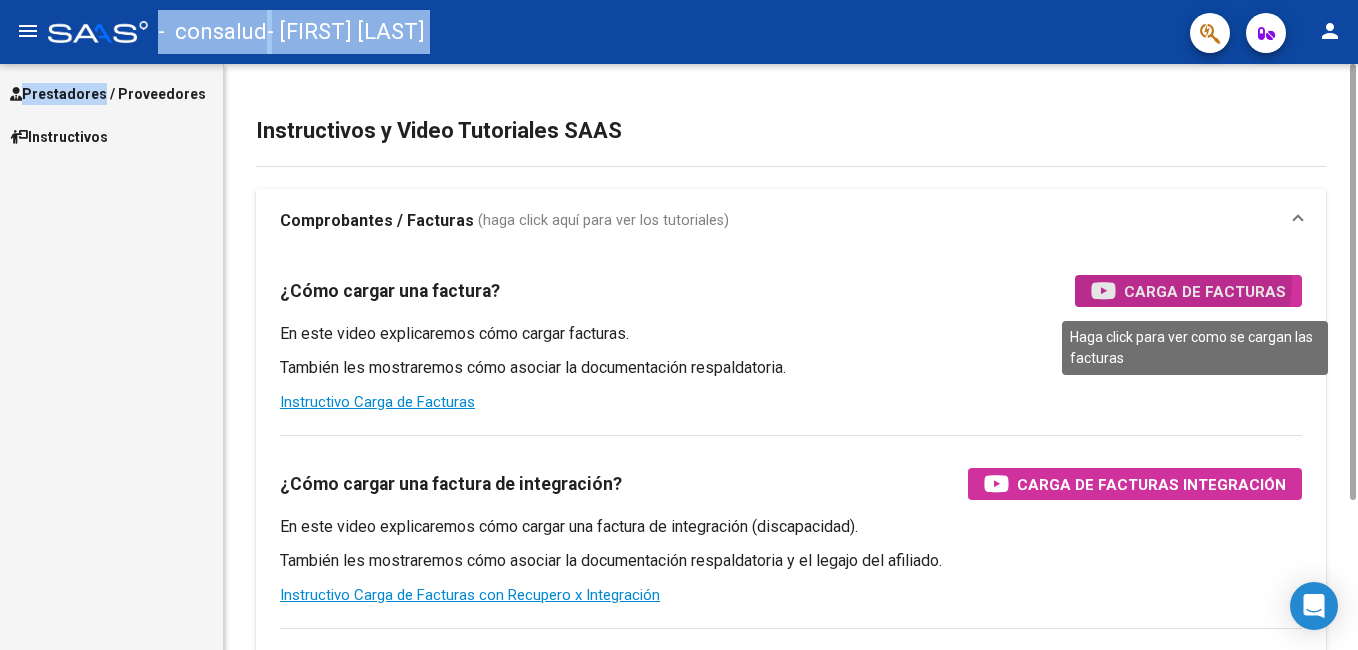 click on "Carga de Facturas" at bounding box center (1205, 291) 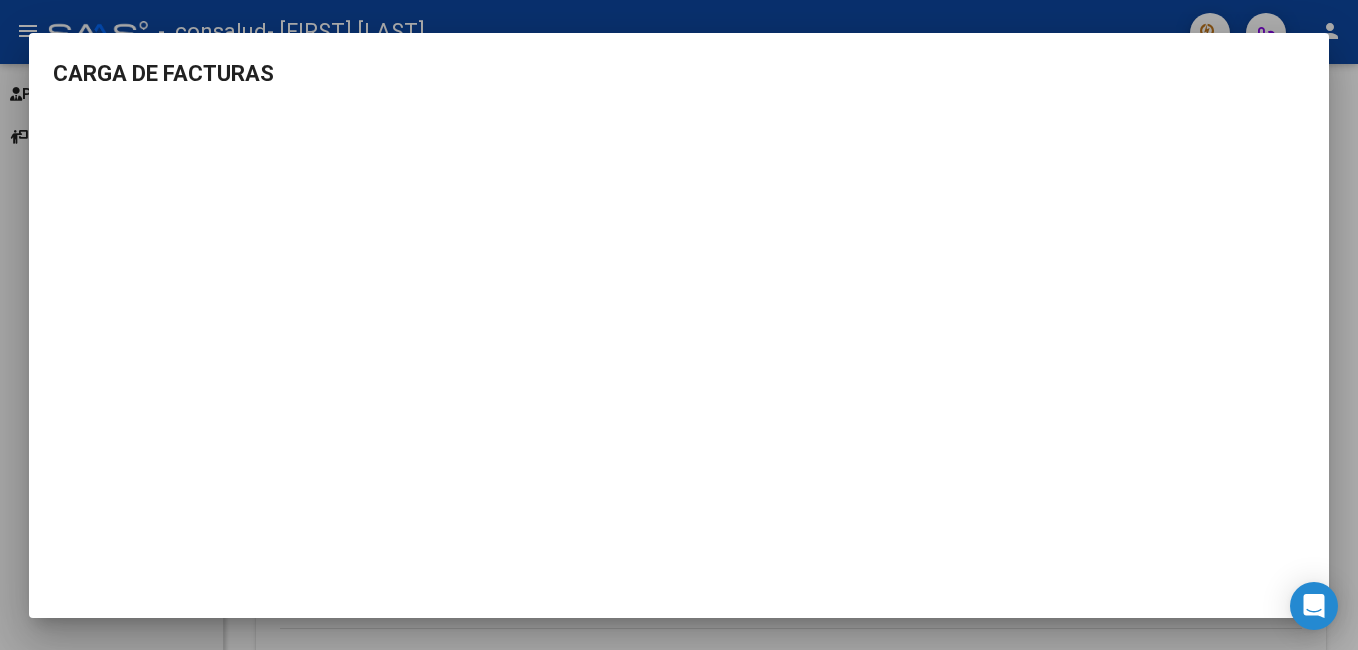 click at bounding box center [679, 325] 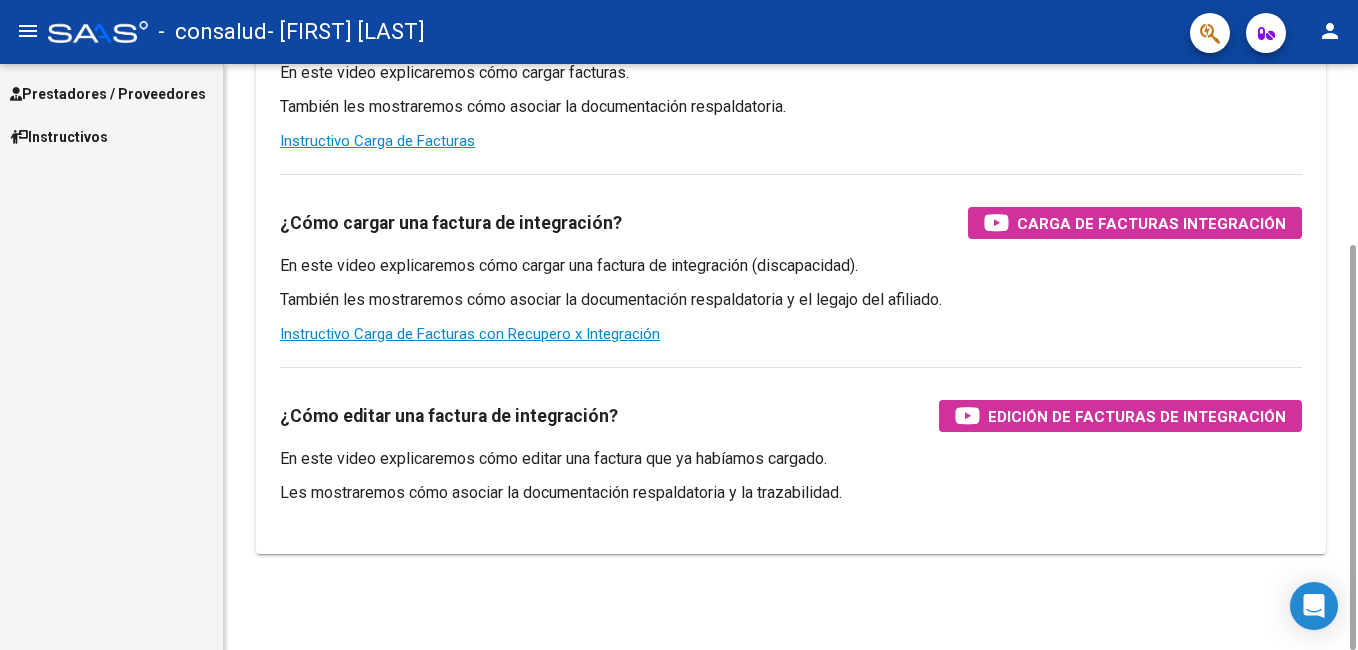 scroll, scrollTop: 0, scrollLeft: 0, axis: both 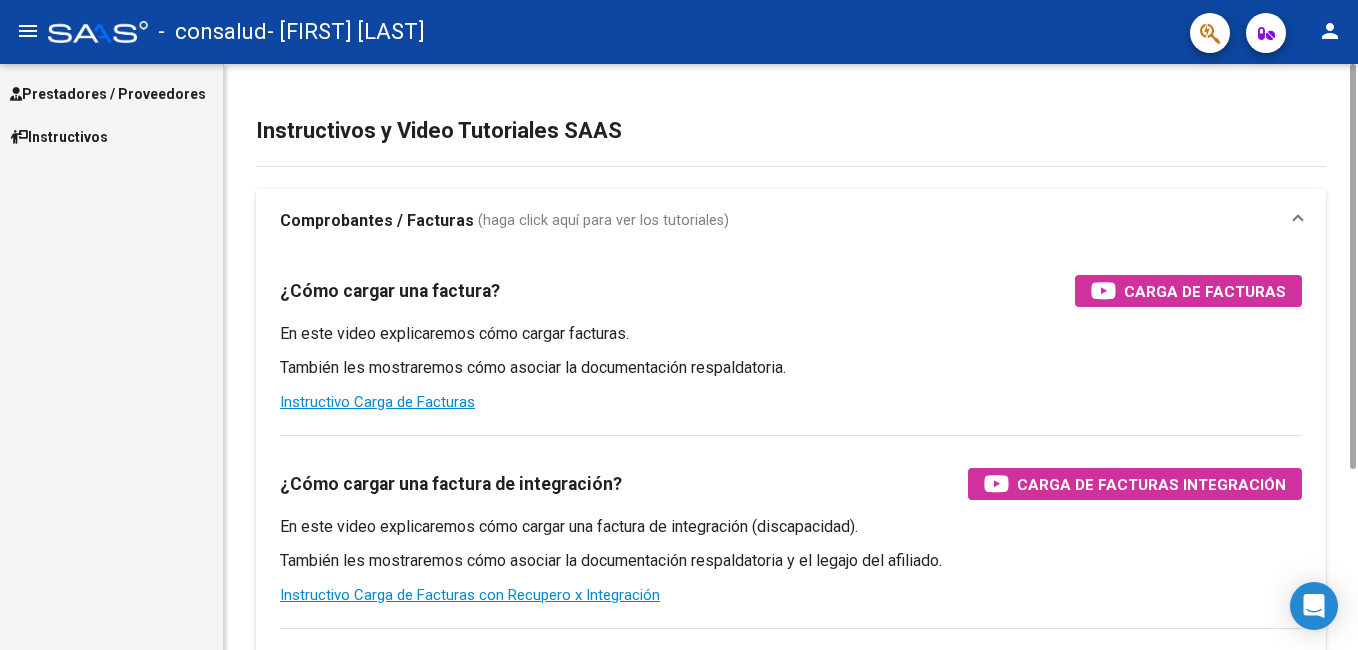 click on "Prestadores / Proveedores" at bounding box center [108, 94] 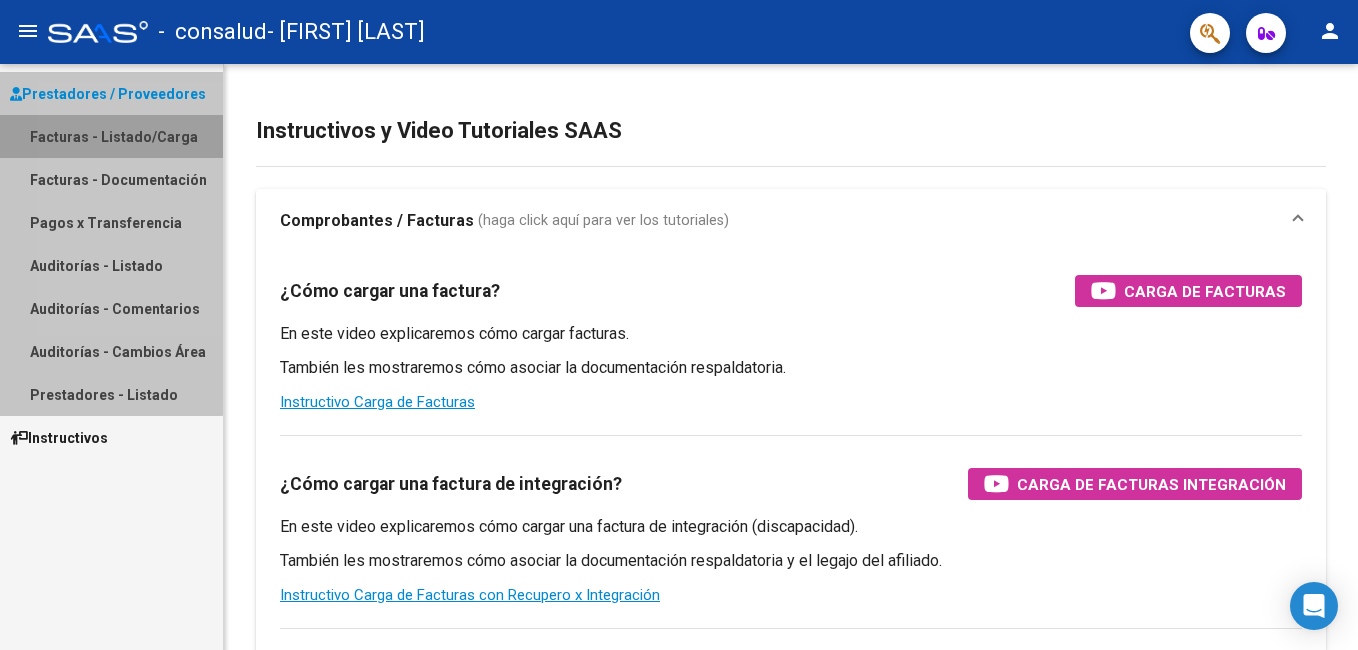 click on "Facturas - Listado/Carga" at bounding box center (111, 136) 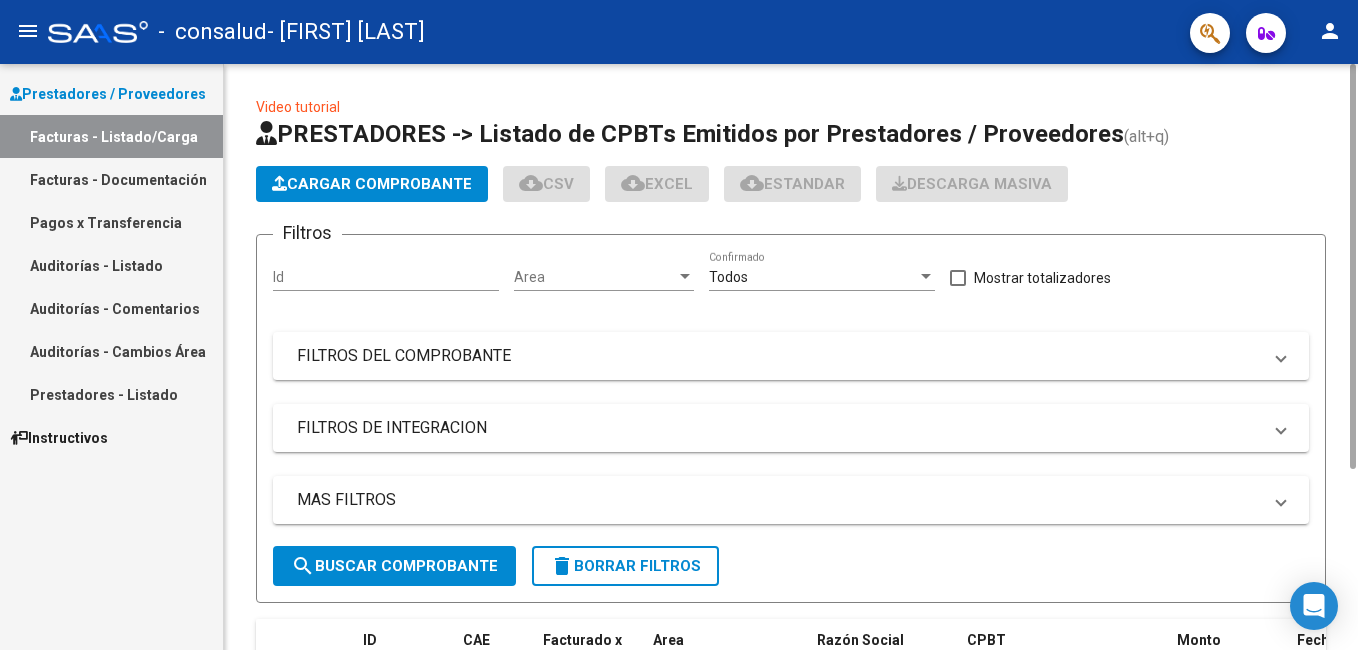 click on "Cargar Comprobante" 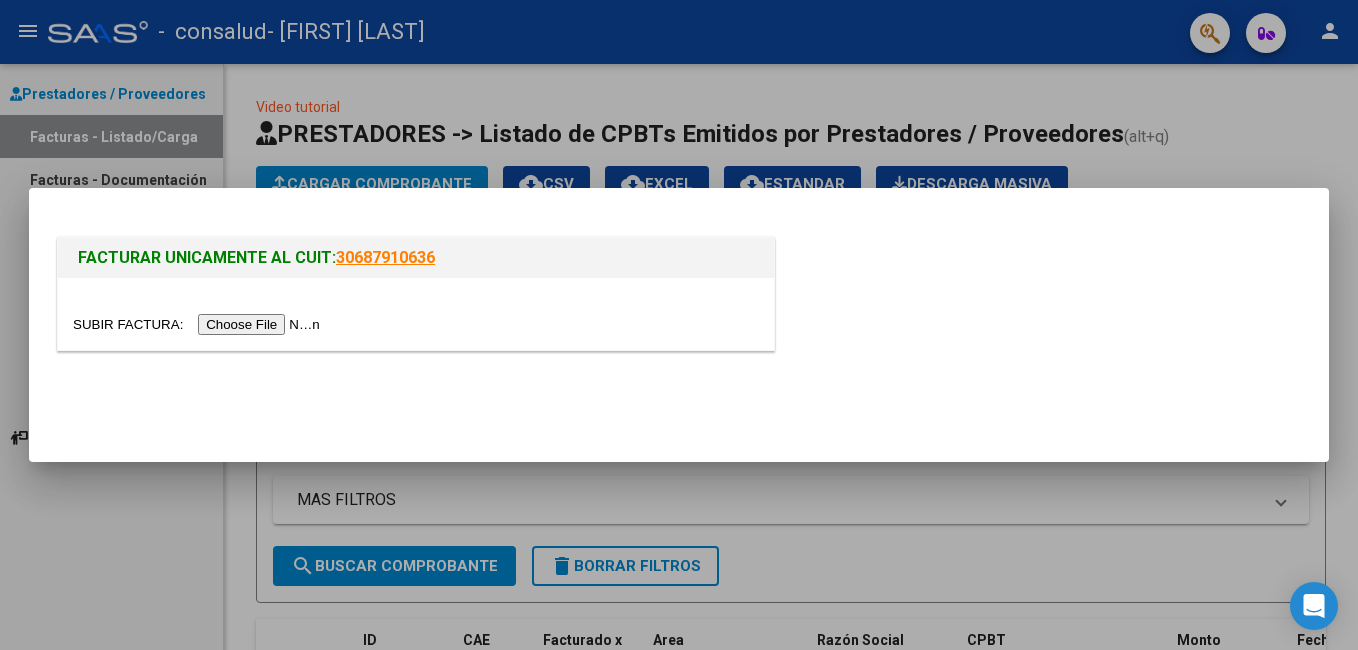 click at bounding box center (199, 324) 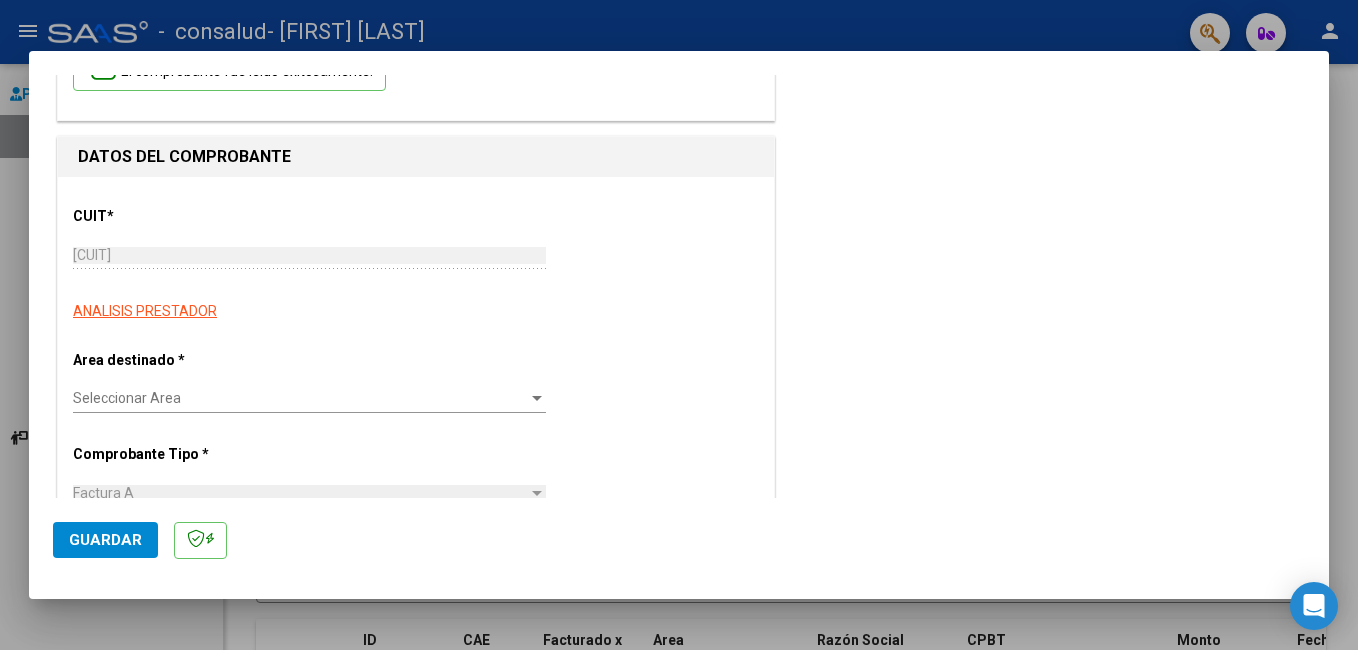 scroll, scrollTop: 300, scrollLeft: 0, axis: vertical 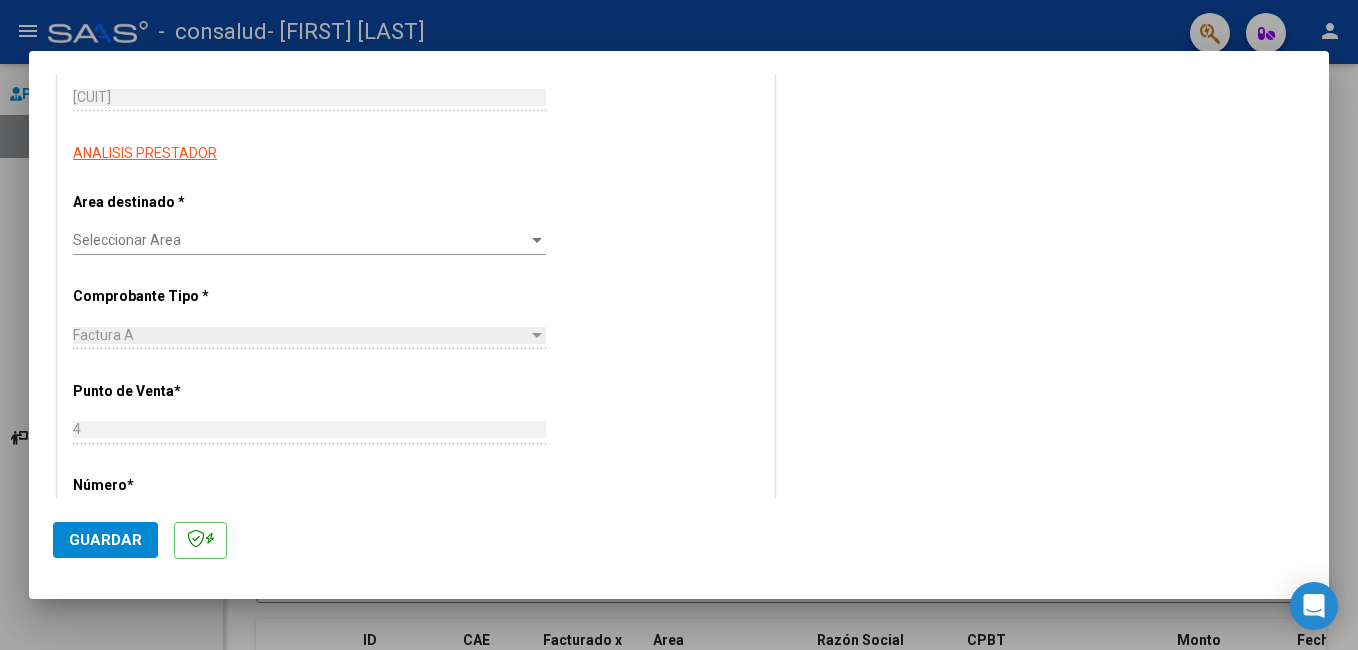 click on "Seleccionar Area" at bounding box center (300, 240) 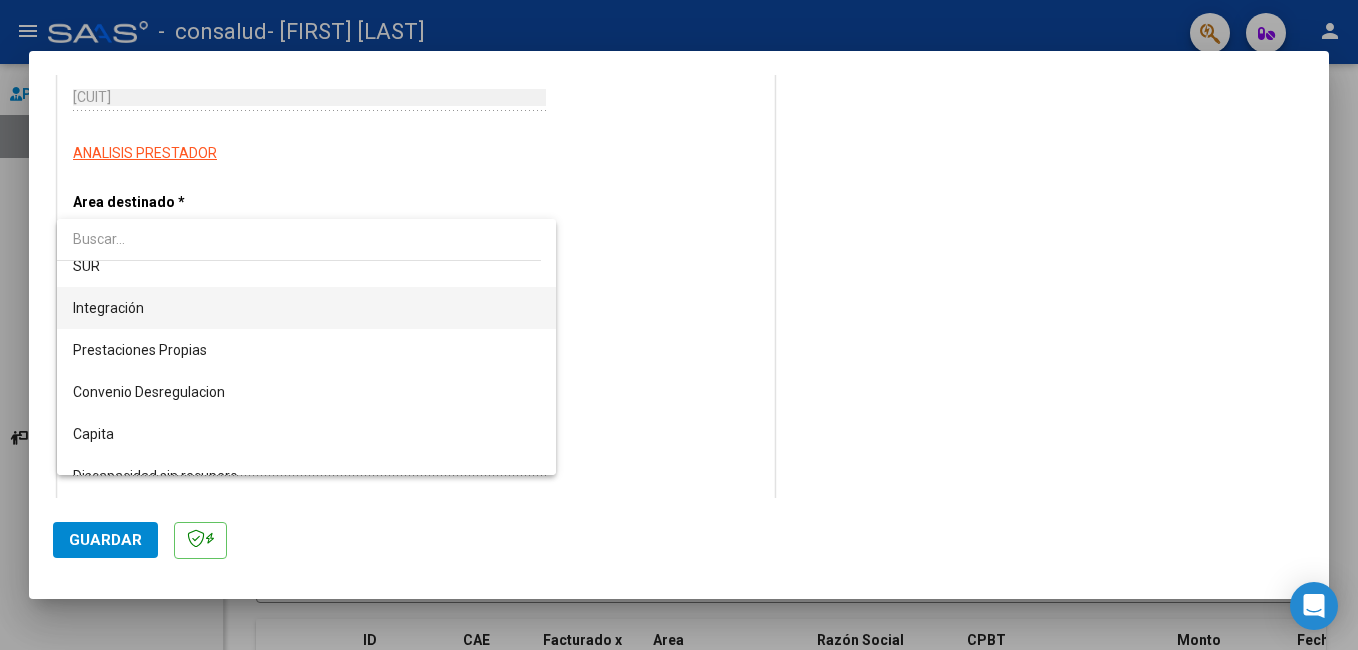 scroll, scrollTop: 122, scrollLeft: 0, axis: vertical 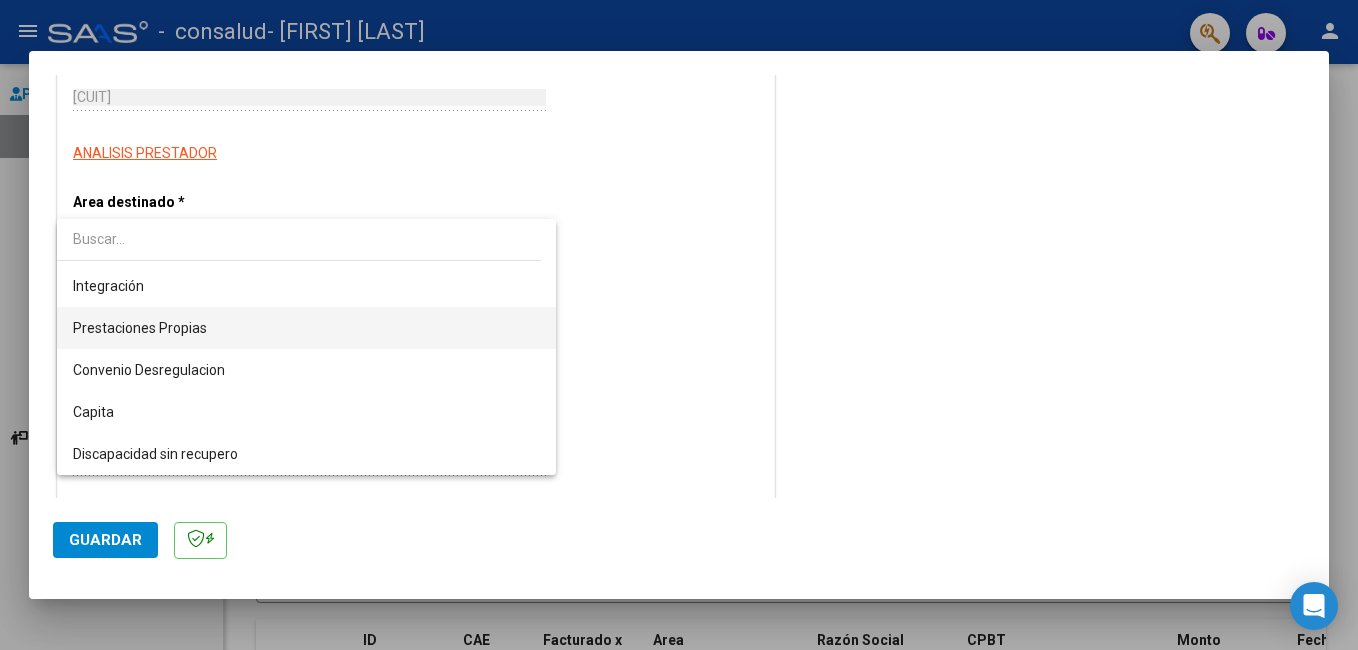 click on "Prestaciones Propias" at bounding box center (306, 328) 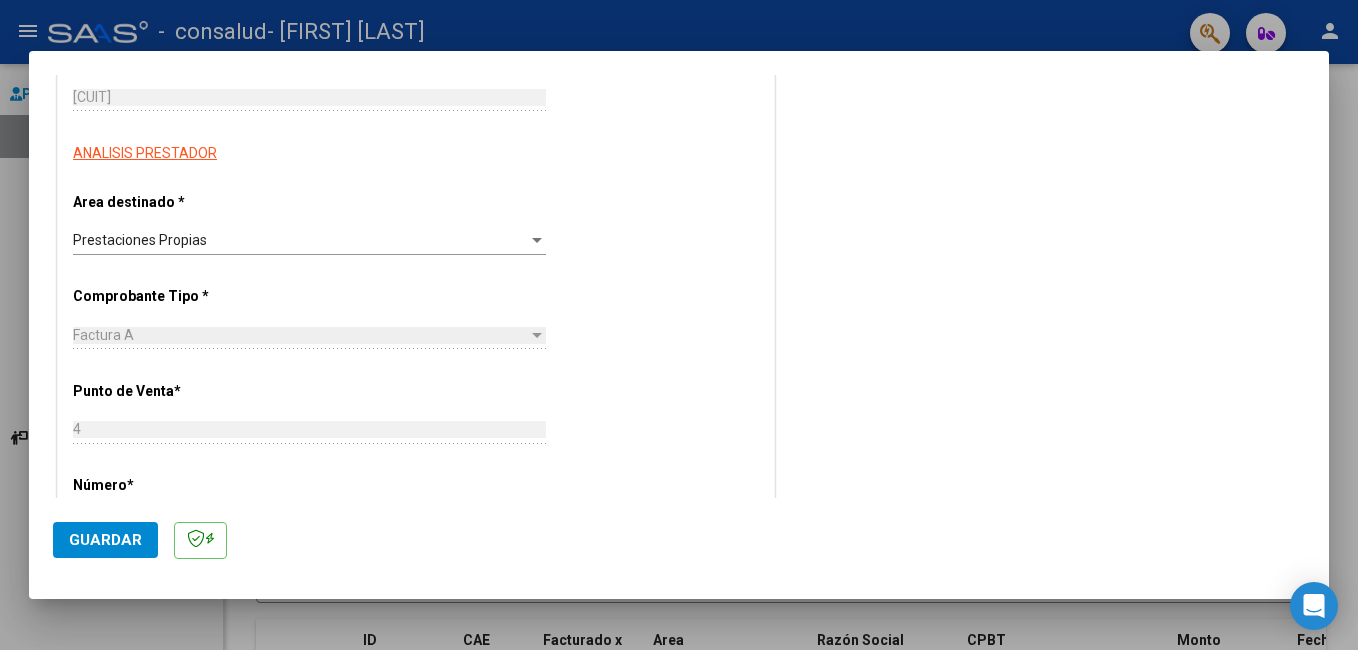 click on "Factura A" at bounding box center (300, 335) 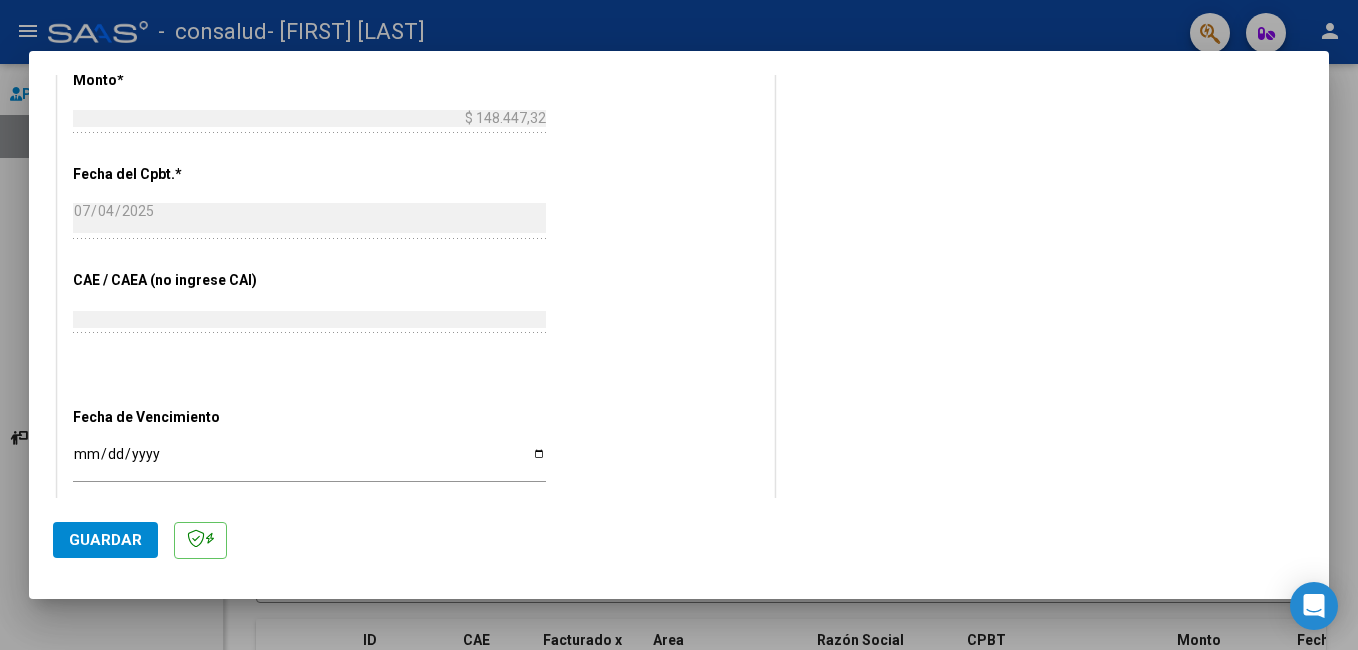scroll, scrollTop: 900, scrollLeft: 0, axis: vertical 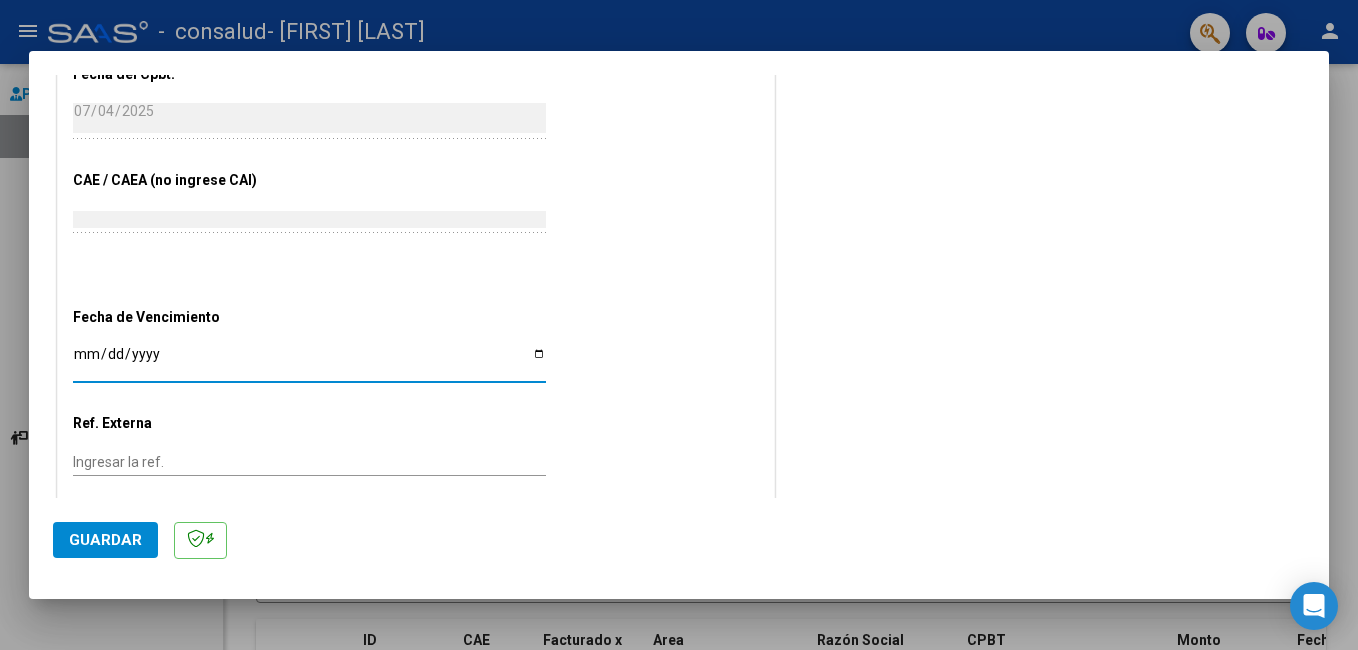 click on "Ingresar la fecha" at bounding box center [309, 361] 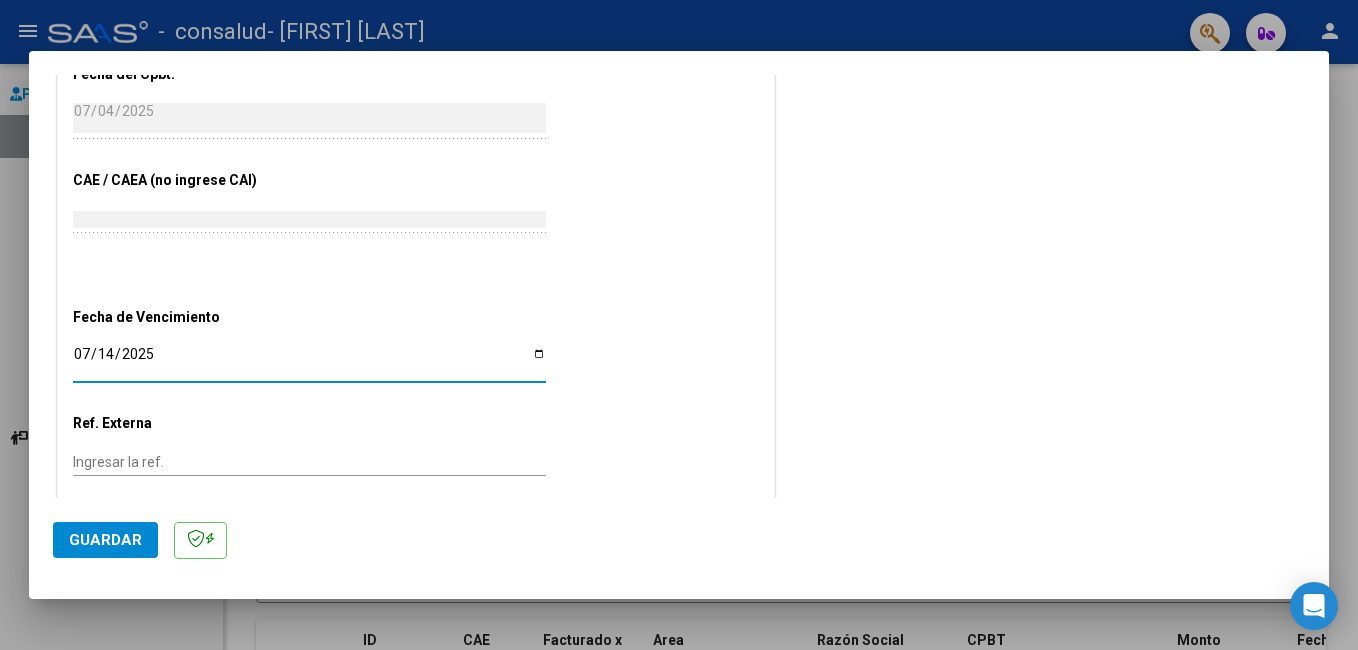 type on "2025-07-14" 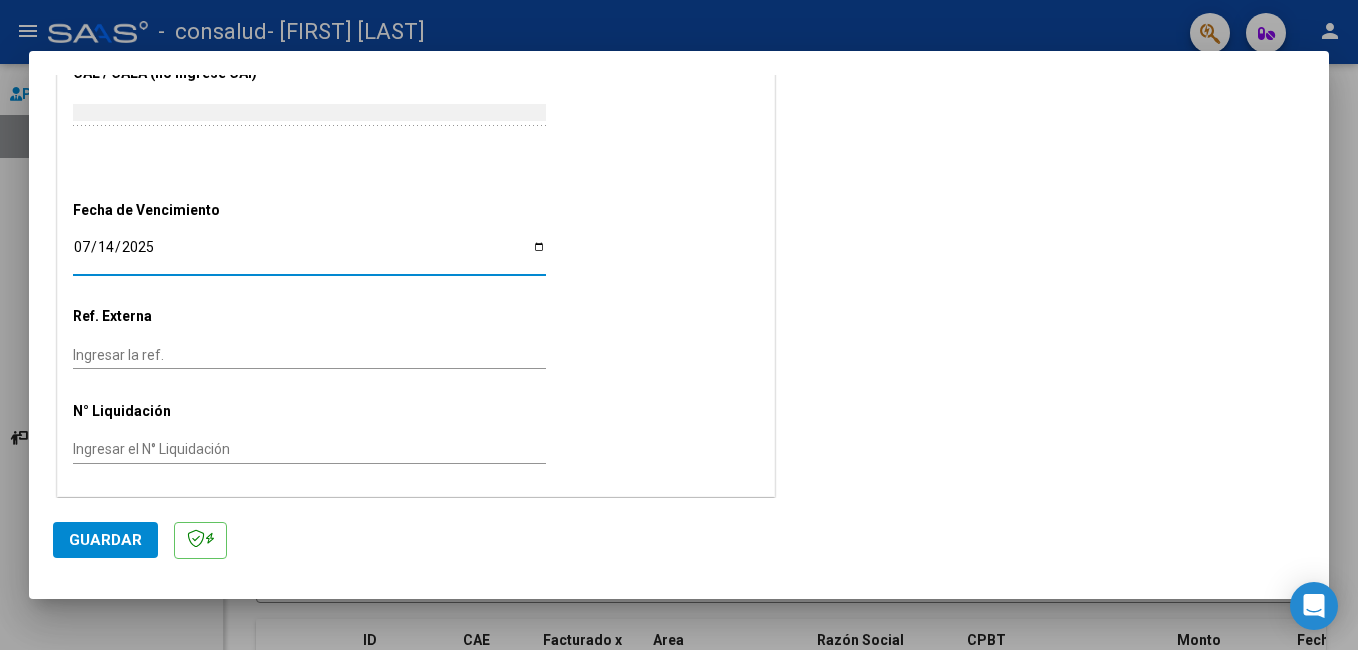 scroll, scrollTop: 1010, scrollLeft: 0, axis: vertical 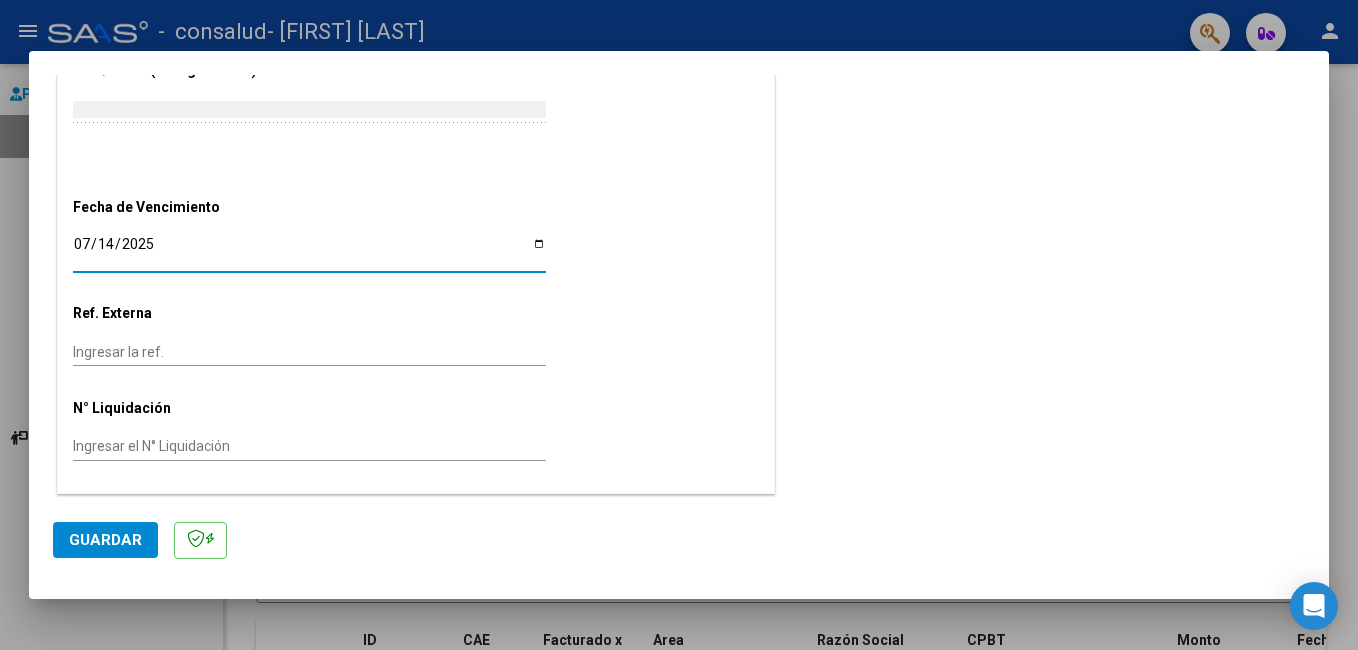 click on "Ingresar el N° Liquidación" at bounding box center [309, 446] 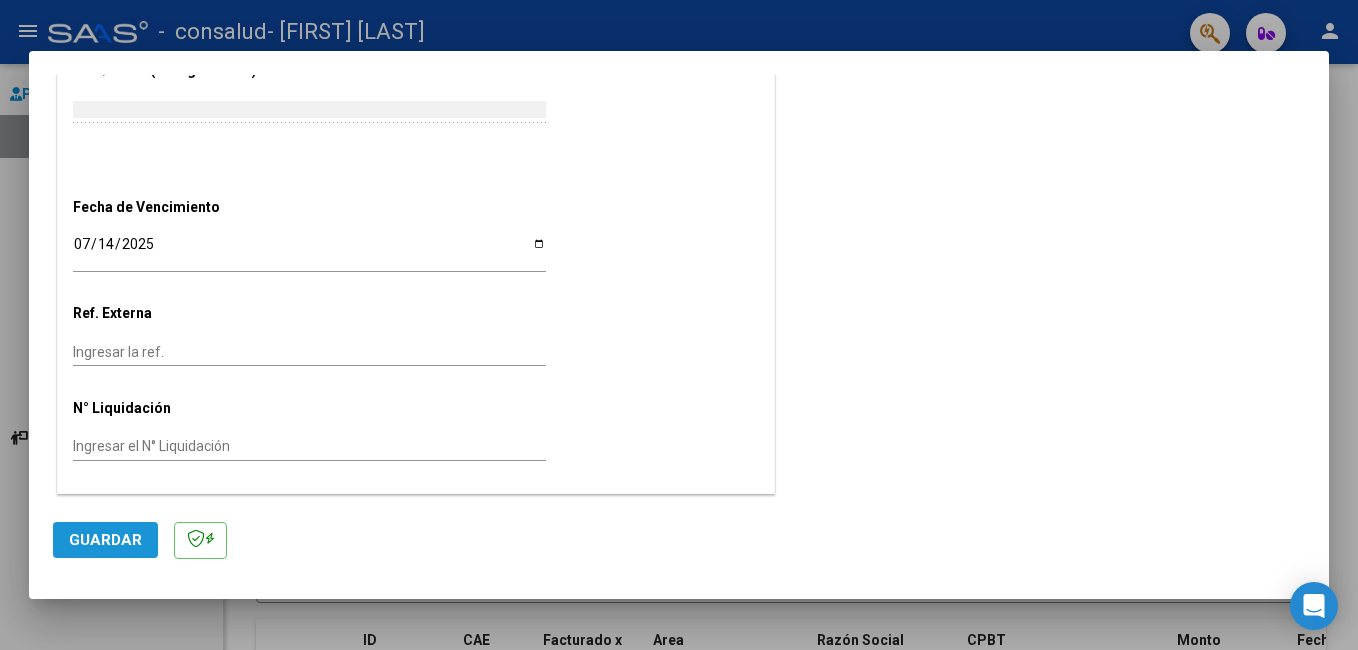 click on "Guardar" 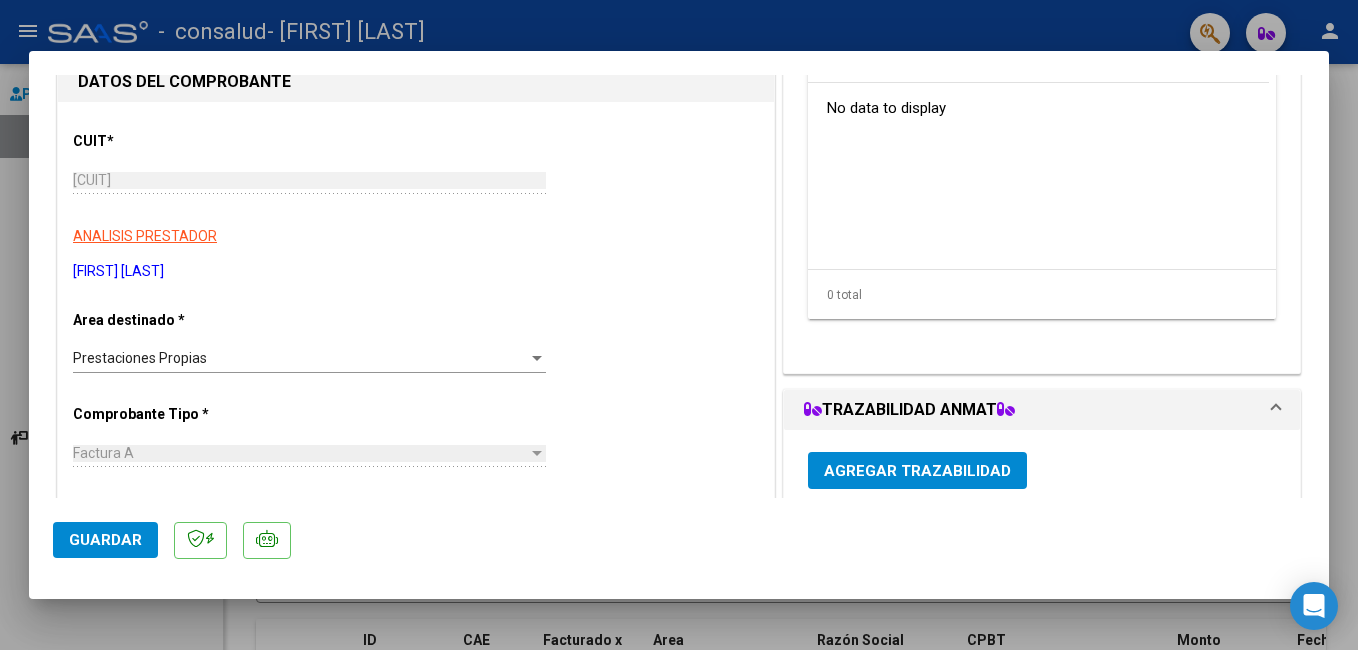 scroll, scrollTop: 282, scrollLeft: 0, axis: vertical 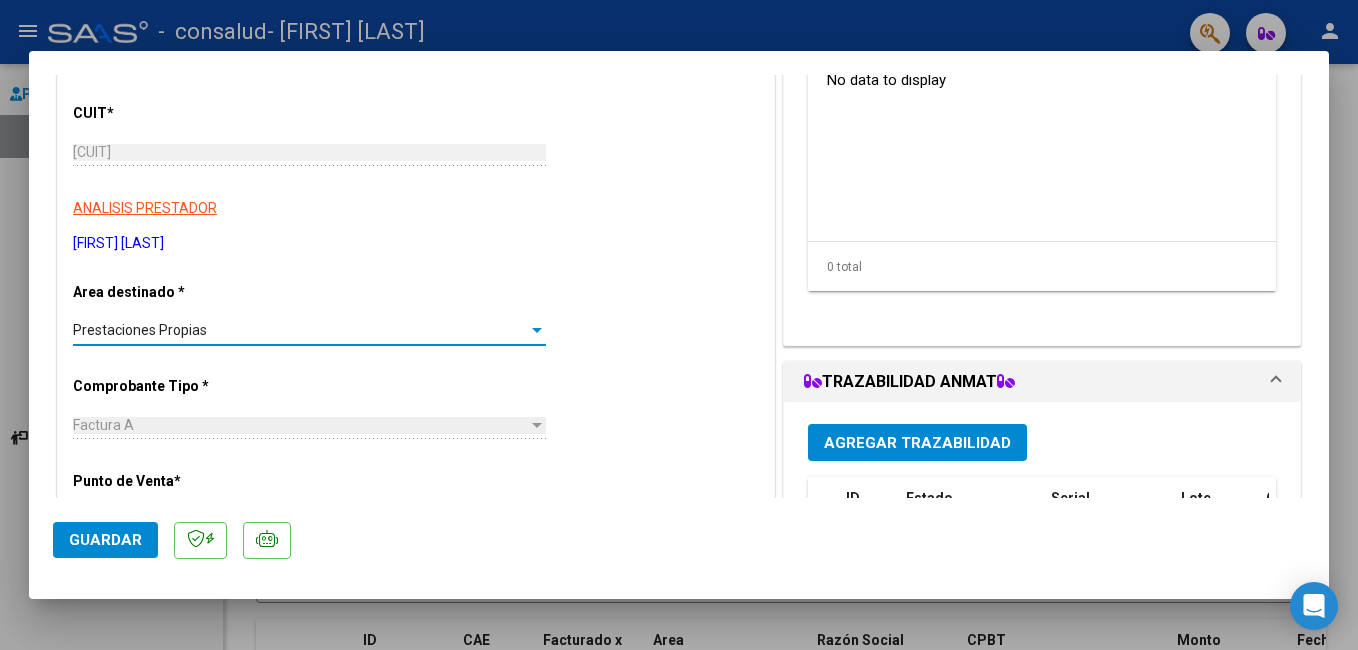 click on "Prestaciones Propias" at bounding box center [140, 330] 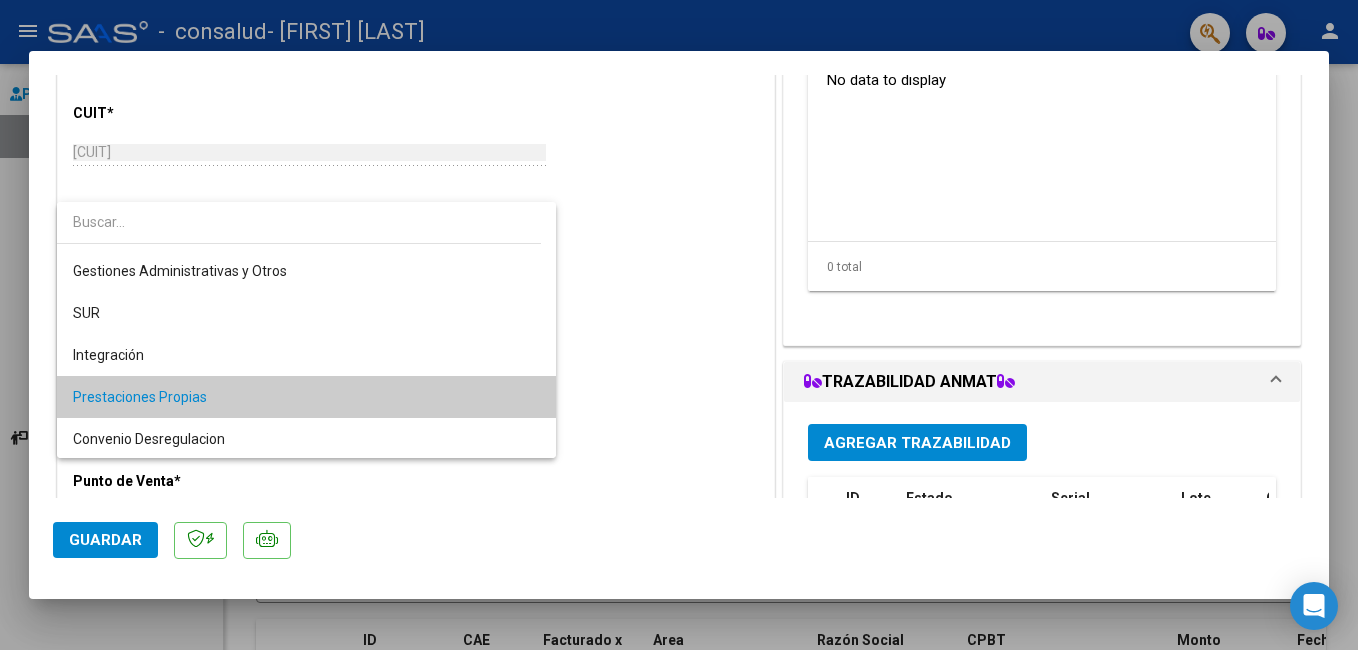 scroll, scrollTop: 0, scrollLeft: 0, axis: both 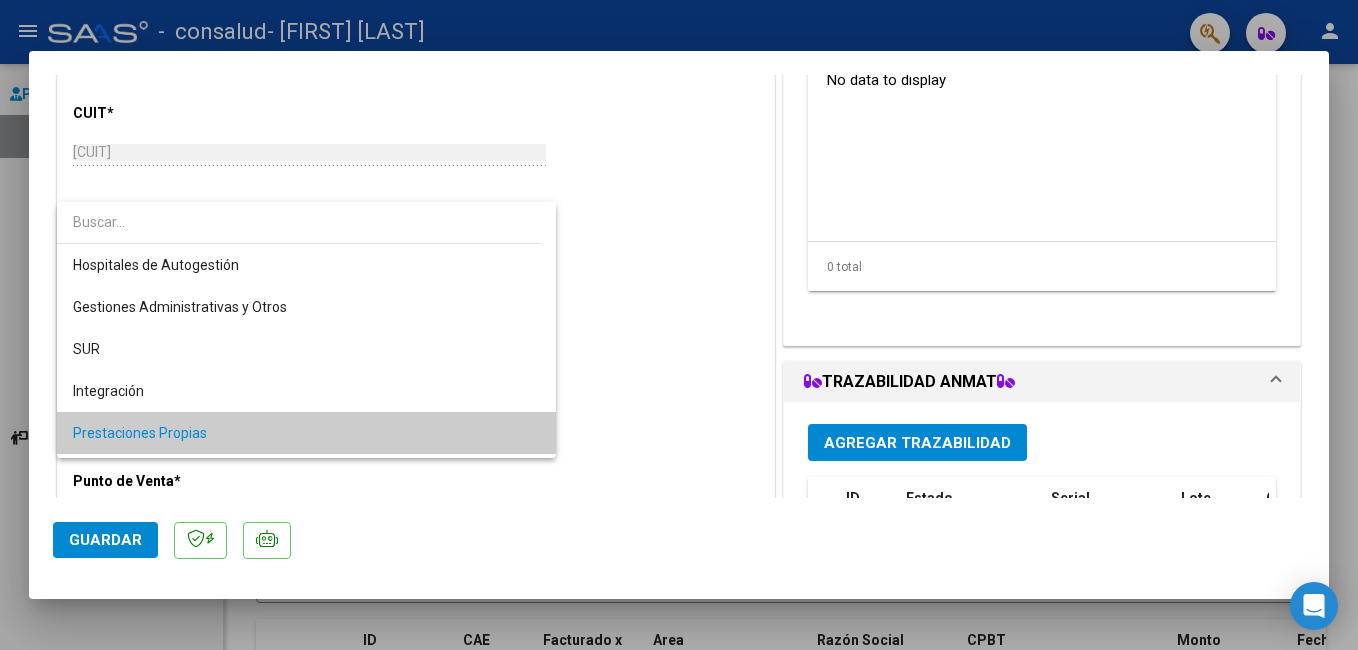 click at bounding box center (679, 325) 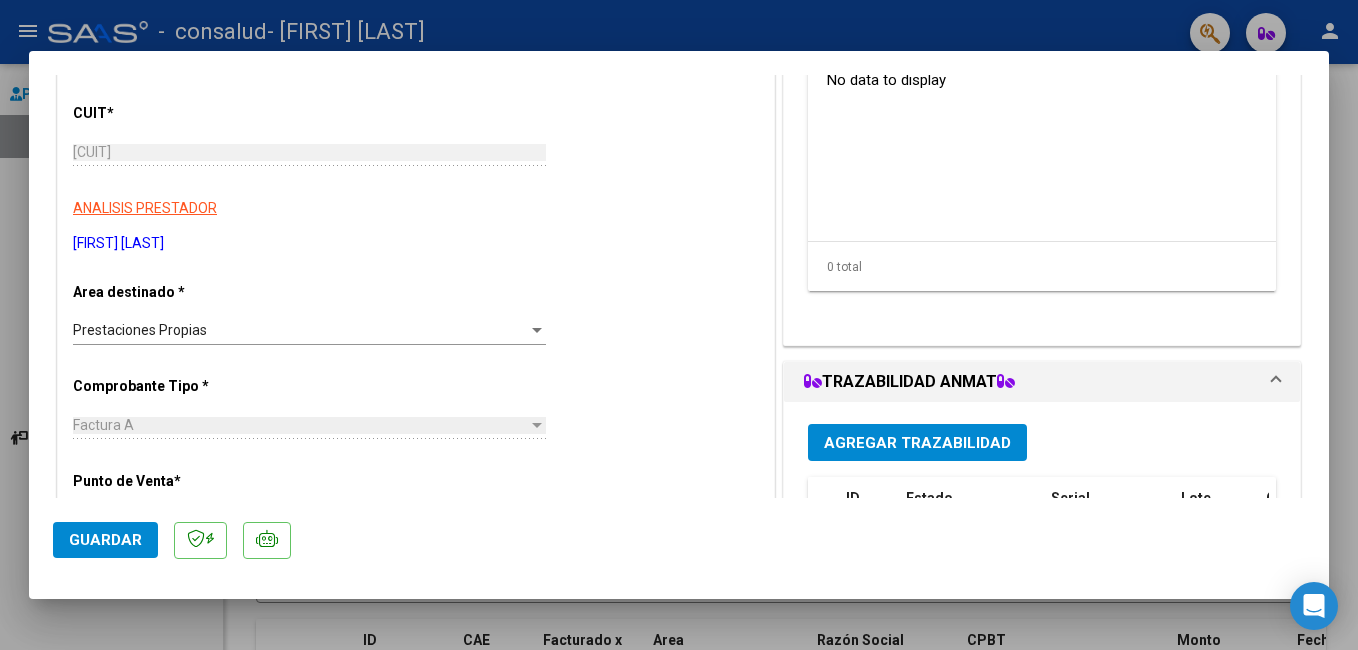 click on "Prestaciones Propias" at bounding box center (300, 330) 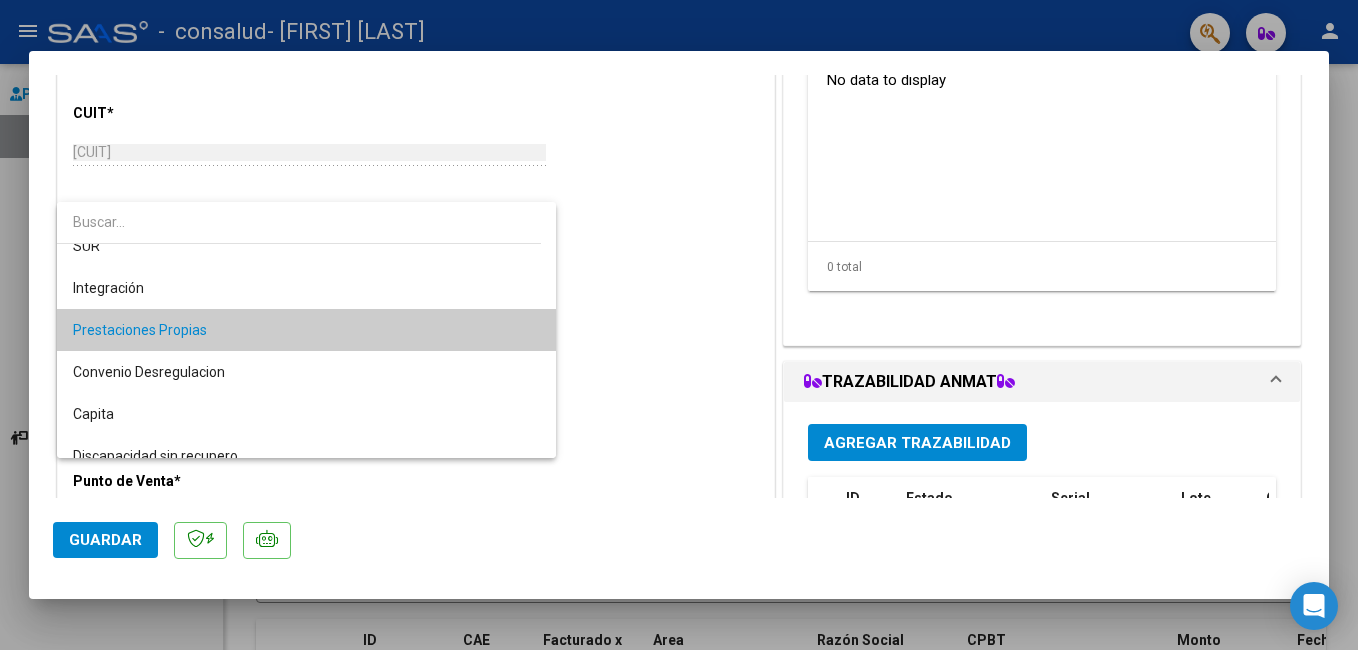 scroll, scrollTop: 0, scrollLeft: 0, axis: both 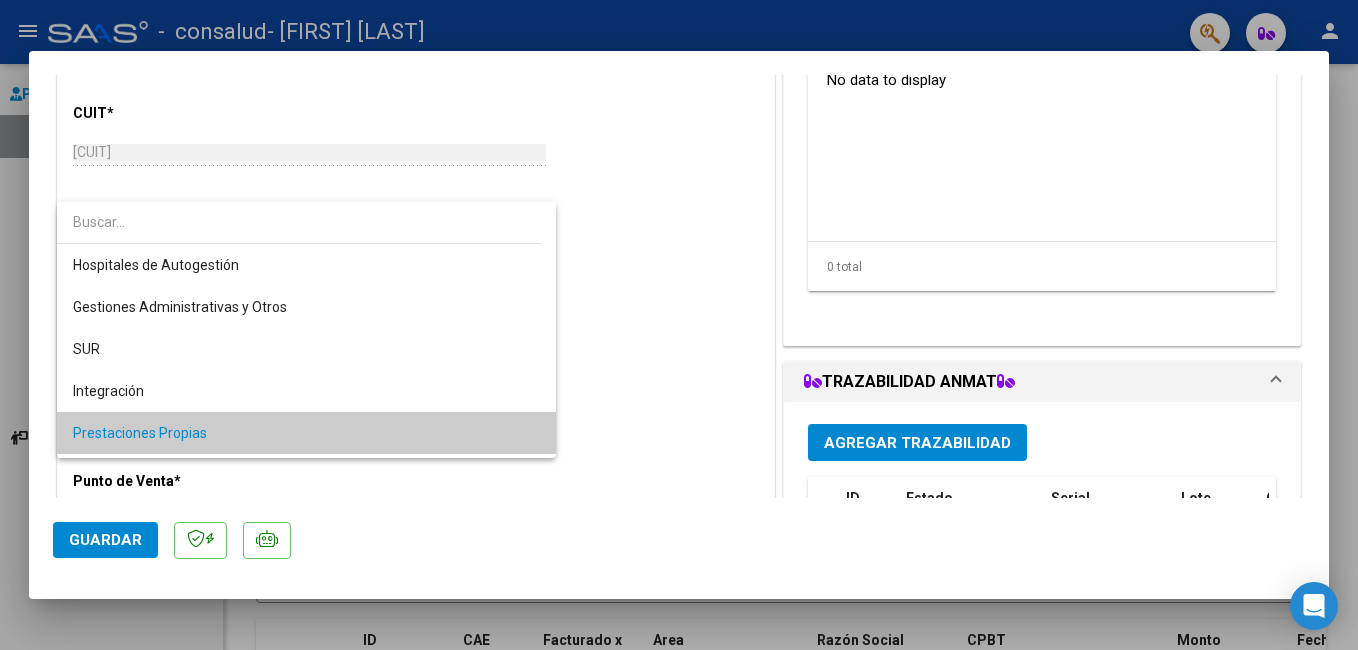 click at bounding box center [679, 325] 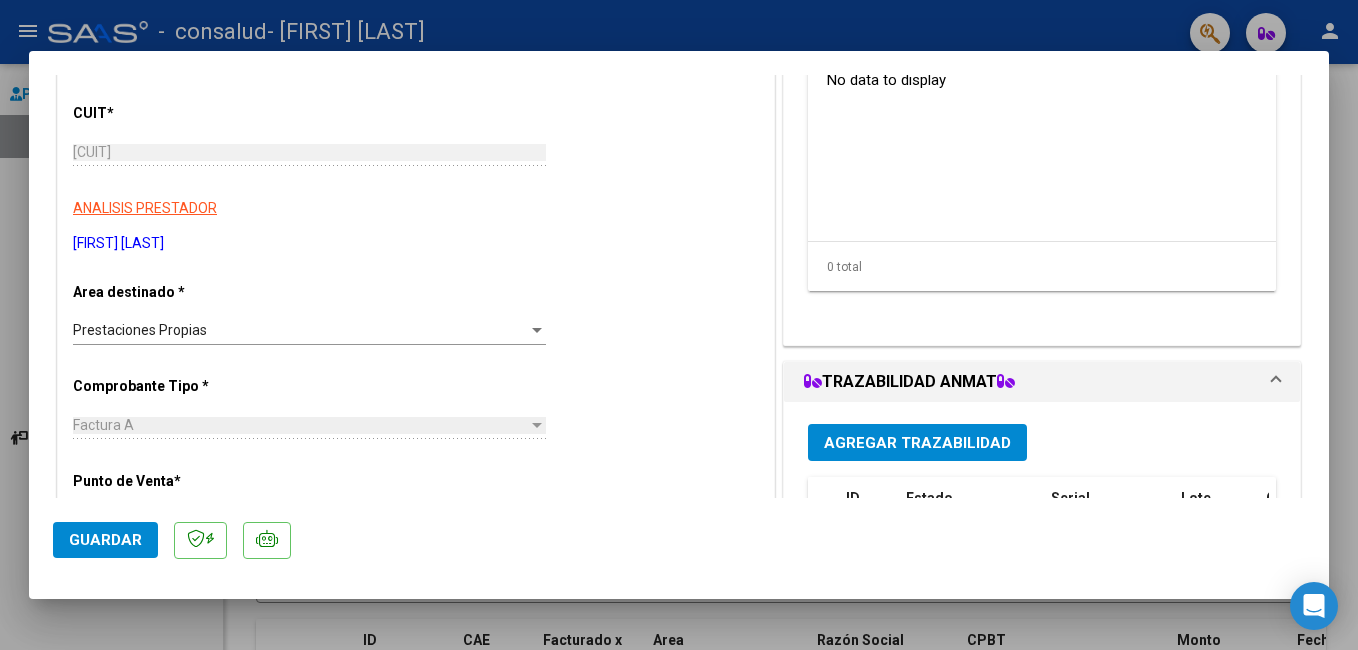 click on "Prestaciones Propias Seleccionar Area" at bounding box center [309, 331] 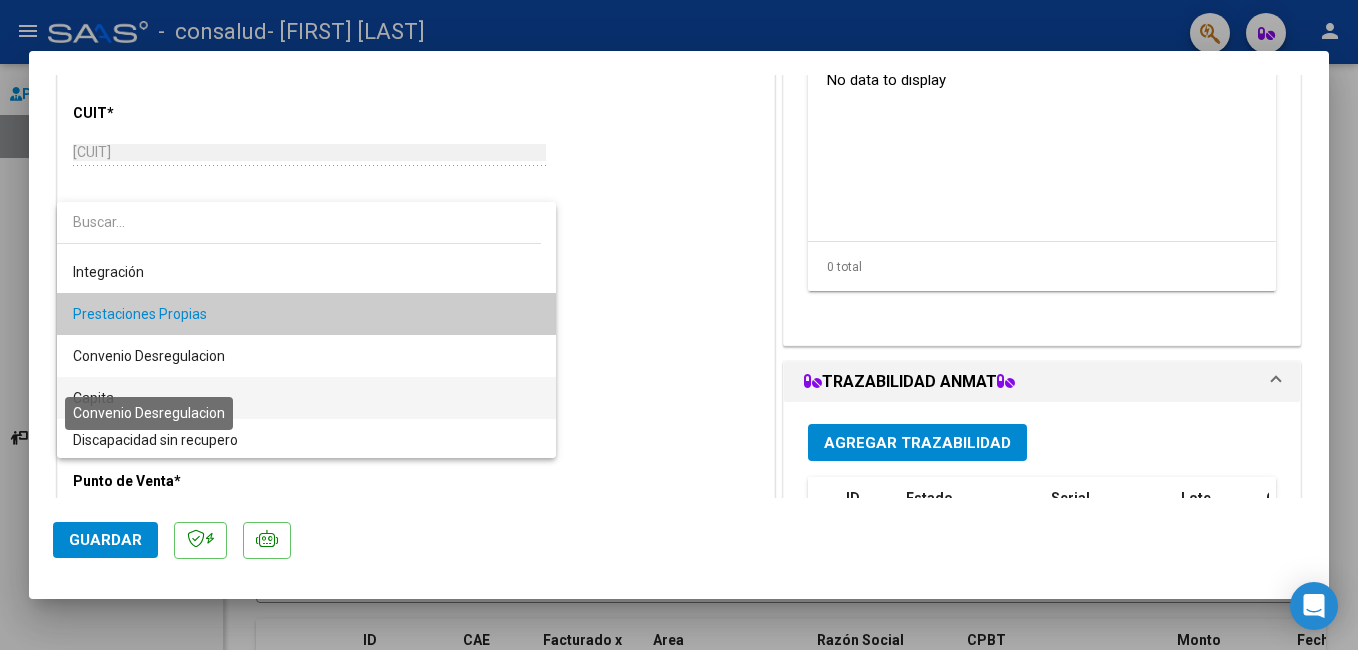 scroll, scrollTop: 122, scrollLeft: 0, axis: vertical 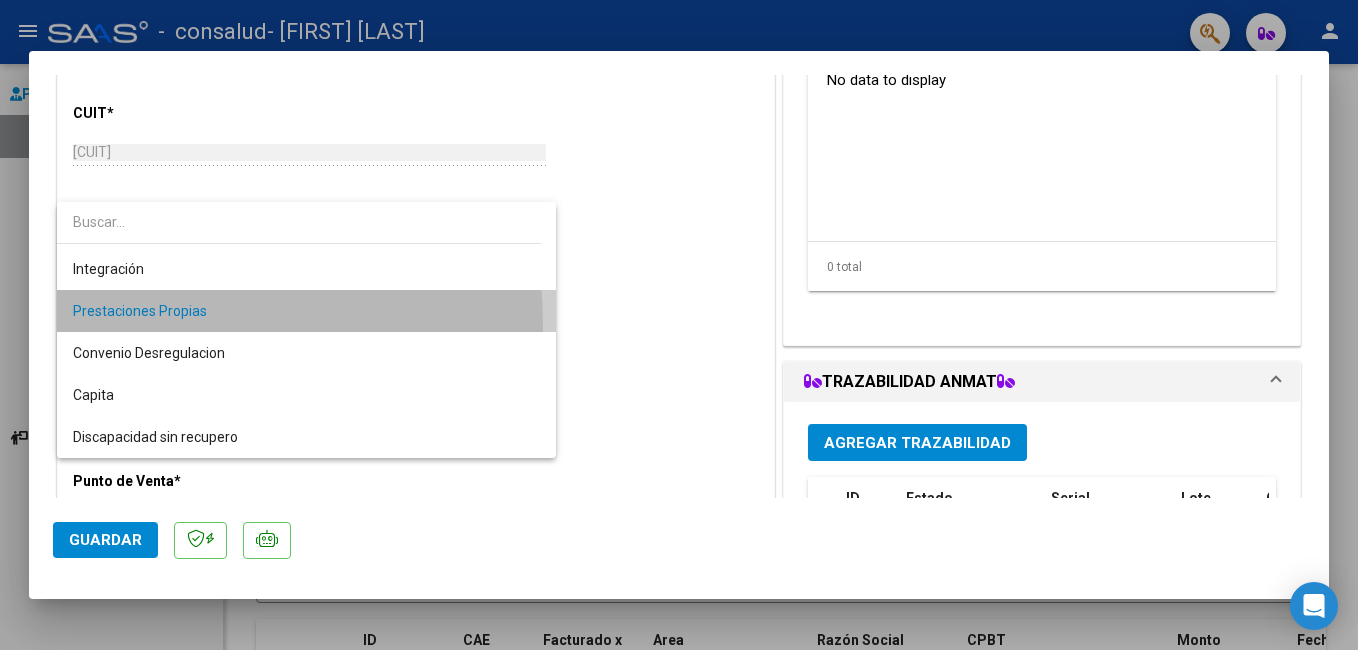 click on "Prestaciones Propias" at bounding box center (306, 311) 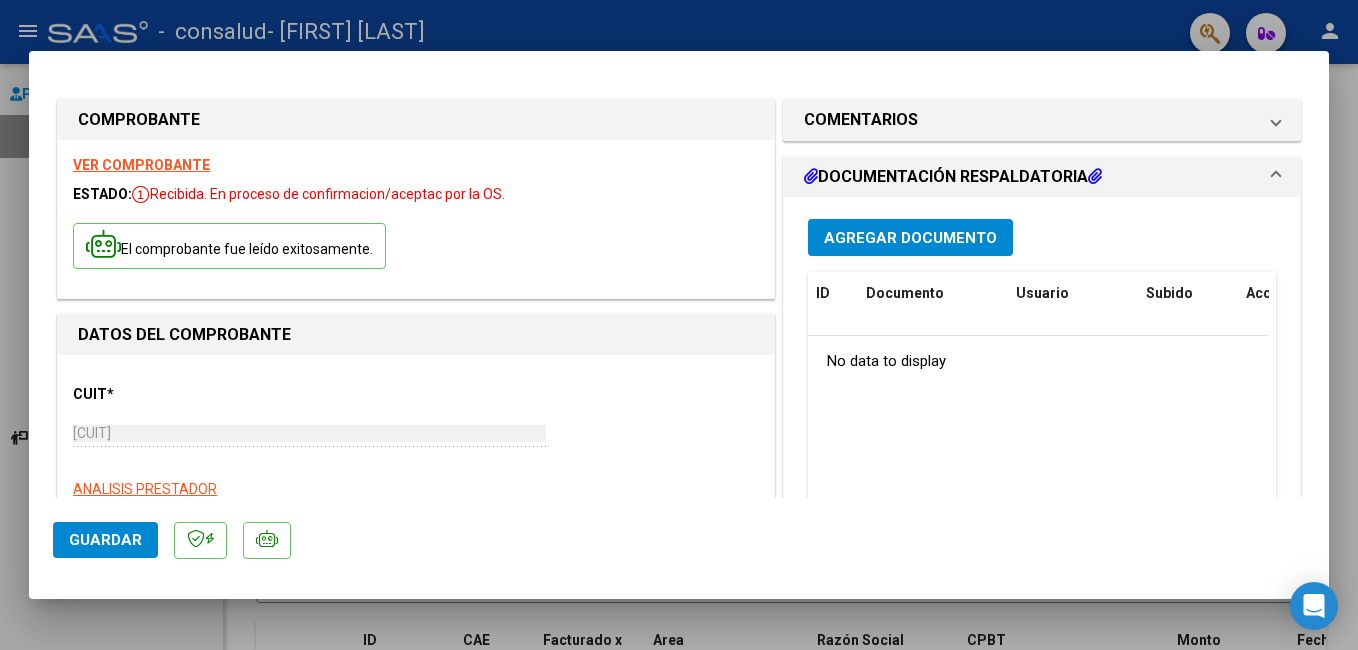 scroll, scrollTop: 0, scrollLeft: 0, axis: both 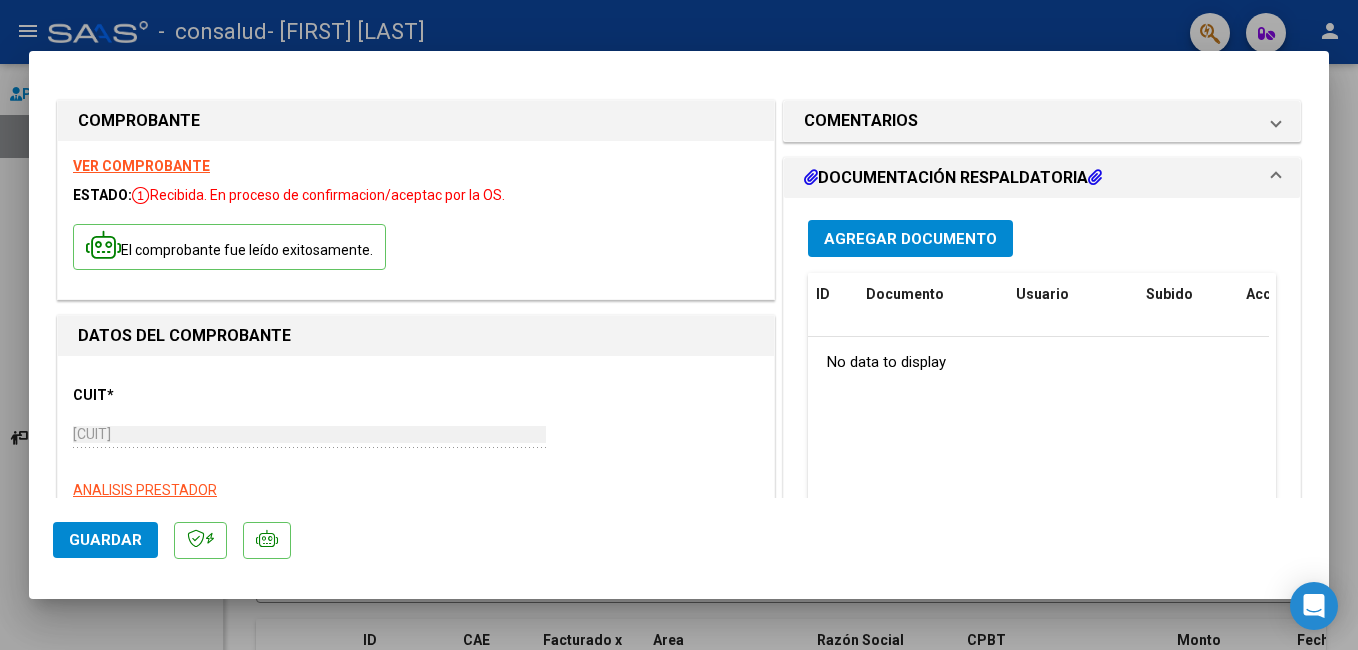 click at bounding box center (1095, 177) 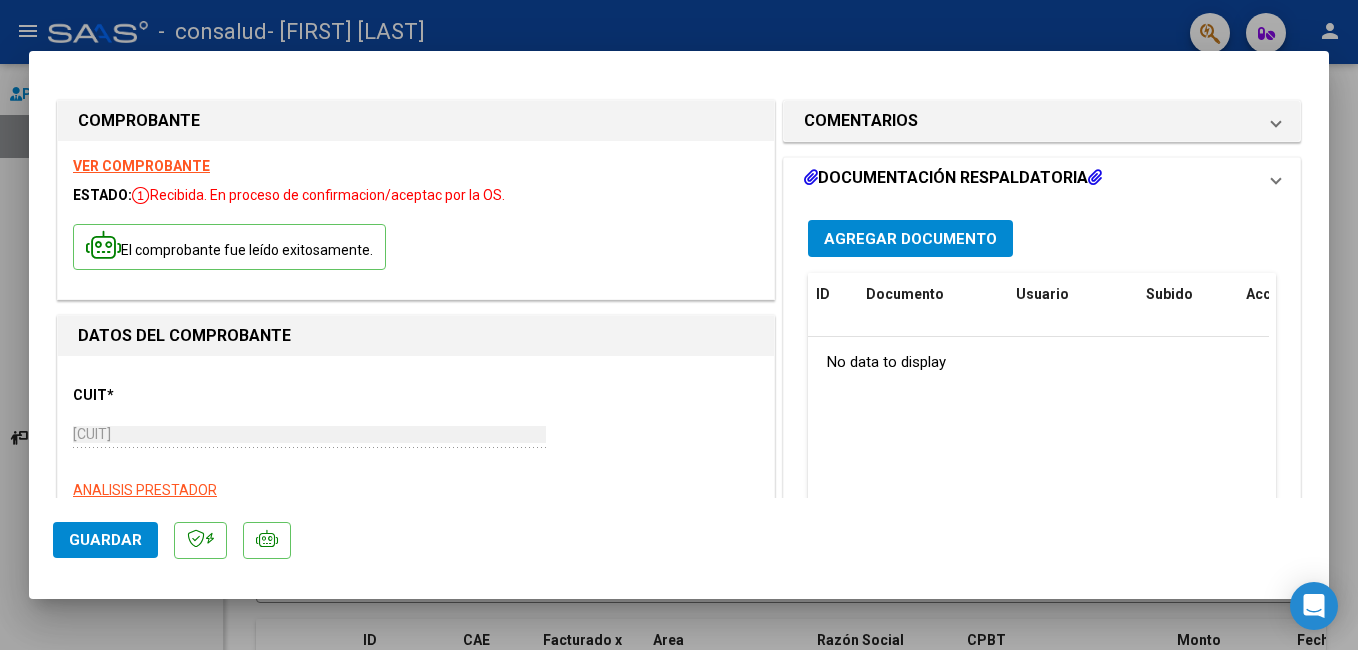 click at bounding box center [1095, 177] 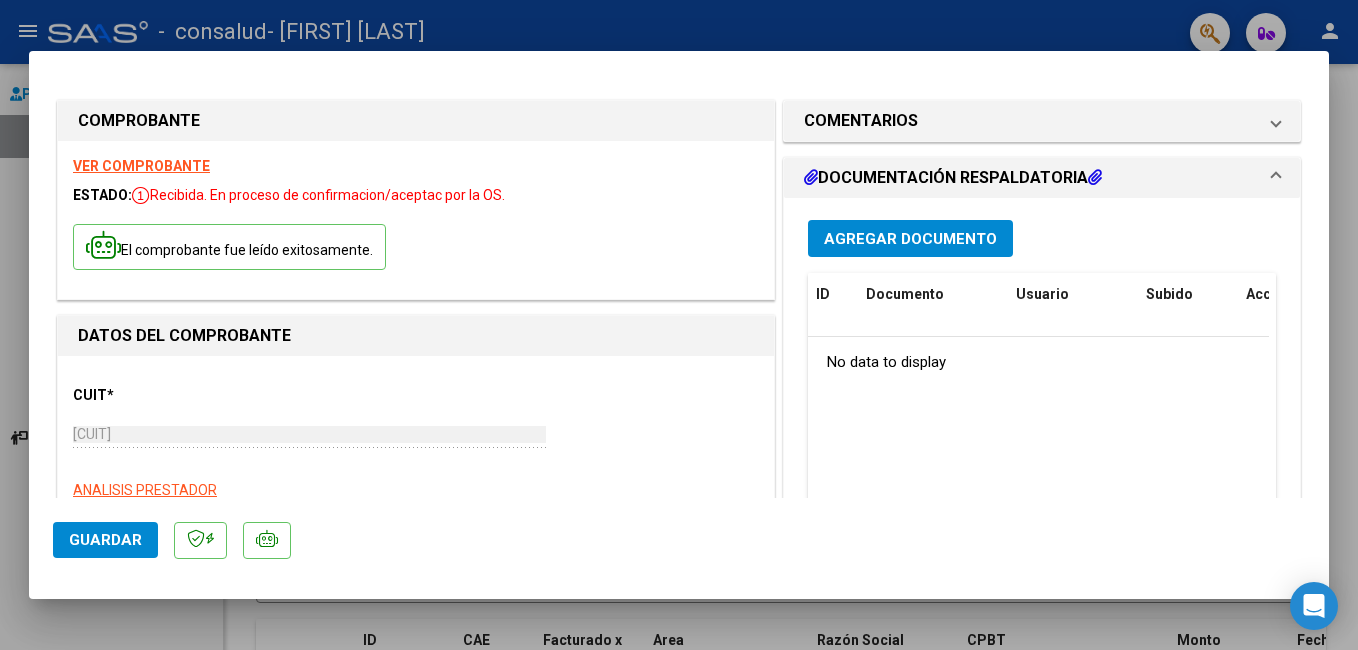 click at bounding box center (811, 177) 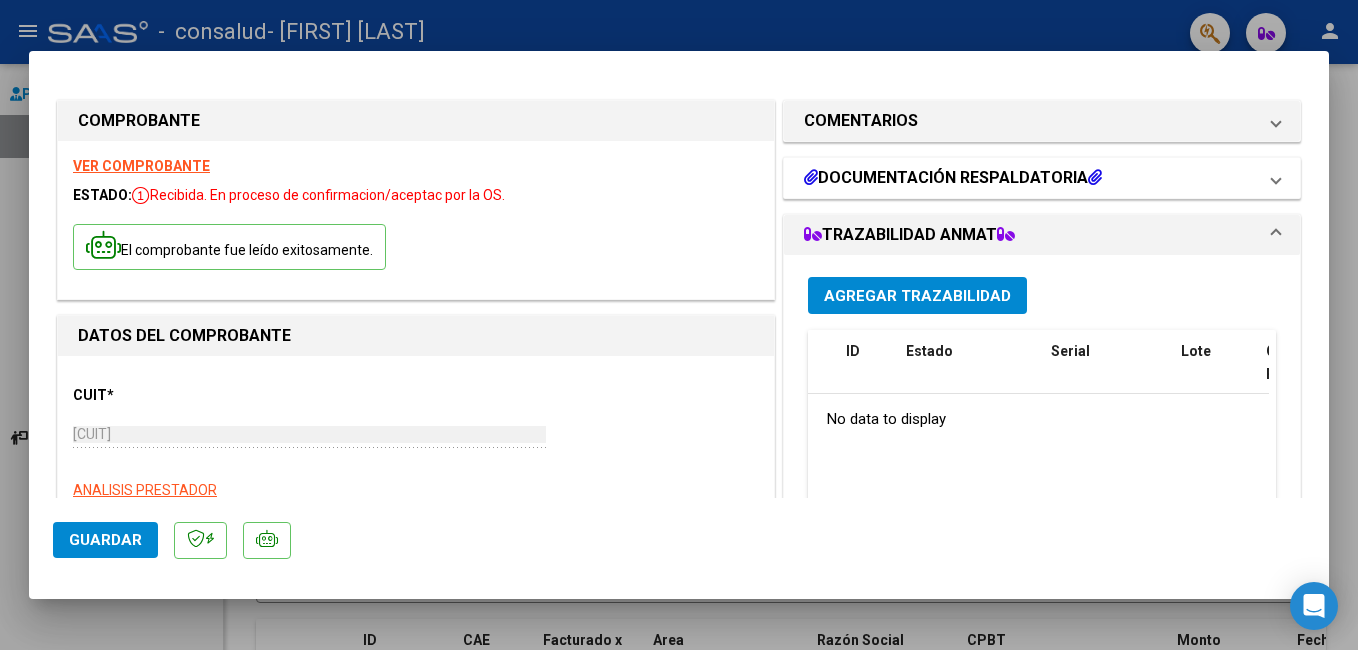 click on "DOCUMENTACIÓN RESPALDATORIA" at bounding box center (953, 178) 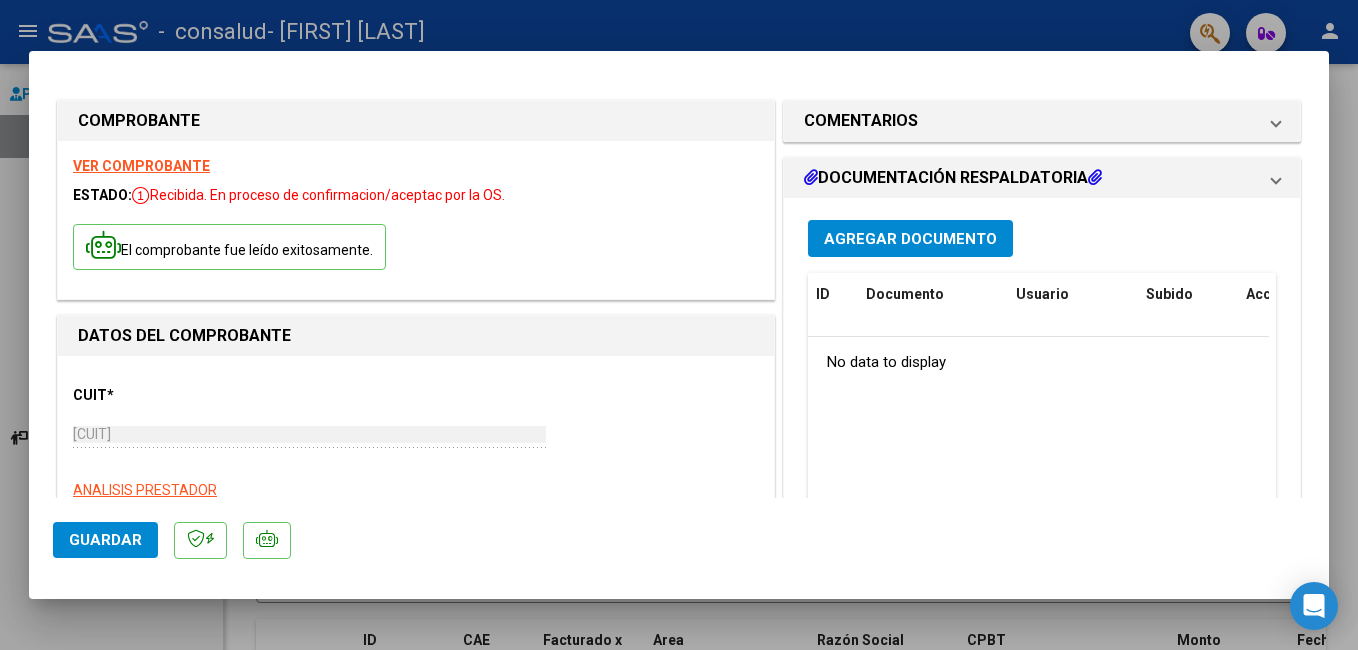 click on "DOCUMENTACIÓN RESPALDATORIA" at bounding box center [953, 178] 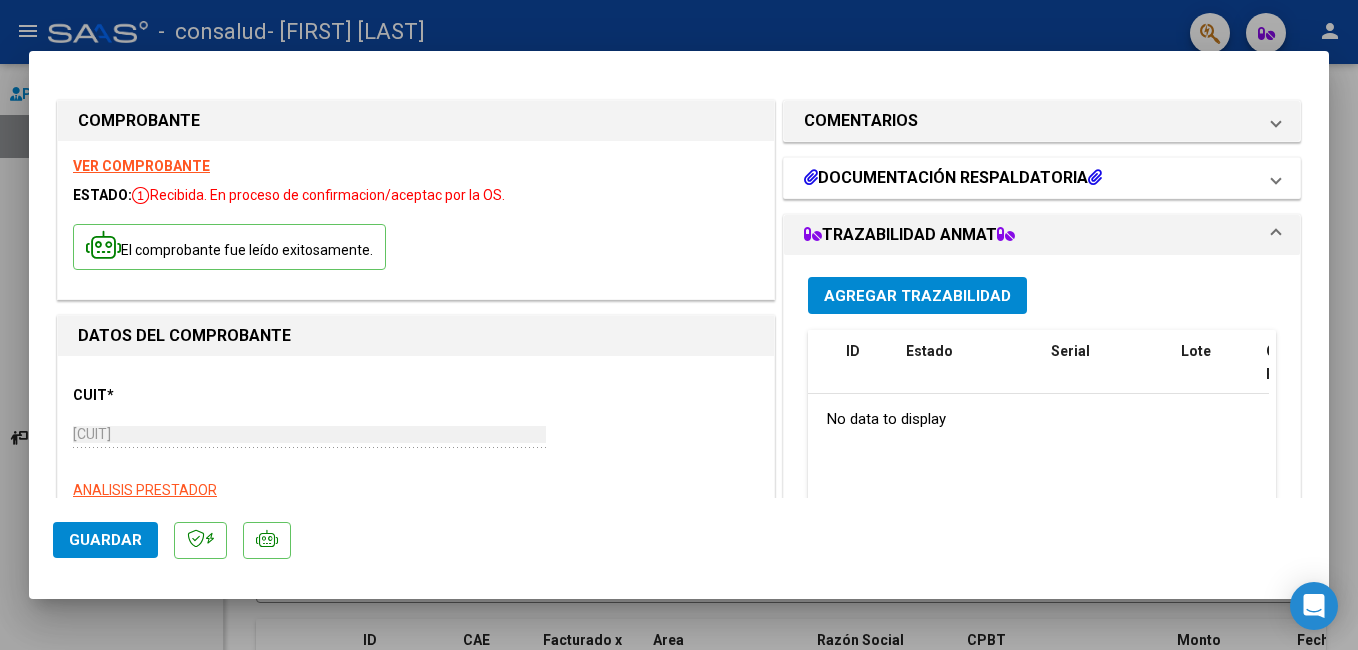 click at bounding box center (1095, 177) 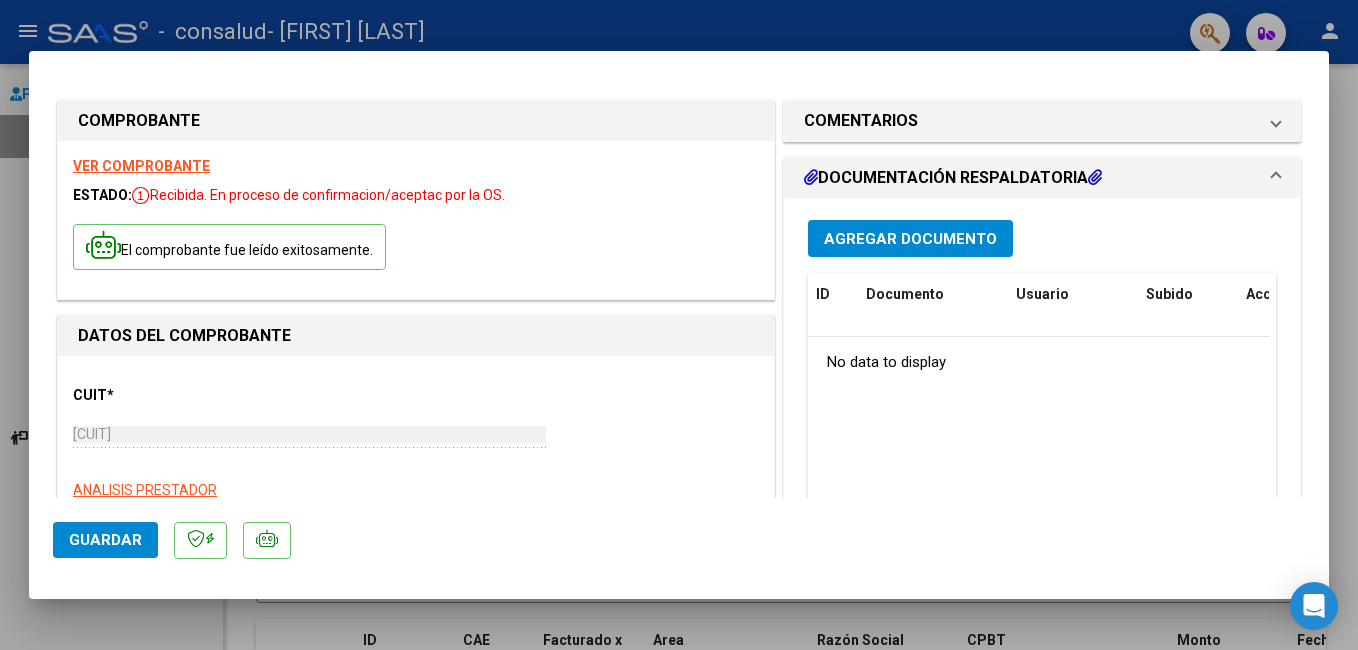 click on "Agregar Documento ID Documento Usuario Subido Acción No data to display  0 total   1" at bounding box center [1042, 404] 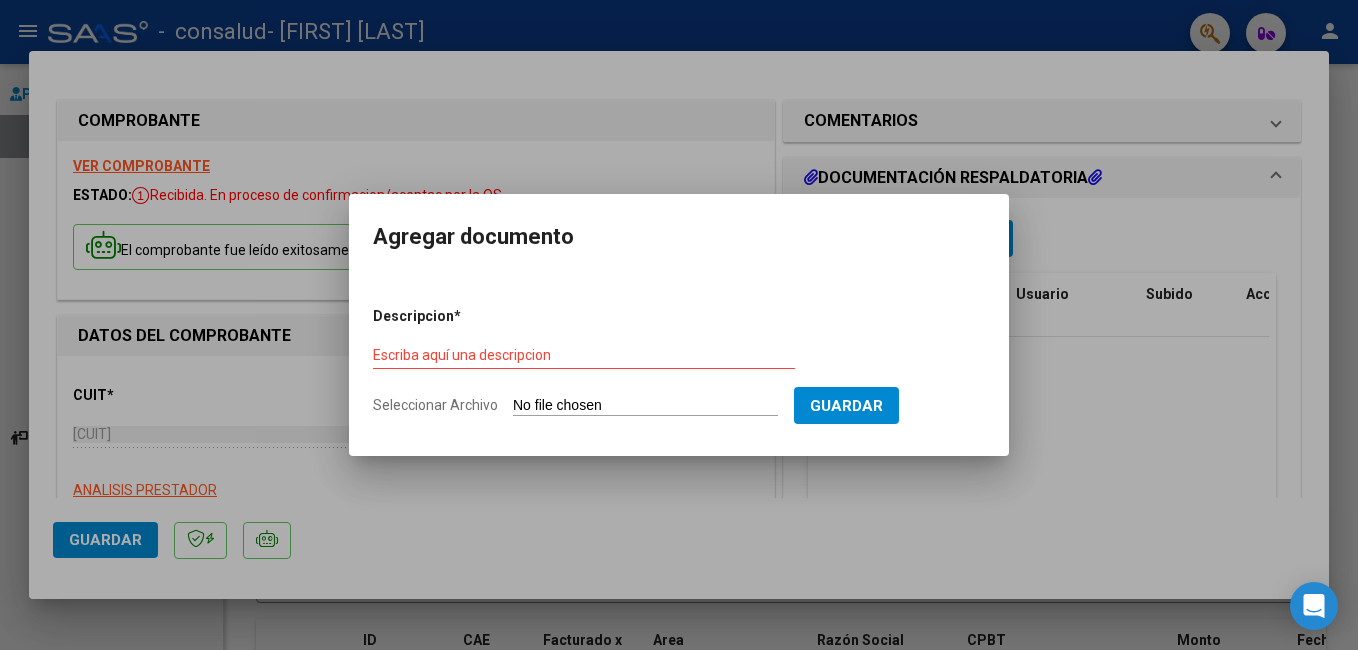 click on "Seleccionar Archivo" at bounding box center [645, 406] 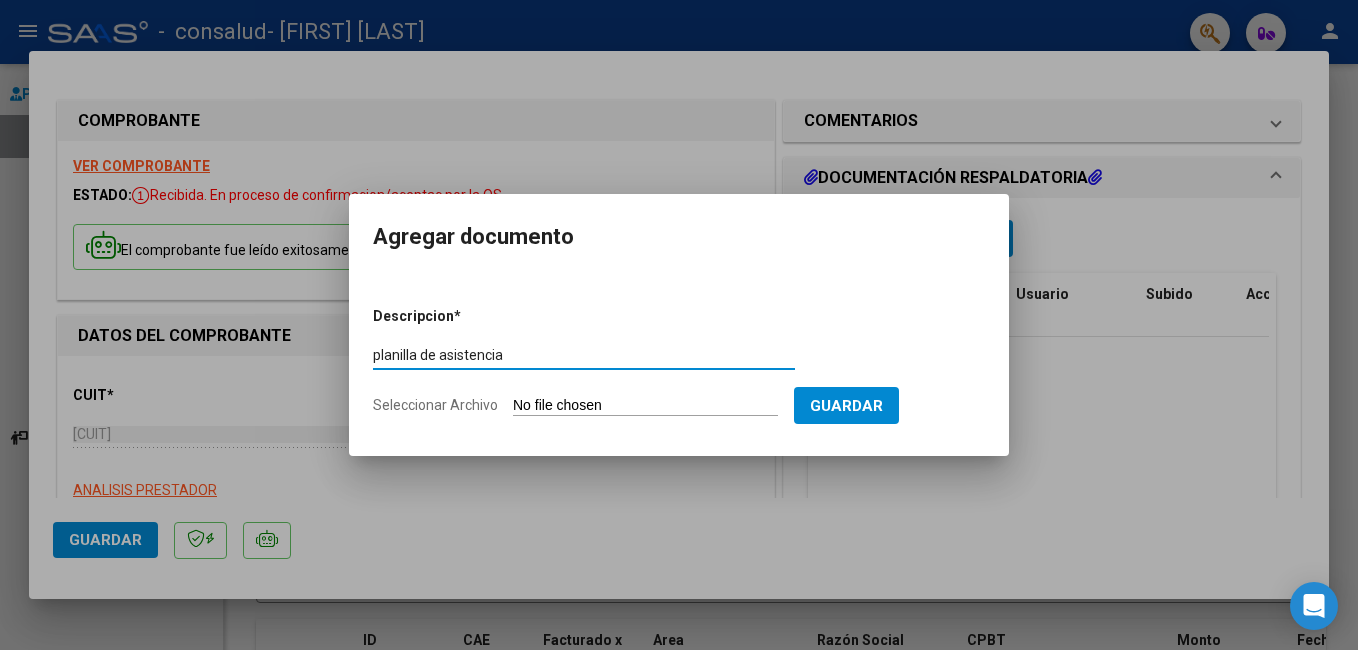 type on "planilla de asistencia" 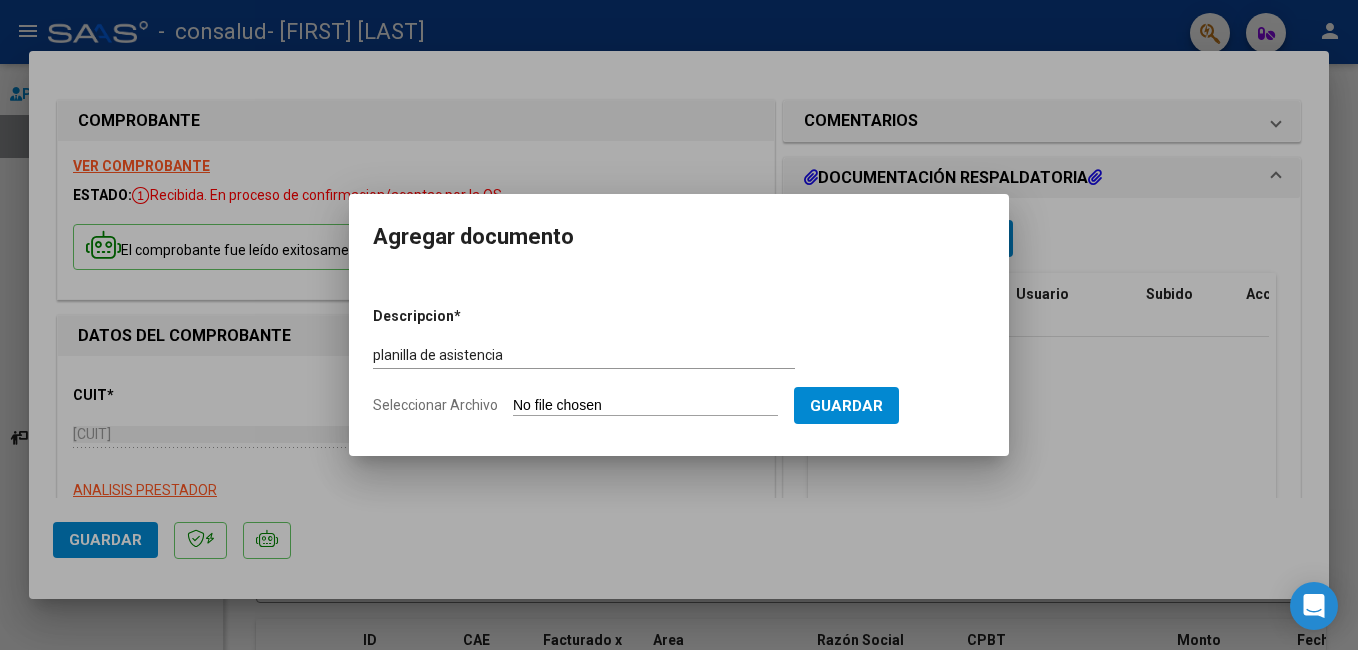 click on "Seleccionar Archivo" at bounding box center [645, 406] 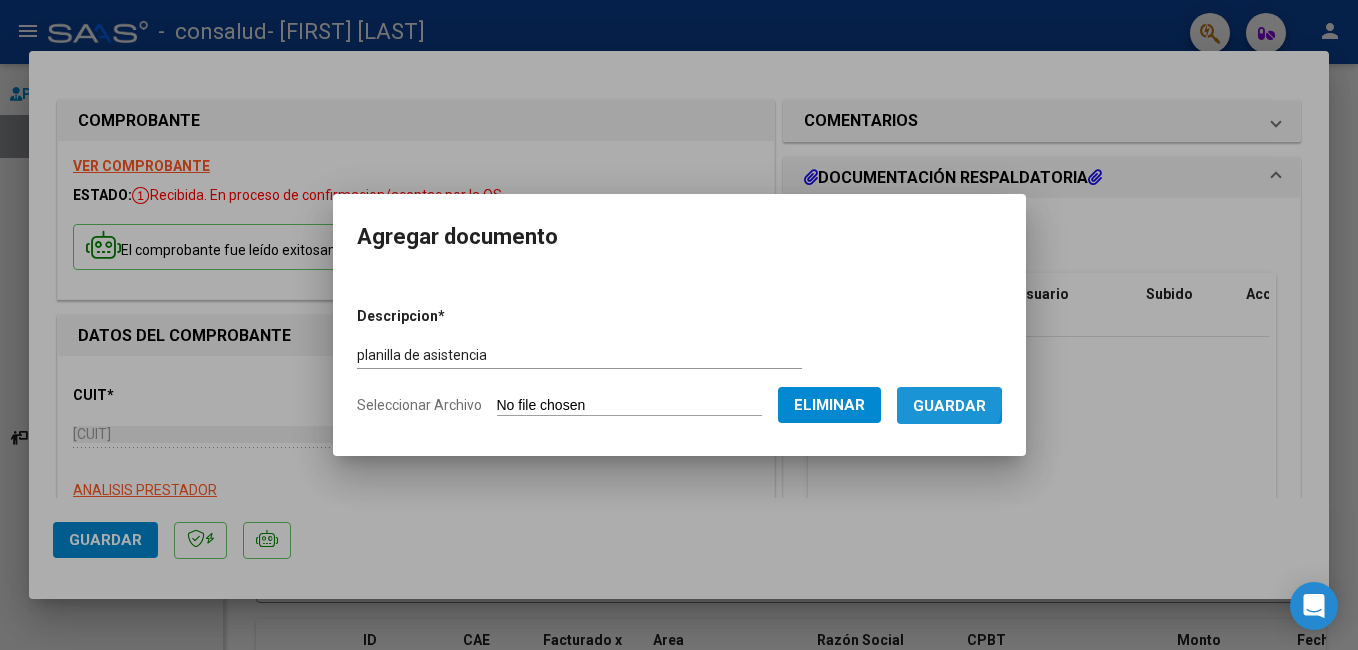 click on "Guardar" at bounding box center (949, 406) 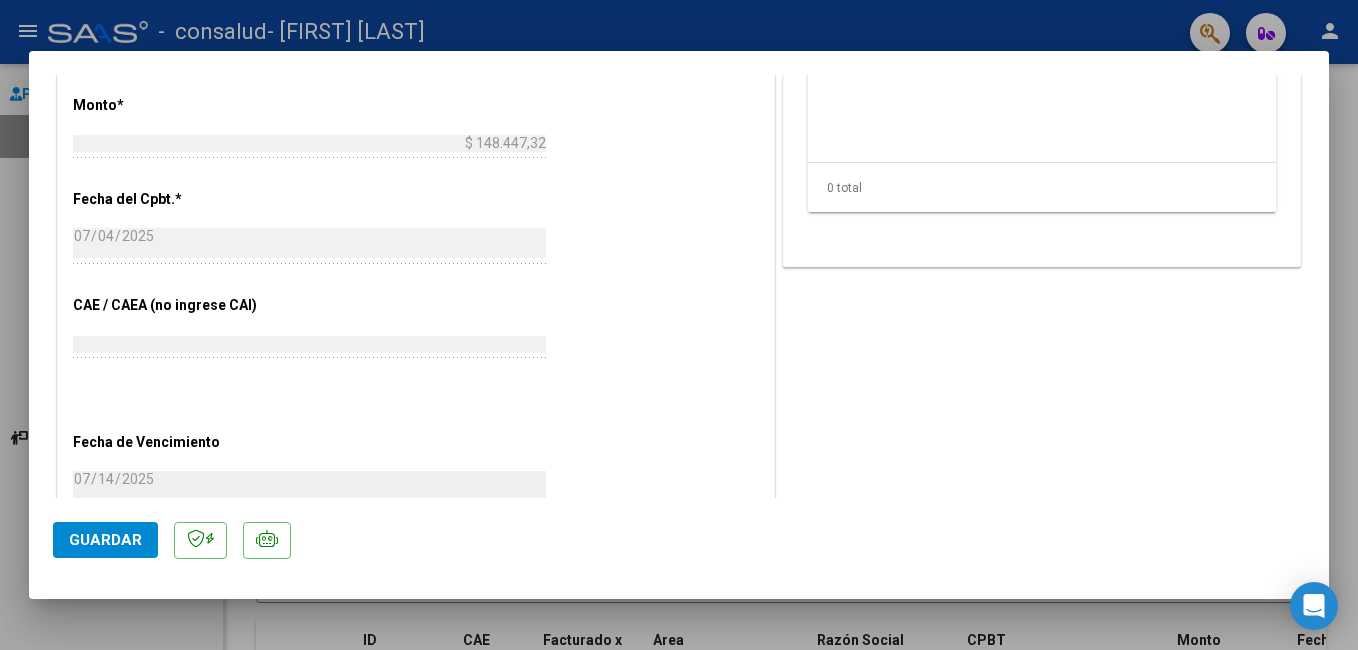 scroll, scrollTop: 1082, scrollLeft: 0, axis: vertical 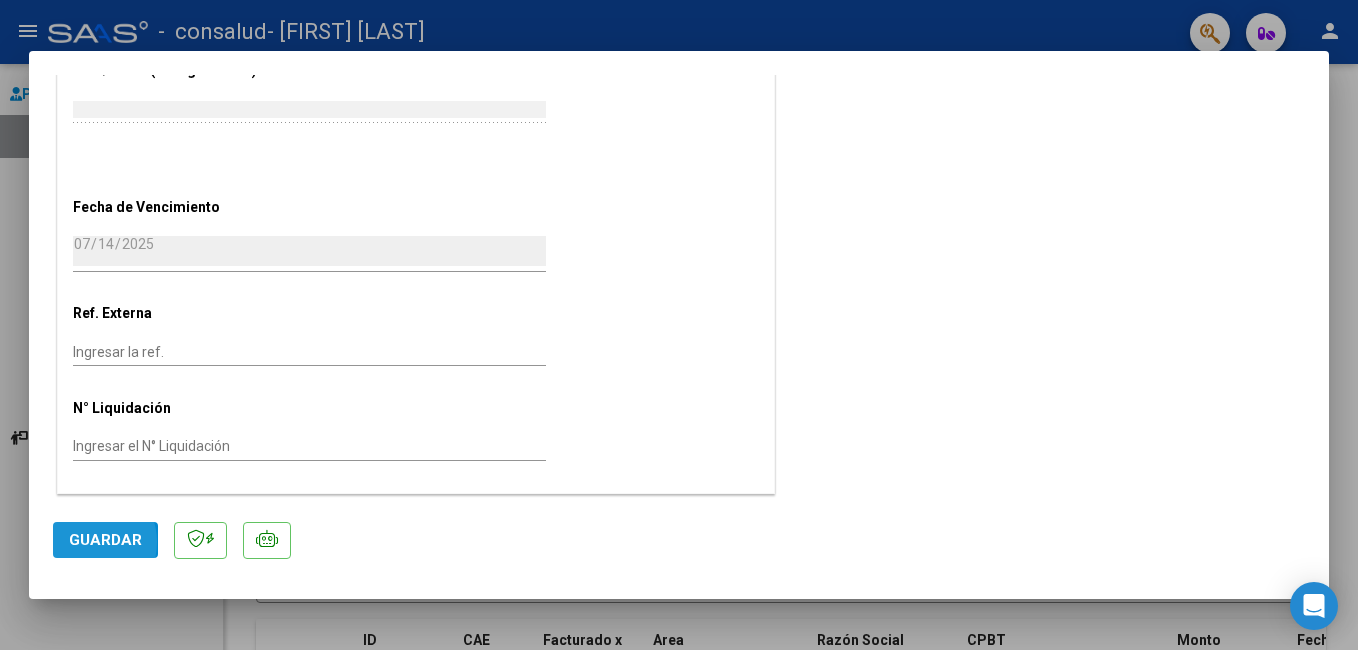 click on "Guardar" 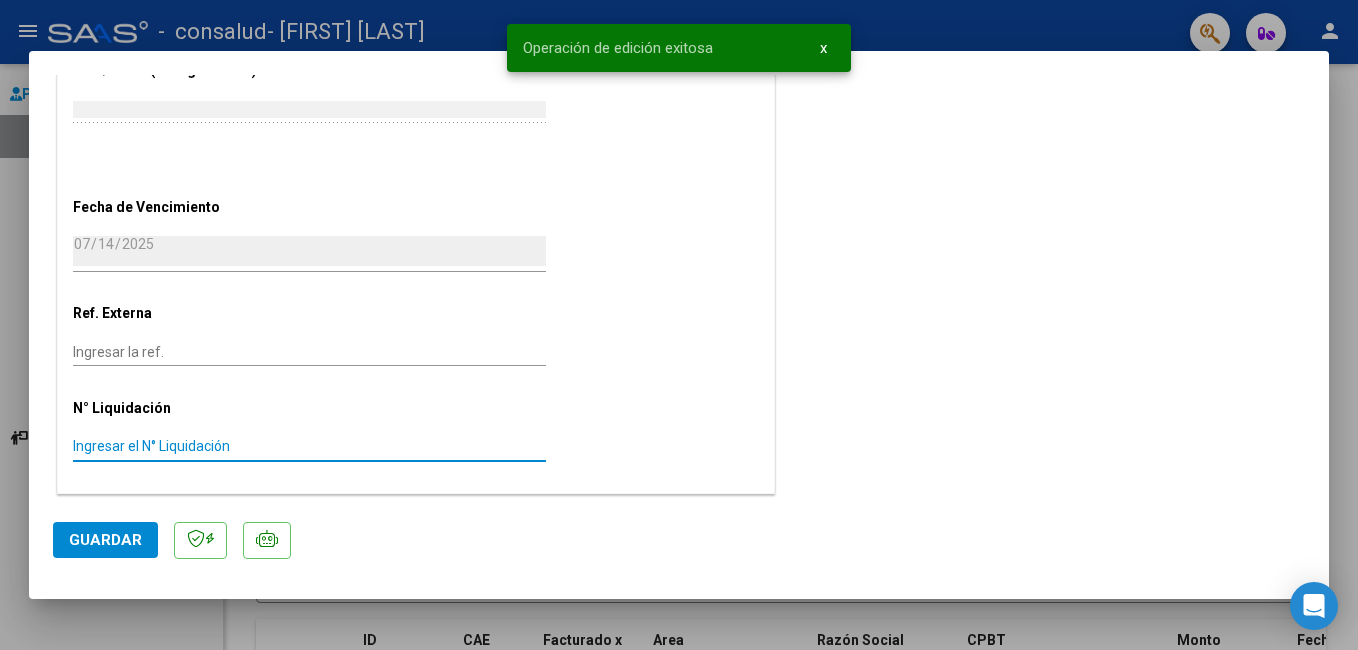 click on "Ingresar el N° Liquidación" at bounding box center [309, 446] 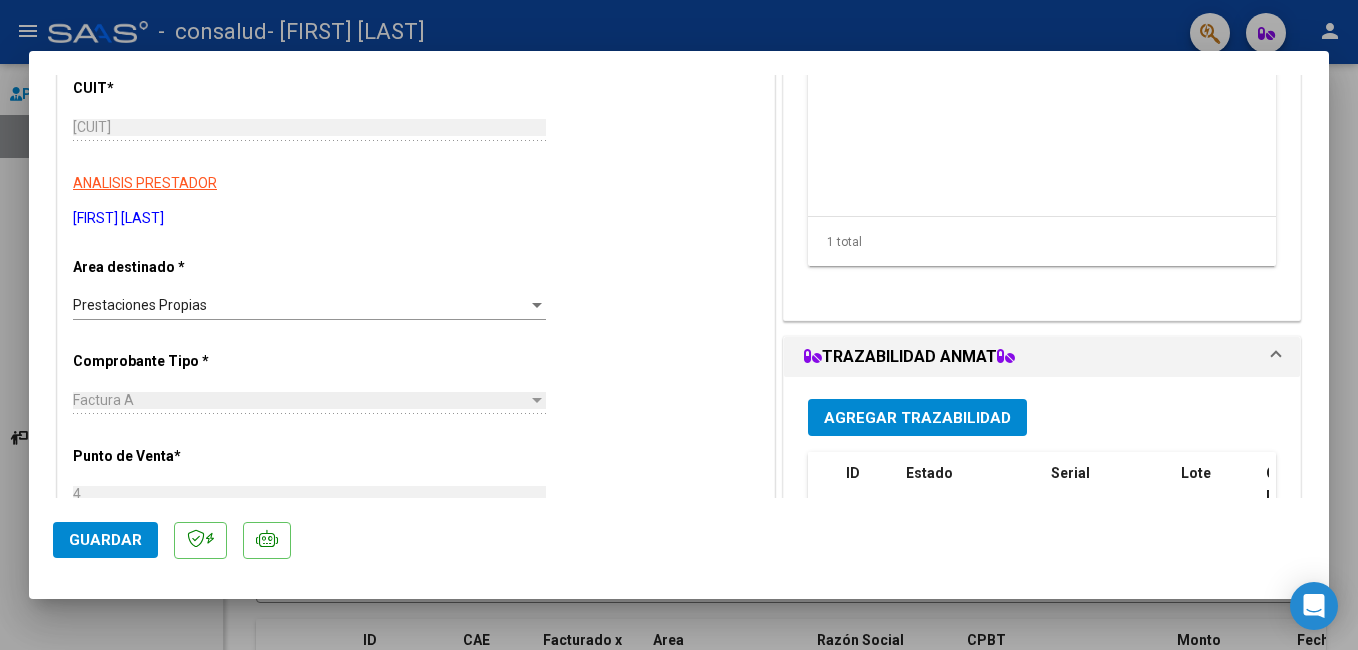 scroll, scrollTop: 282, scrollLeft: 0, axis: vertical 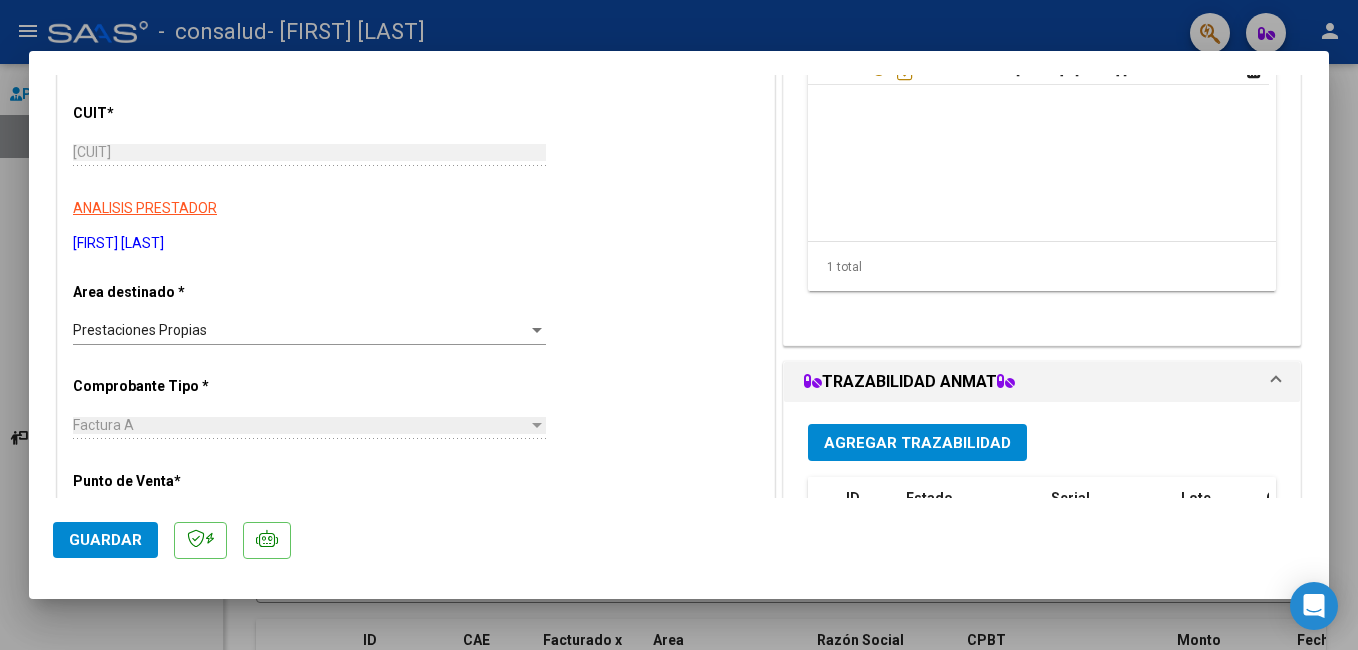 click on "Prestaciones Propias" at bounding box center [300, 330] 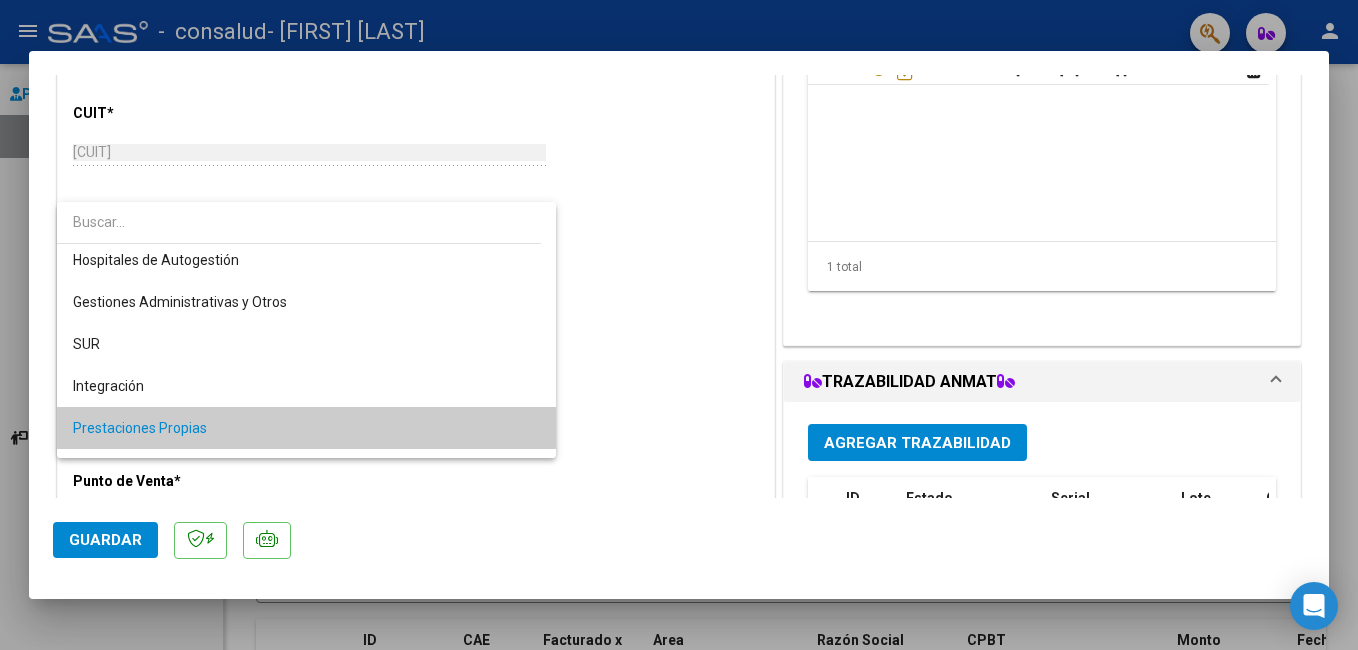 scroll, scrollTop: 0, scrollLeft: 0, axis: both 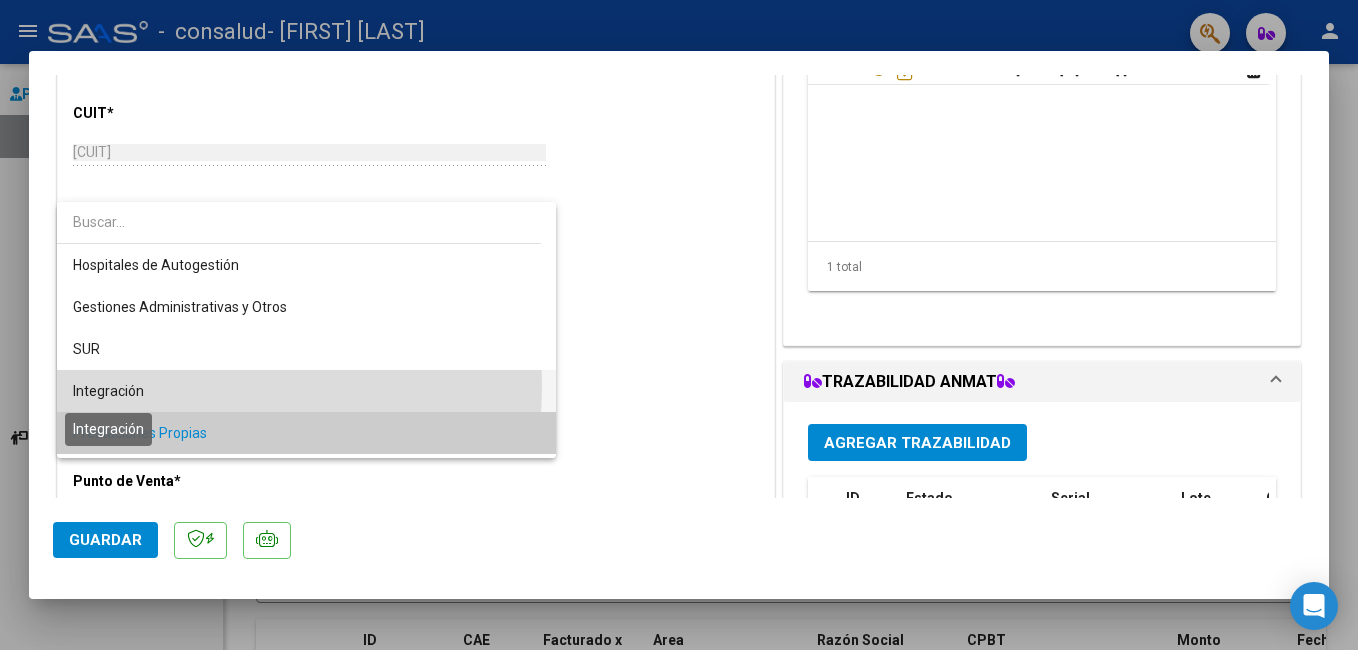click on "Integración" at bounding box center (108, 391) 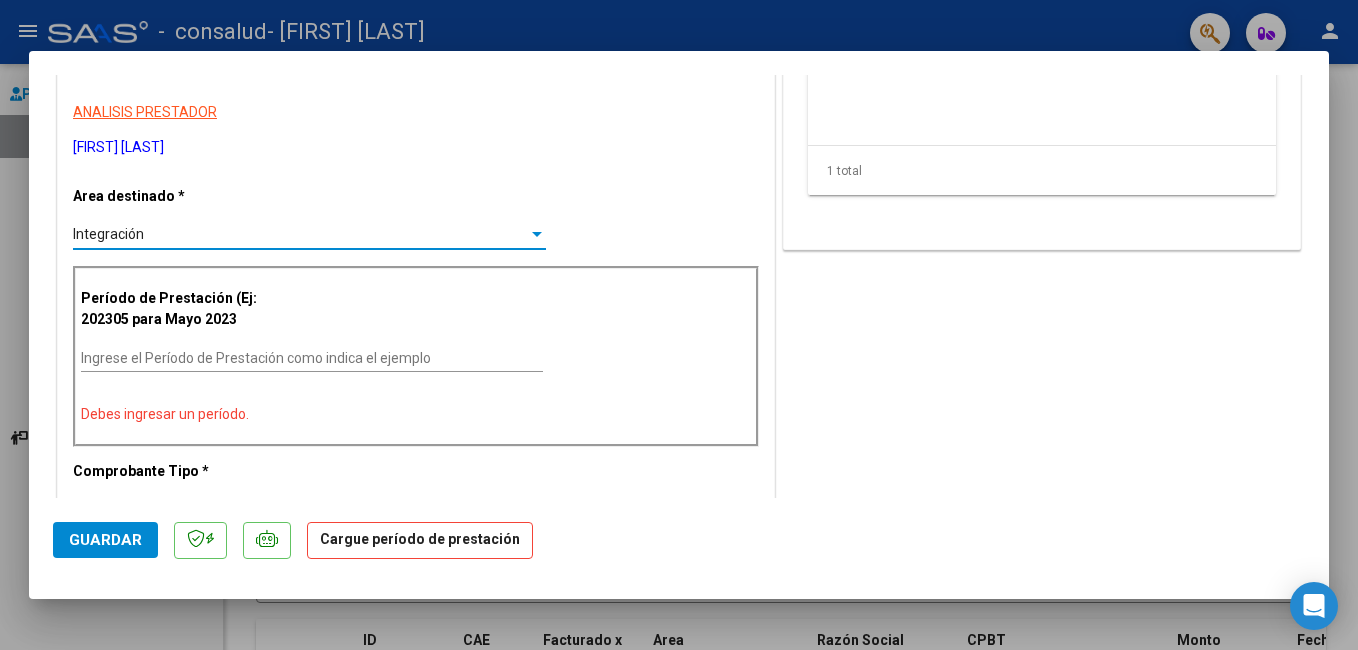 scroll, scrollTop: 382, scrollLeft: 0, axis: vertical 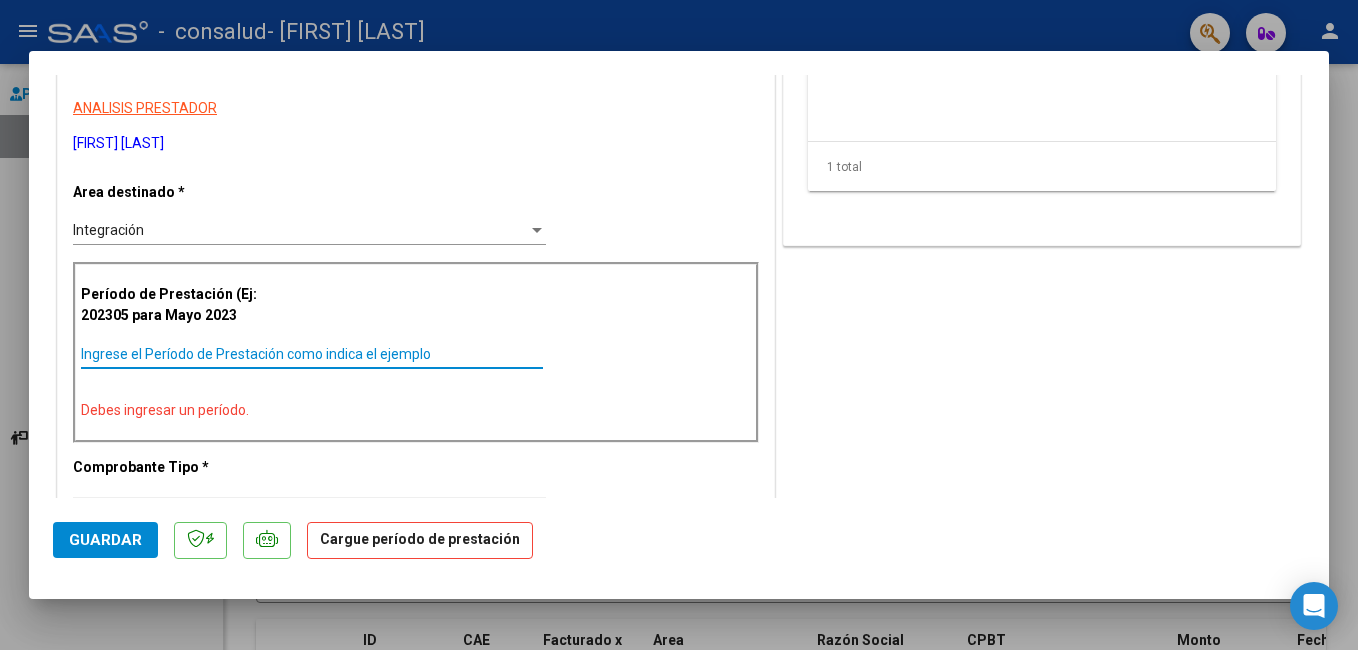 click on "Ingrese el Período de Prestación como indica el ejemplo" at bounding box center [312, 354] 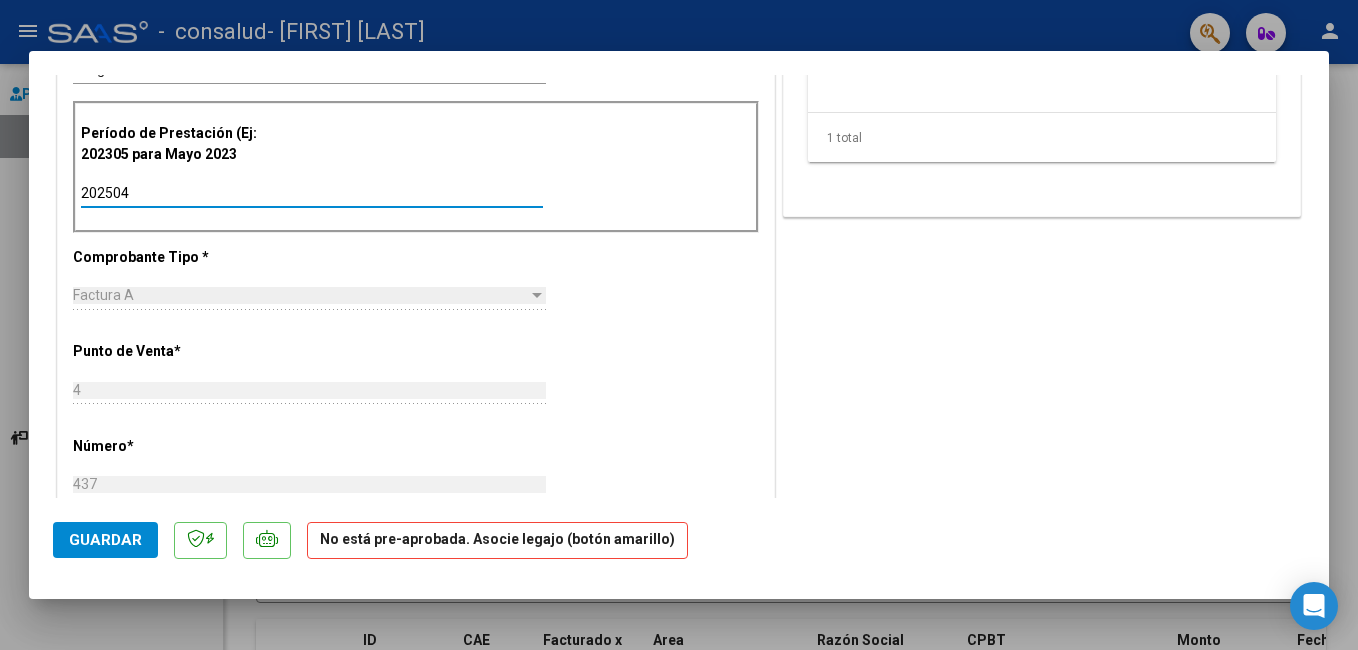 scroll, scrollTop: 582, scrollLeft: 0, axis: vertical 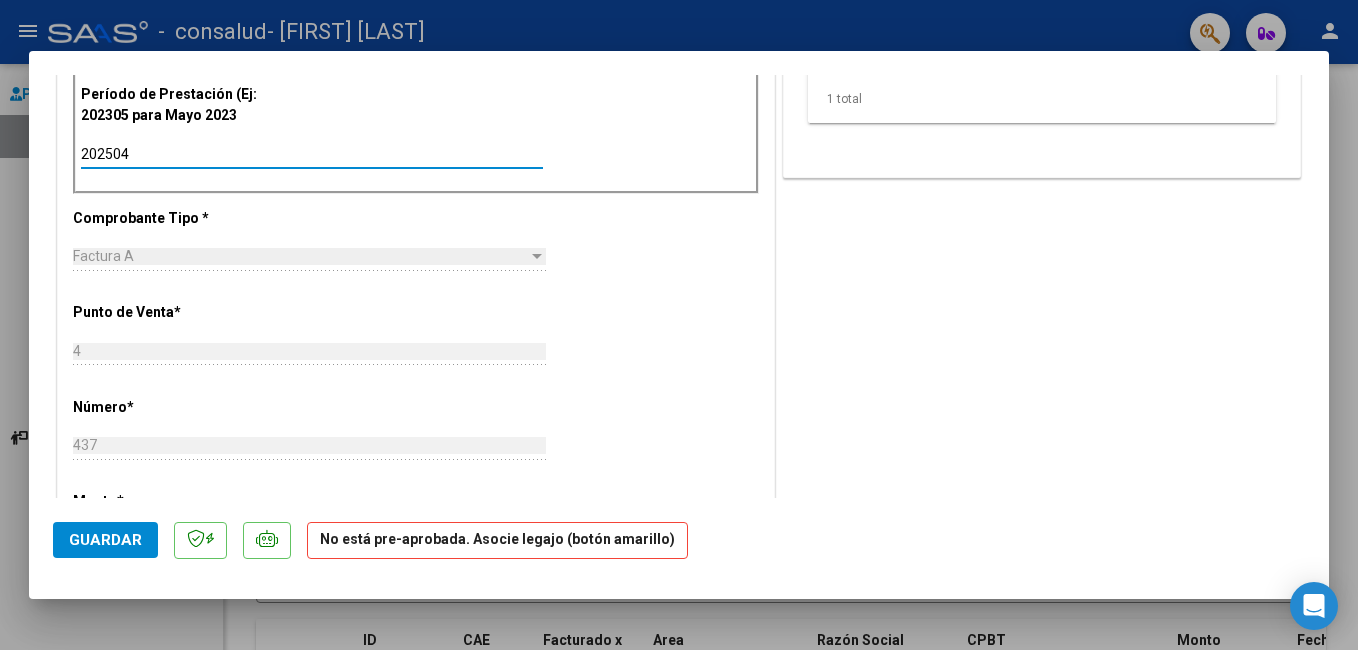 type on "202504" 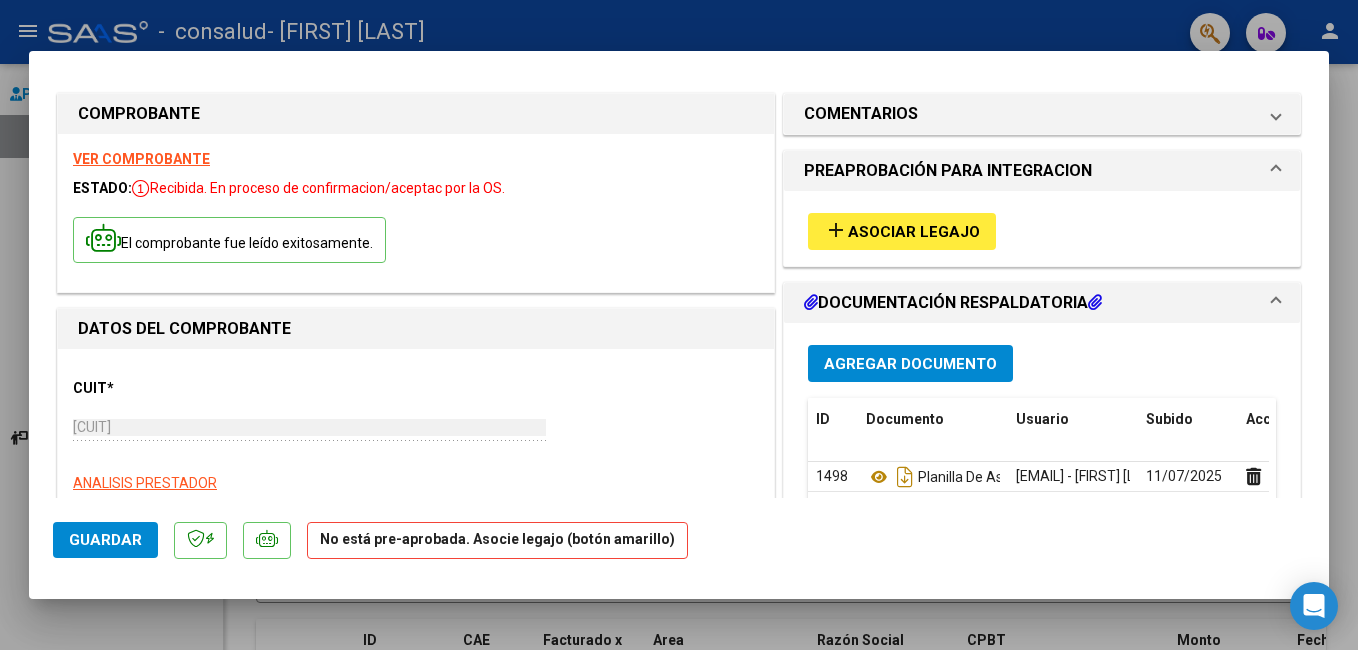 scroll, scrollTop: 0, scrollLeft: 0, axis: both 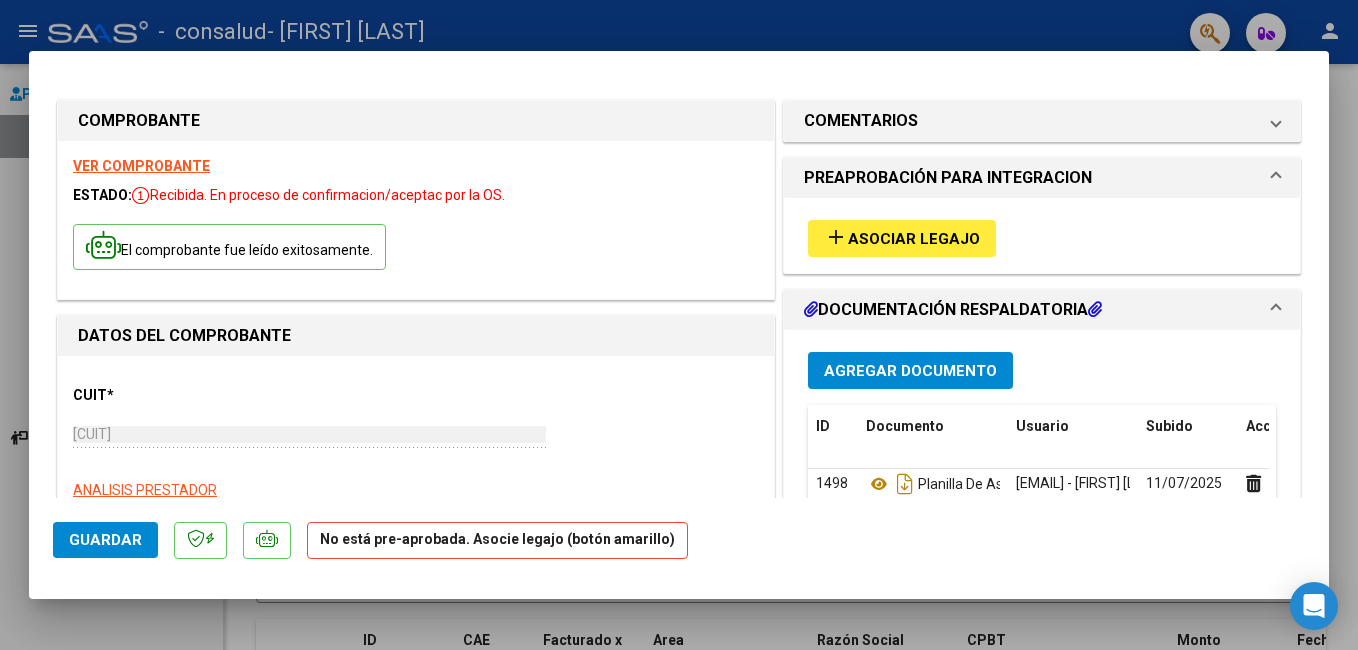 click on "Asociar Legajo" at bounding box center (914, 239) 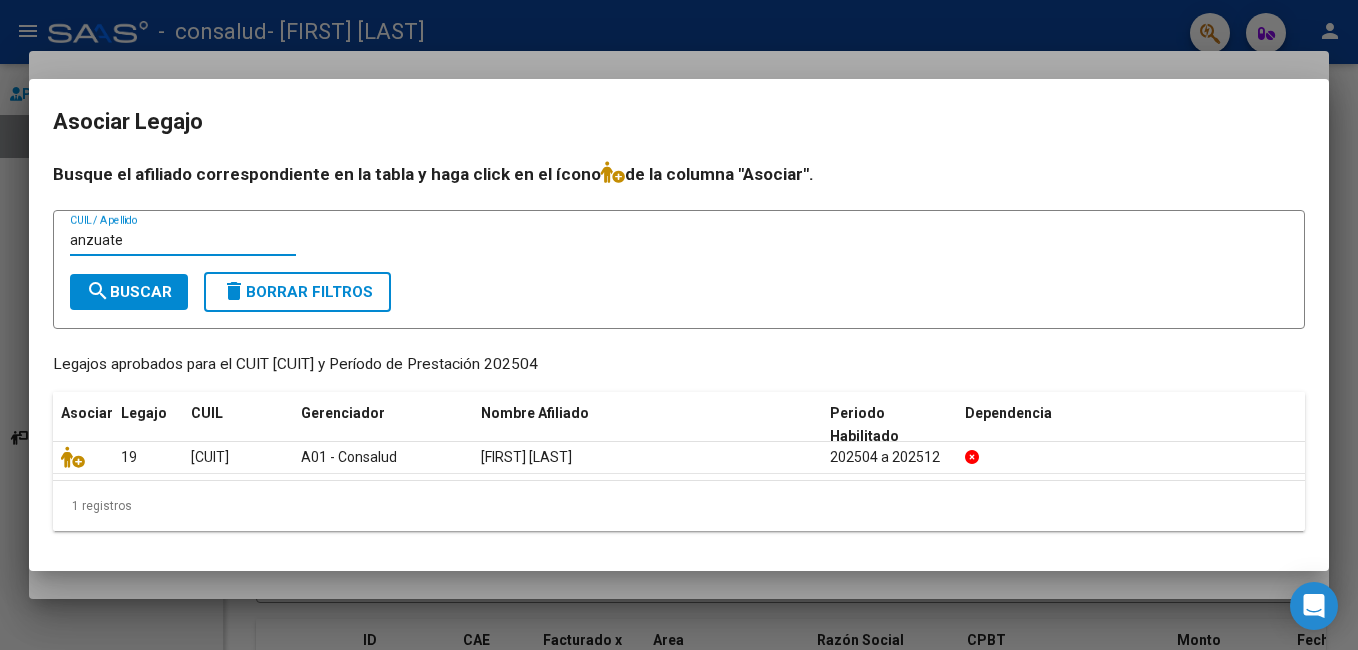 type on "anzuate" 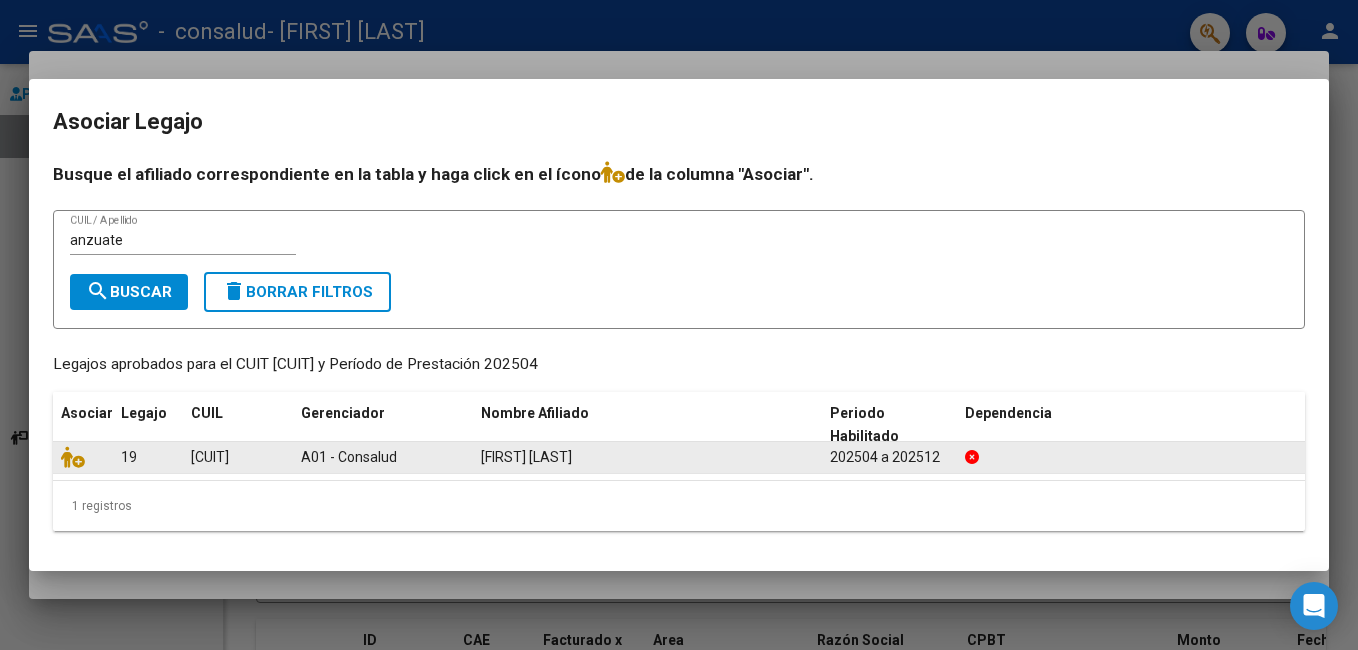 click on "A01 - Consalud" 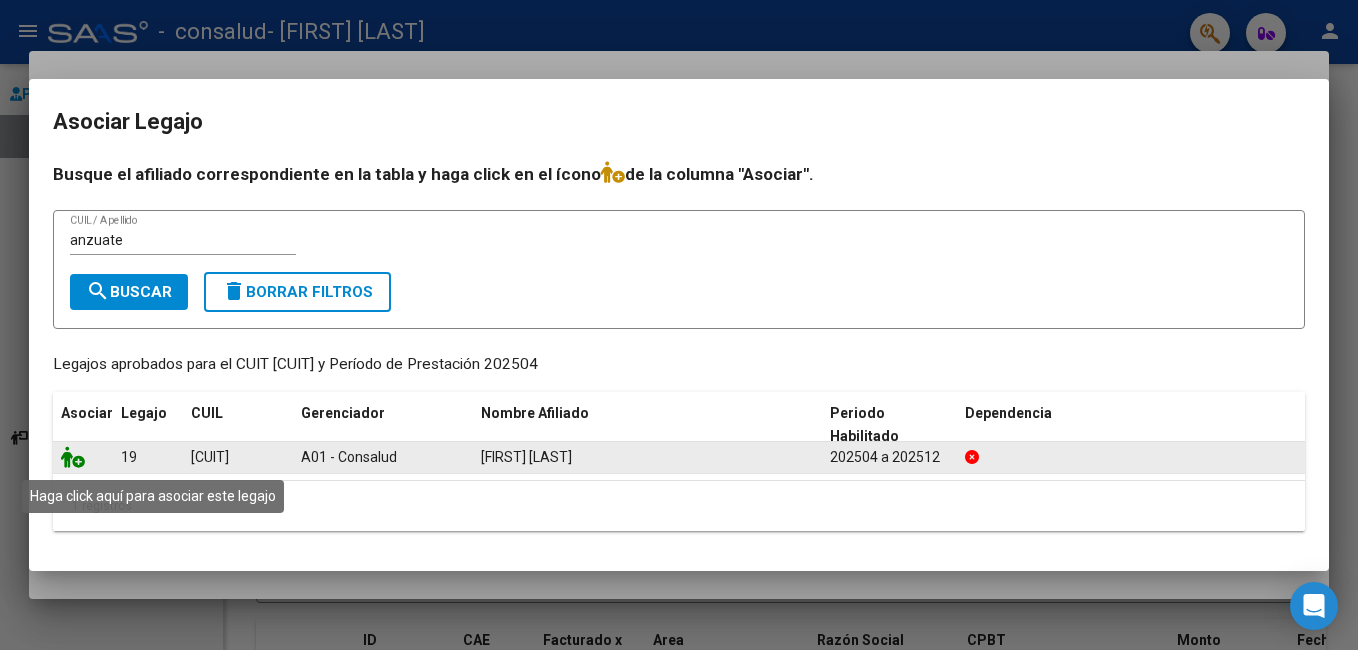 click 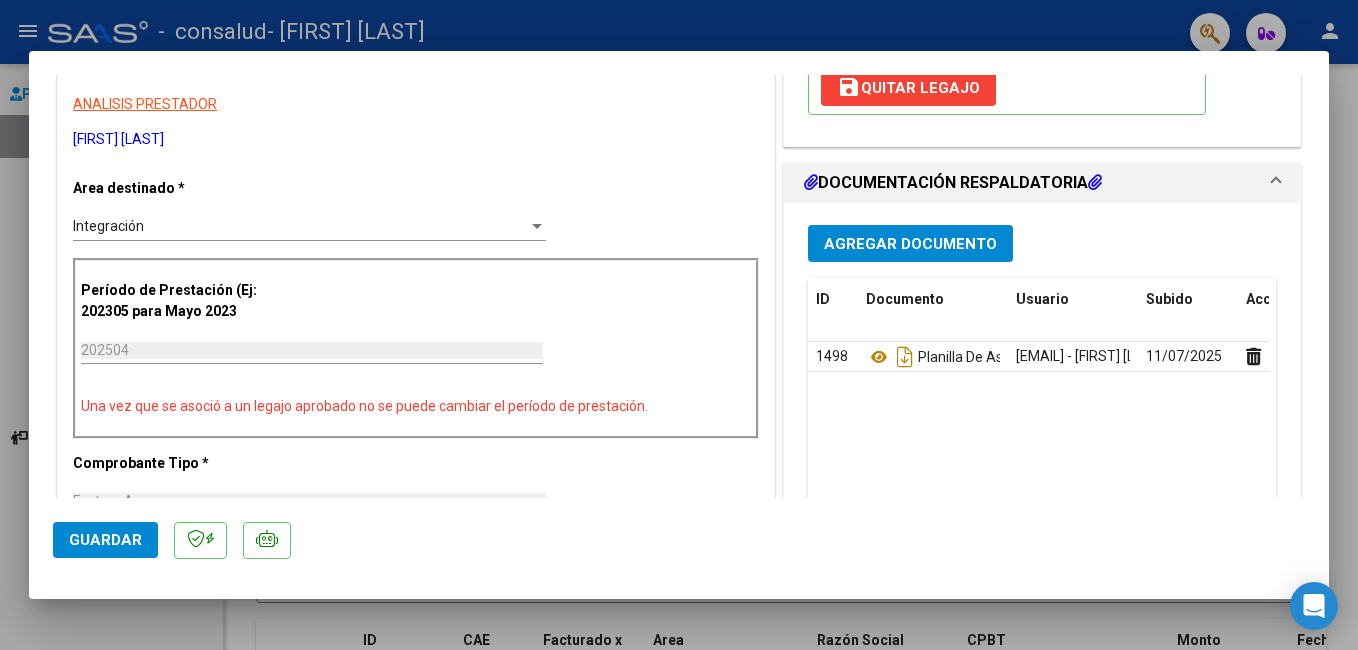 scroll, scrollTop: 400, scrollLeft: 0, axis: vertical 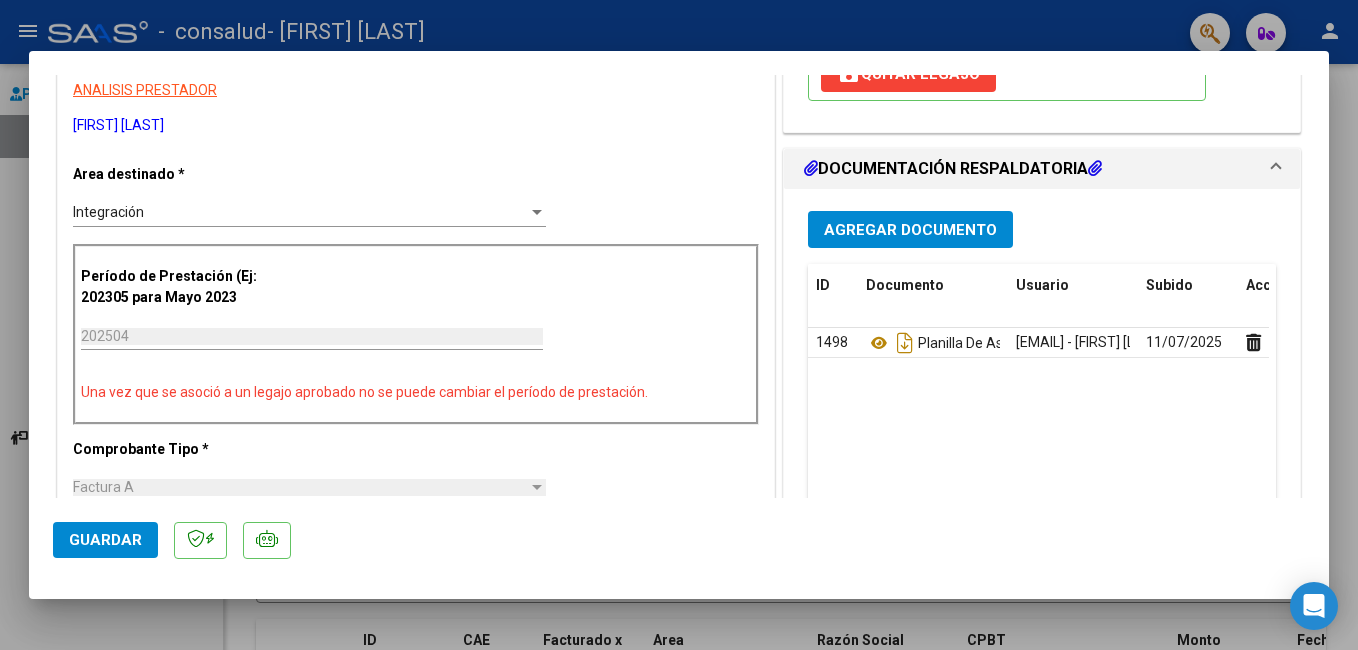 click on "Guardar" 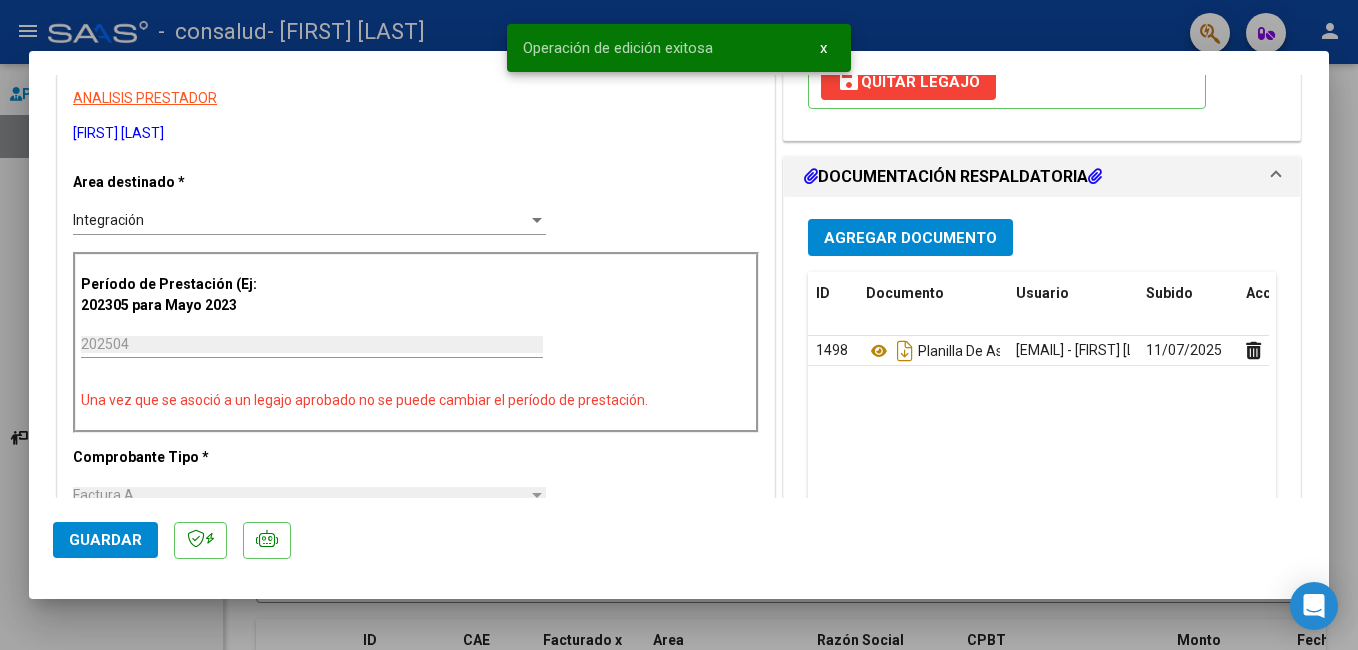 scroll, scrollTop: 400, scrollLeft: 0, axis: vertical 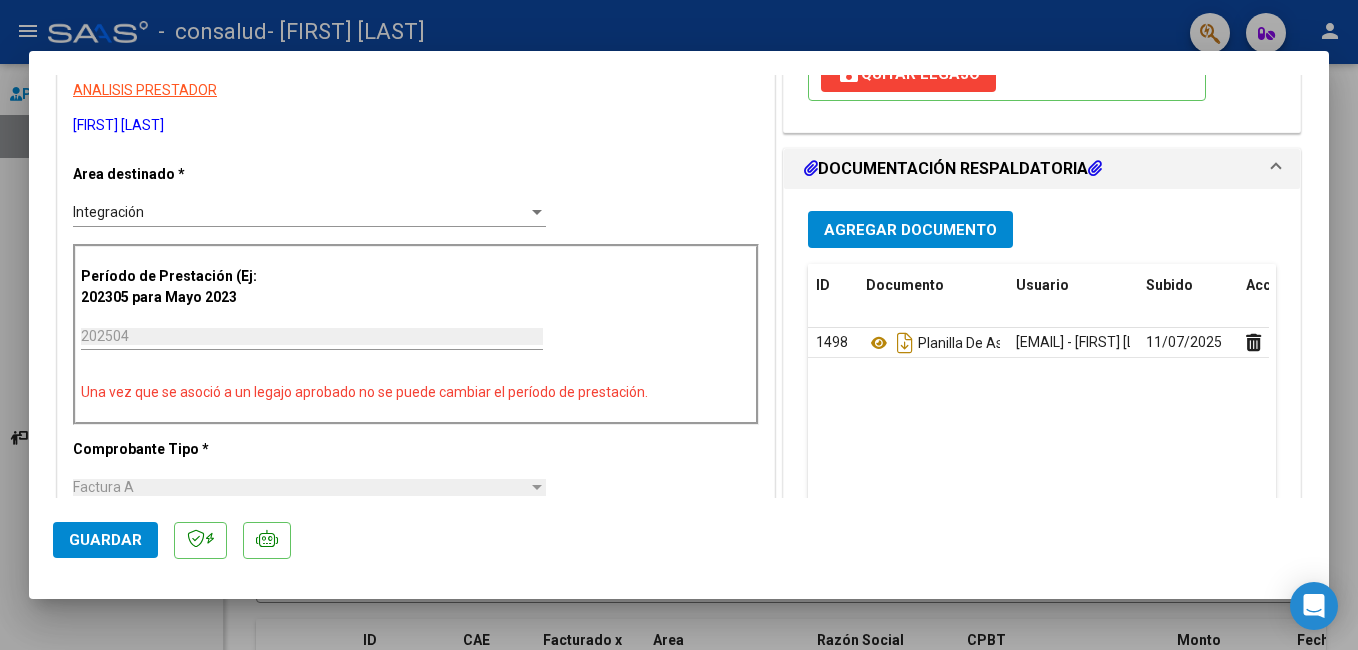 click on "Una vez que se asoció a un legajo aprobado no se puede cambiar el período de prestación." at bounding box center [416, 392] 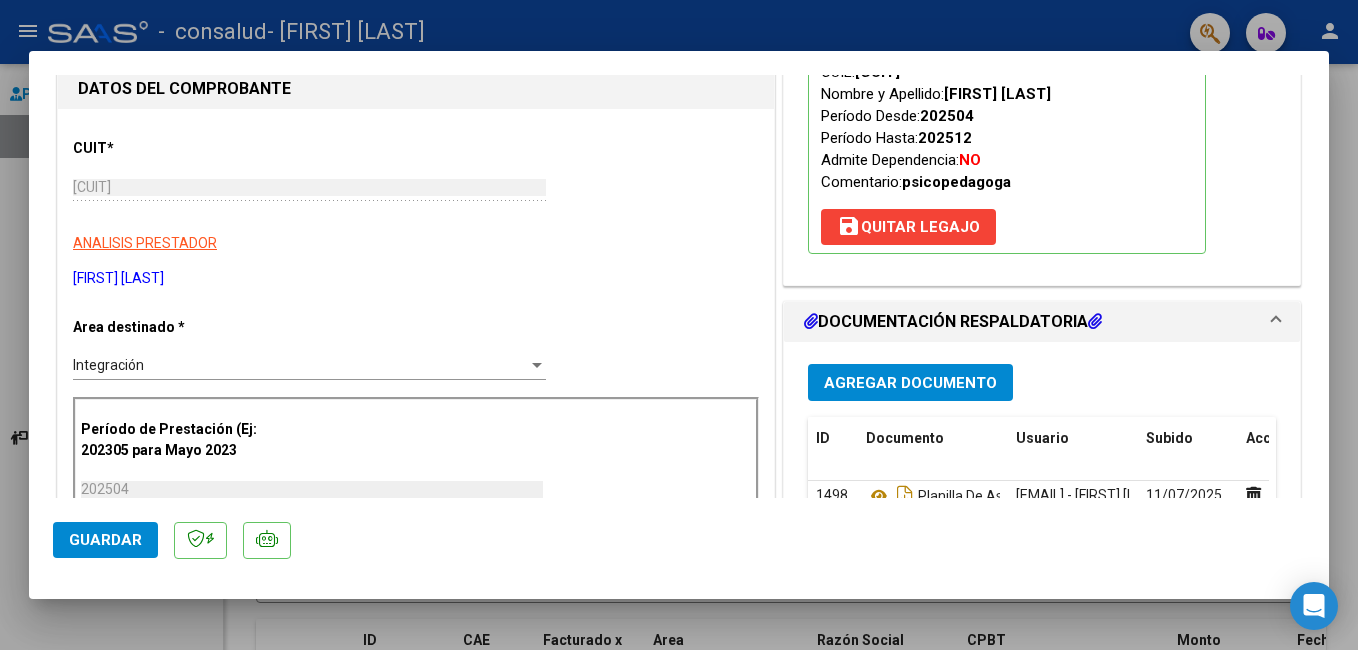 scroll, scrollTop: 0, scrollLeft: 0, axis: both 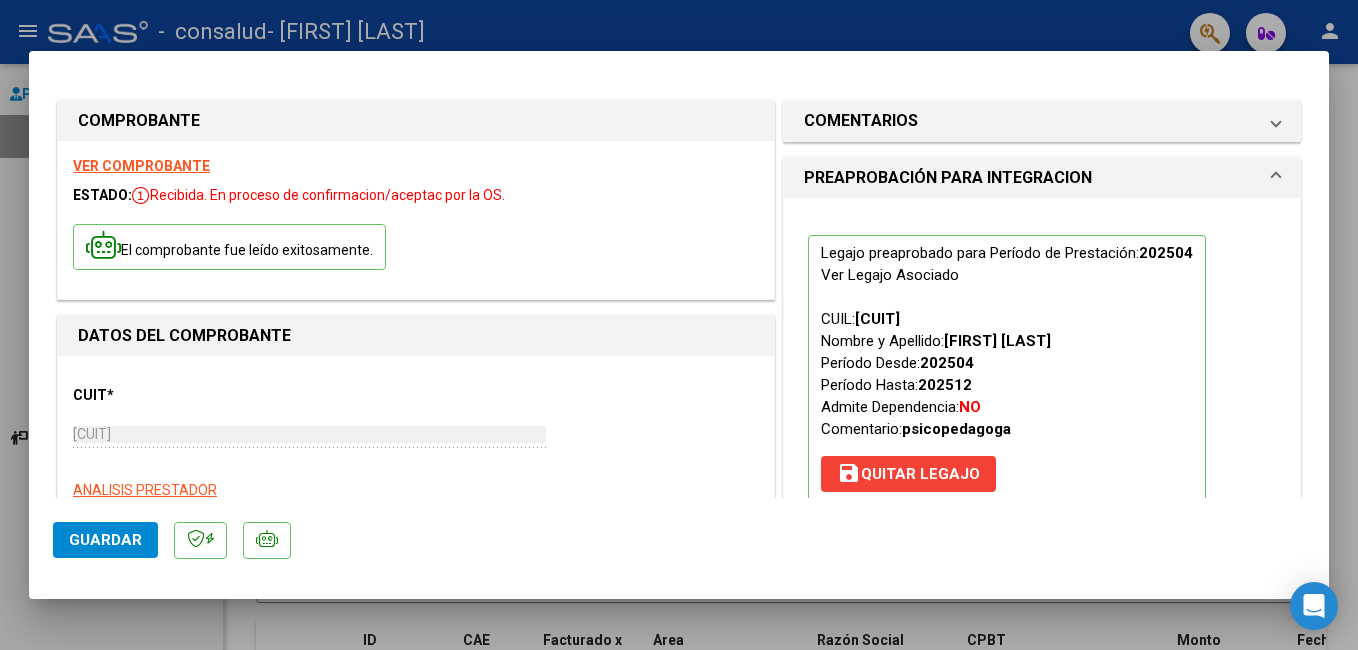 click on "PREAPROBACIÓN PARA INTEGRACION" at bounding box center [948, 178] 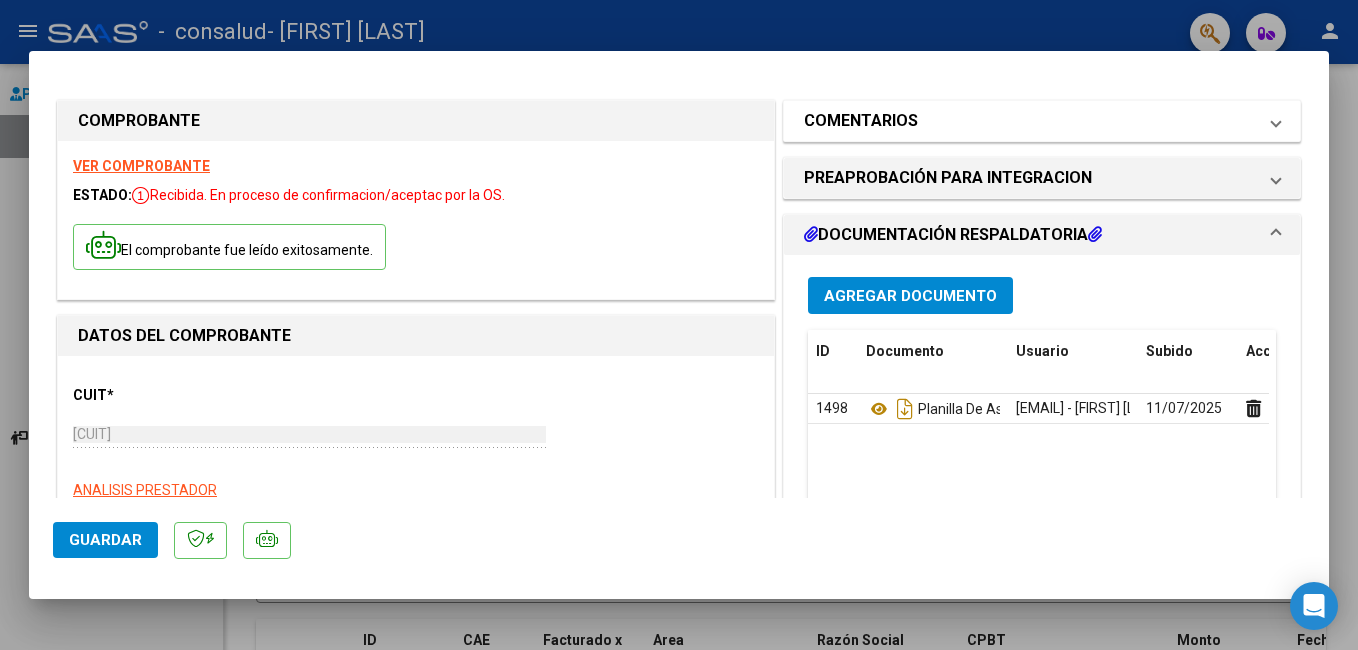 click on "COMENTARIOS" at bounding box center (861, 121) 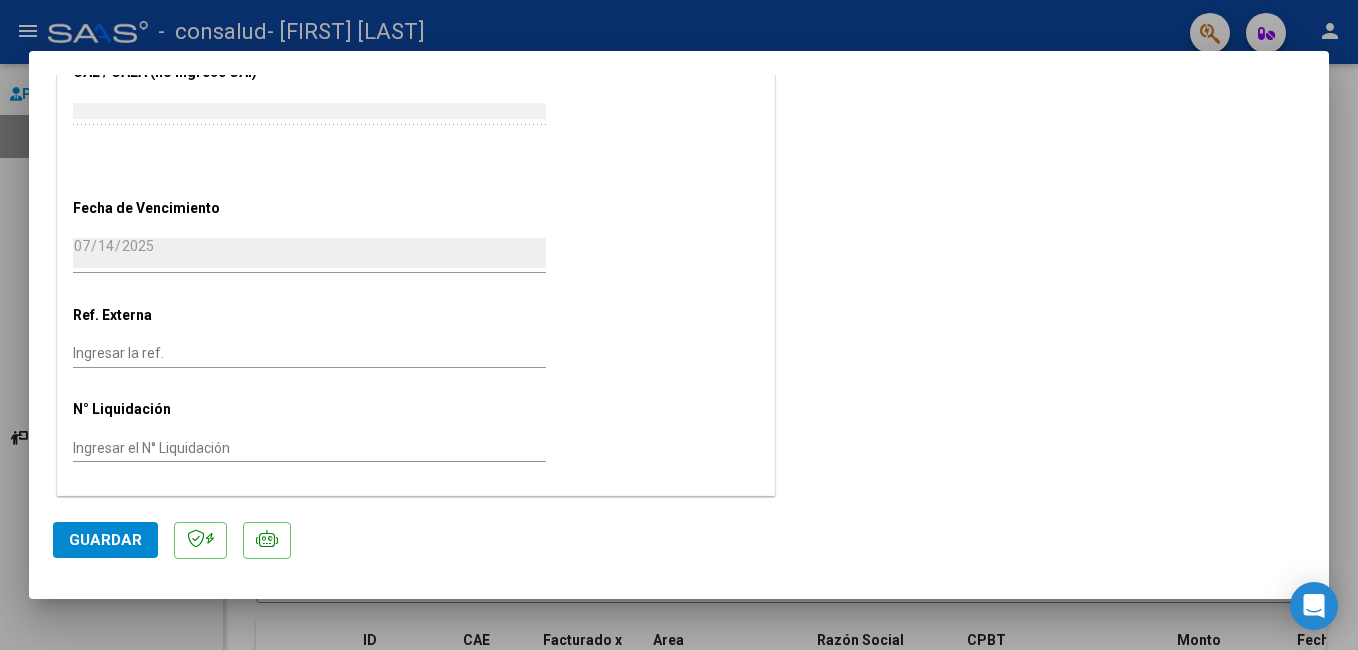 scroll, scrollTop: 1262, scrollLeft: 0, axis: vertical 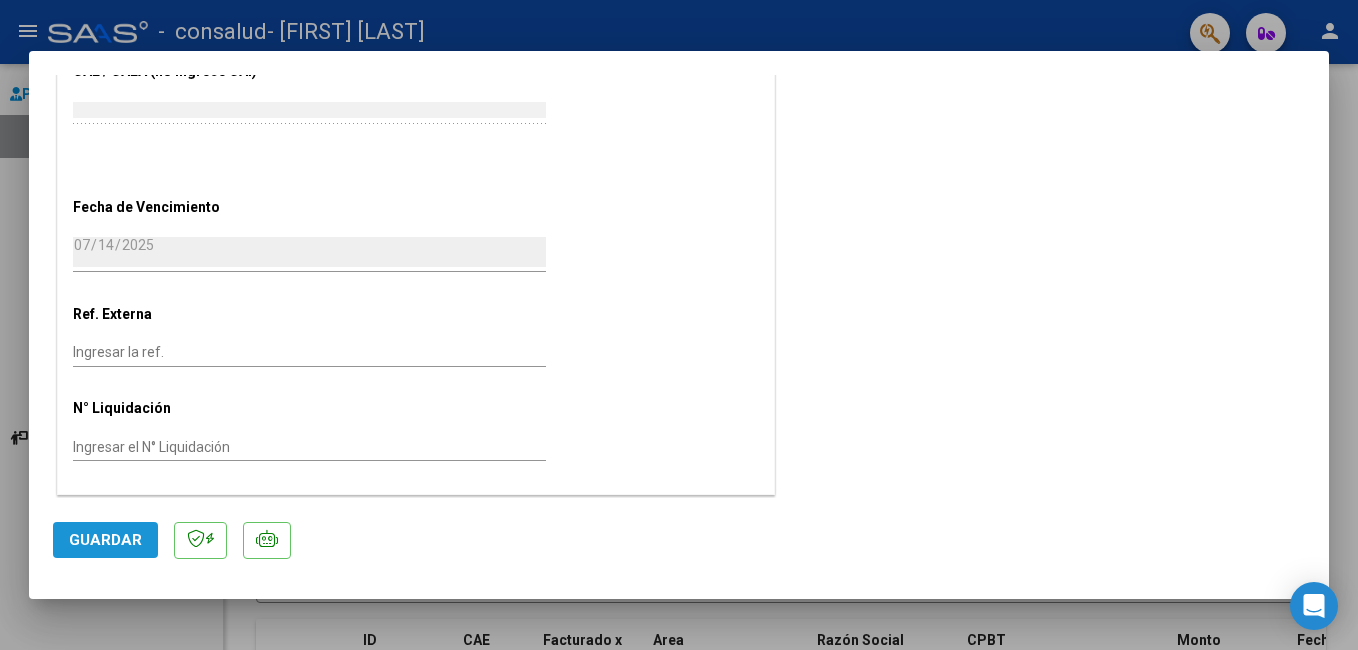 click on "Guardar" 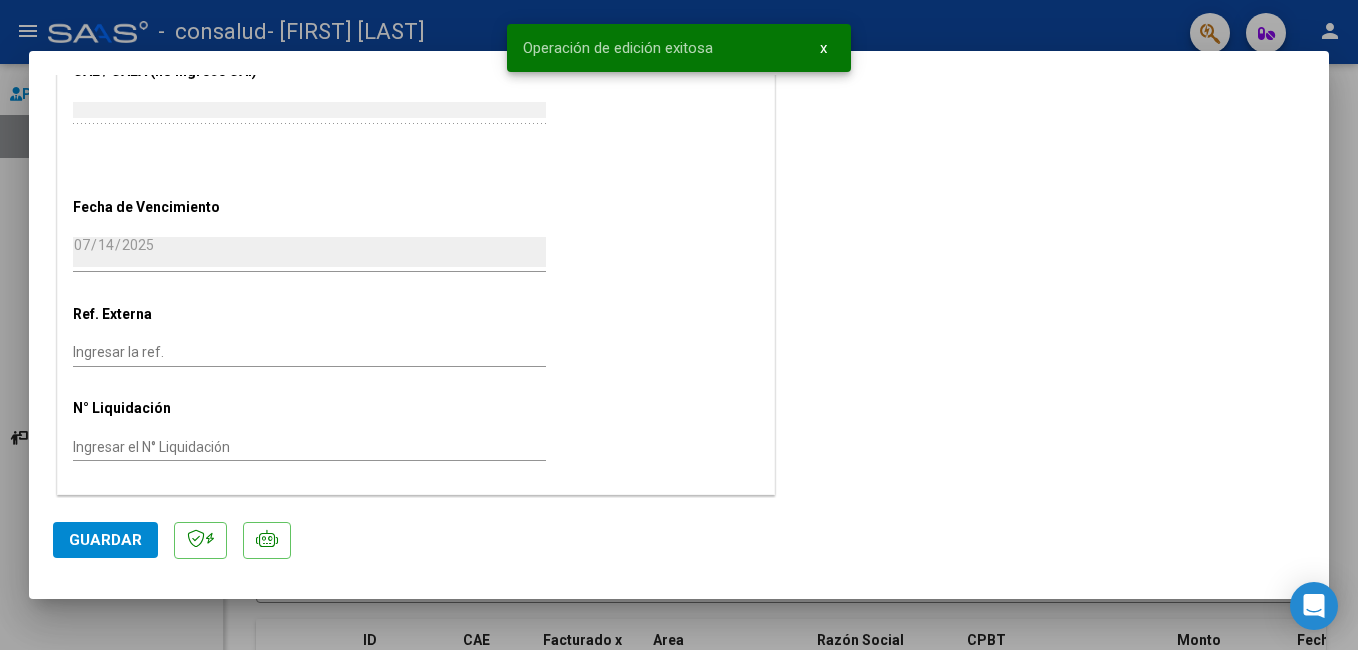 click at bounding box center [679, 325] 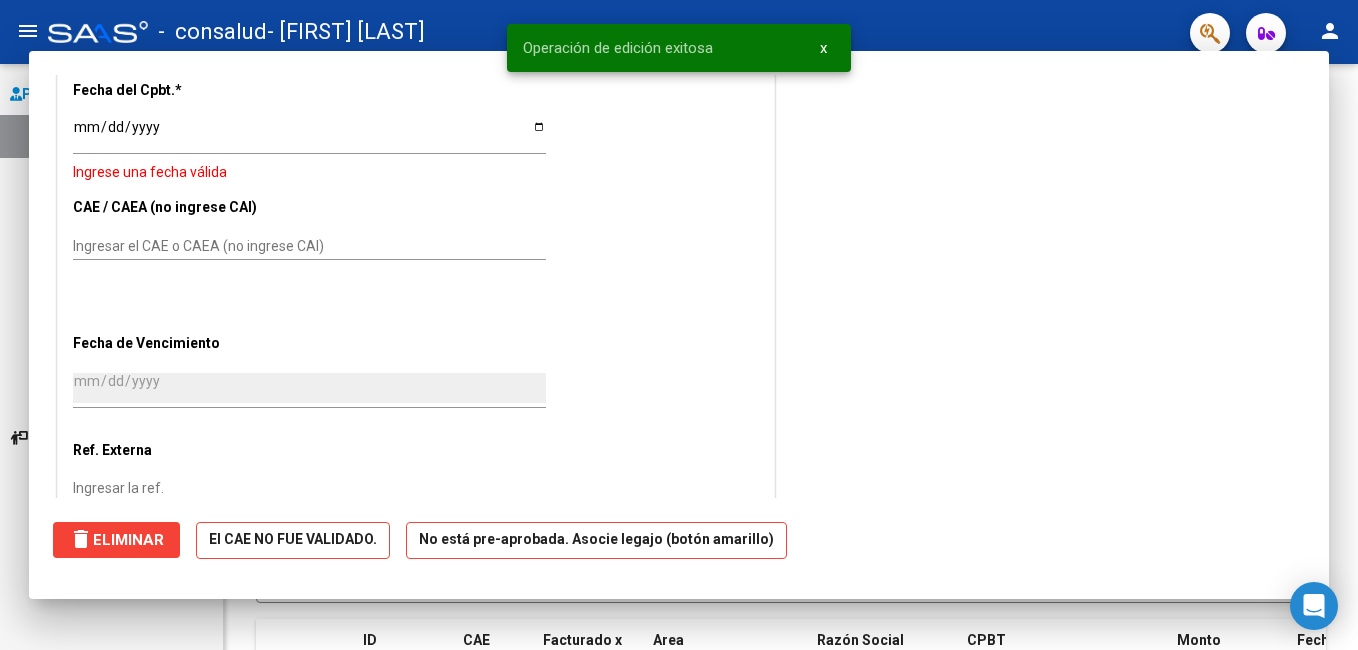scroll, scrollTop: 0, scrollLeft: 0, axis: both 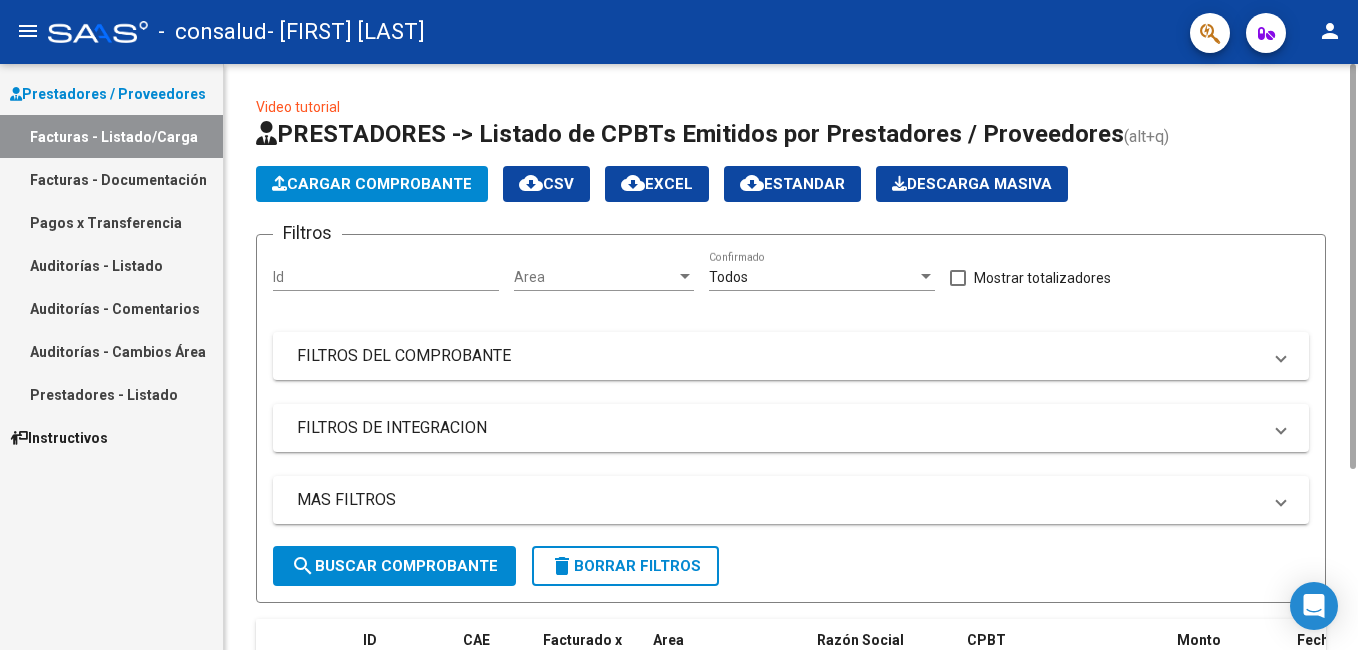 click on "search  Buscar Comprobante" 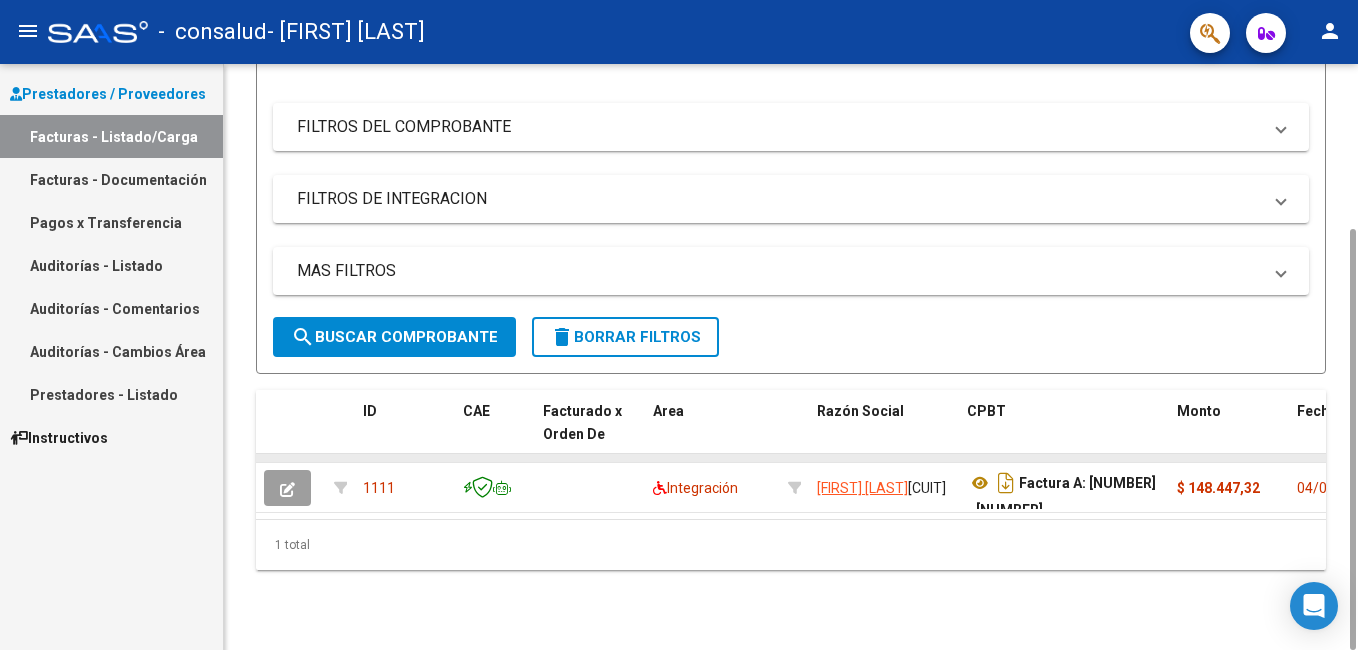 scroll, scrollTop: 0, scrollLeft: 0, axis: both 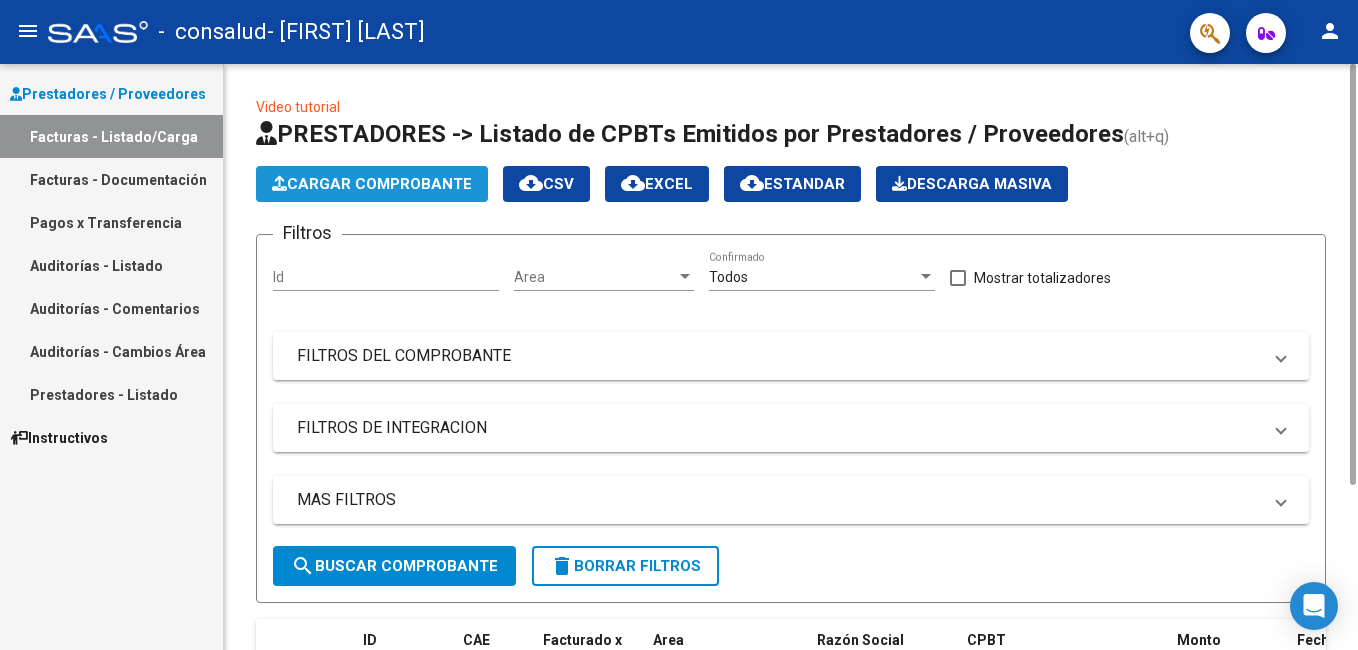 click on "Cargar Comprobante" 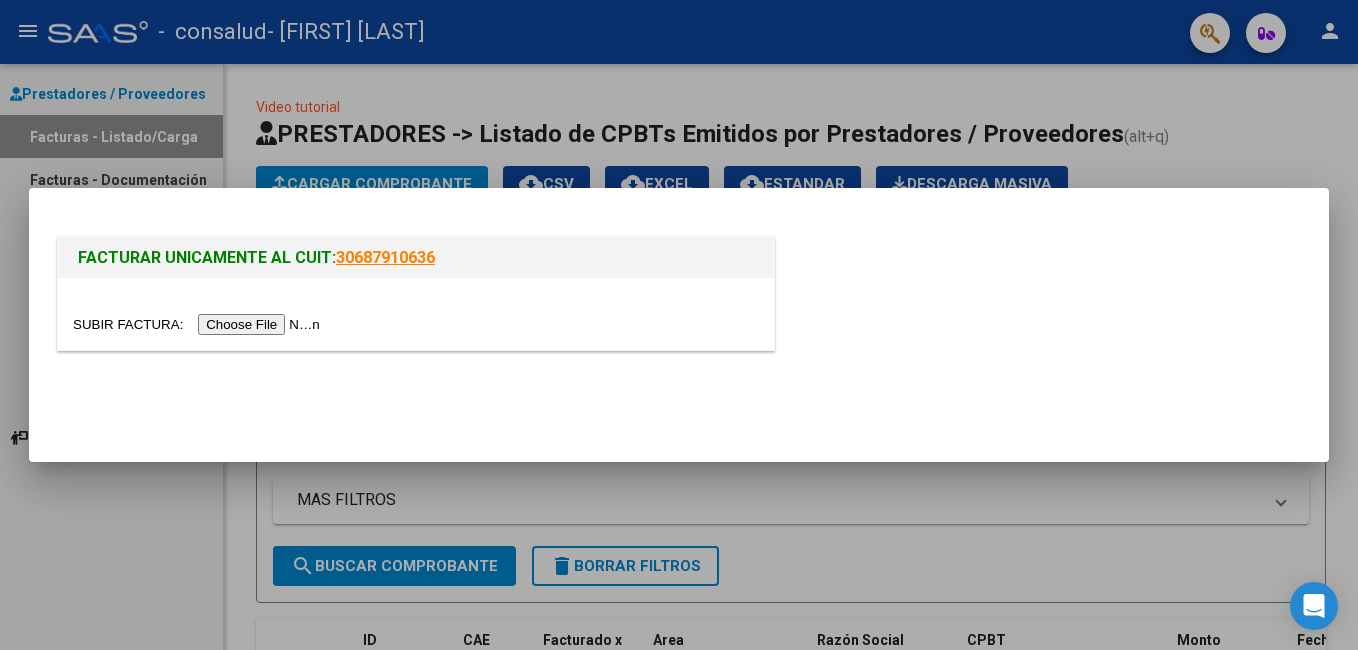 click at bounding box center (199, 324) 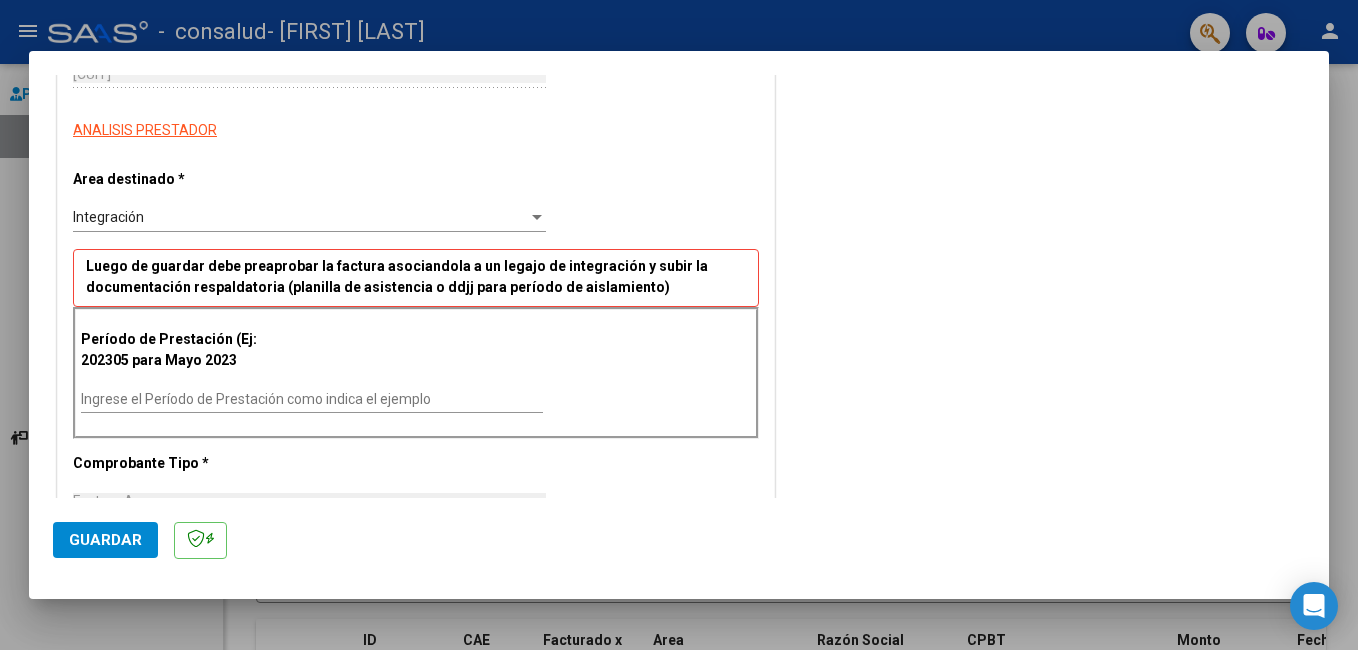 scroll, scrollTop: 400, scrollLeft: 0, axis: vertical 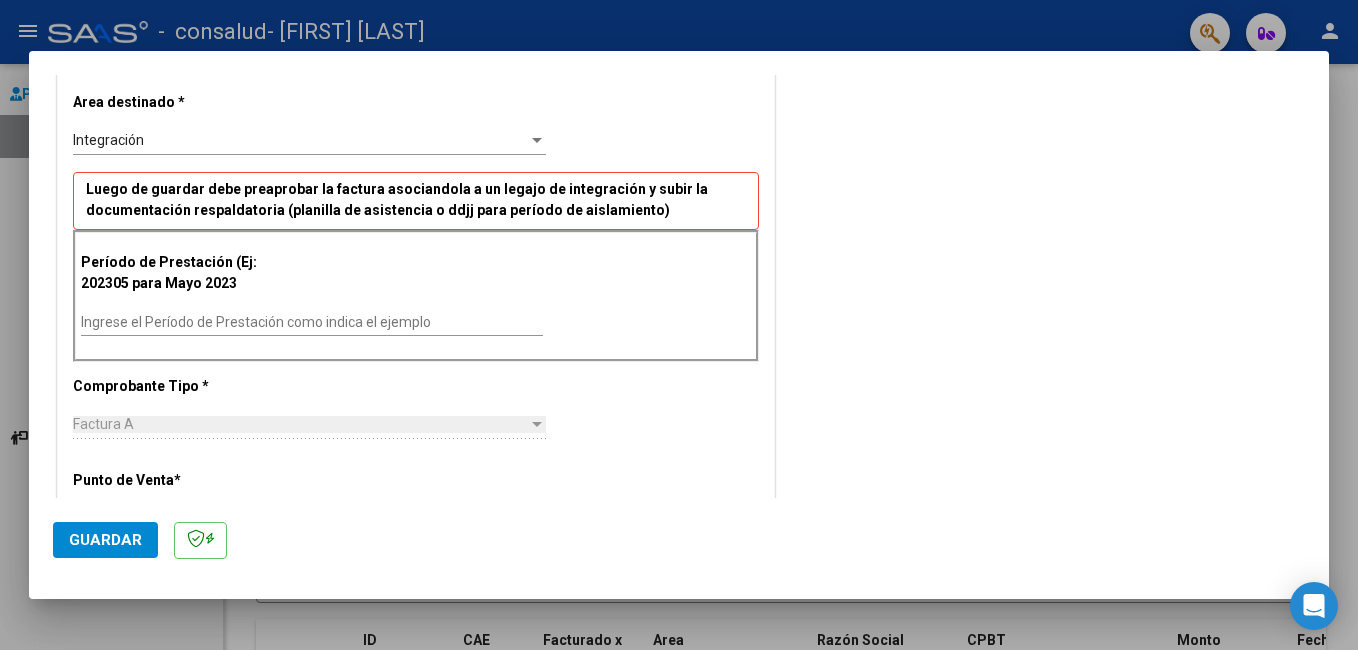 click on "Ingrese el Período de Prestación como indica el ejemplo" at bounding box center [312, 322] 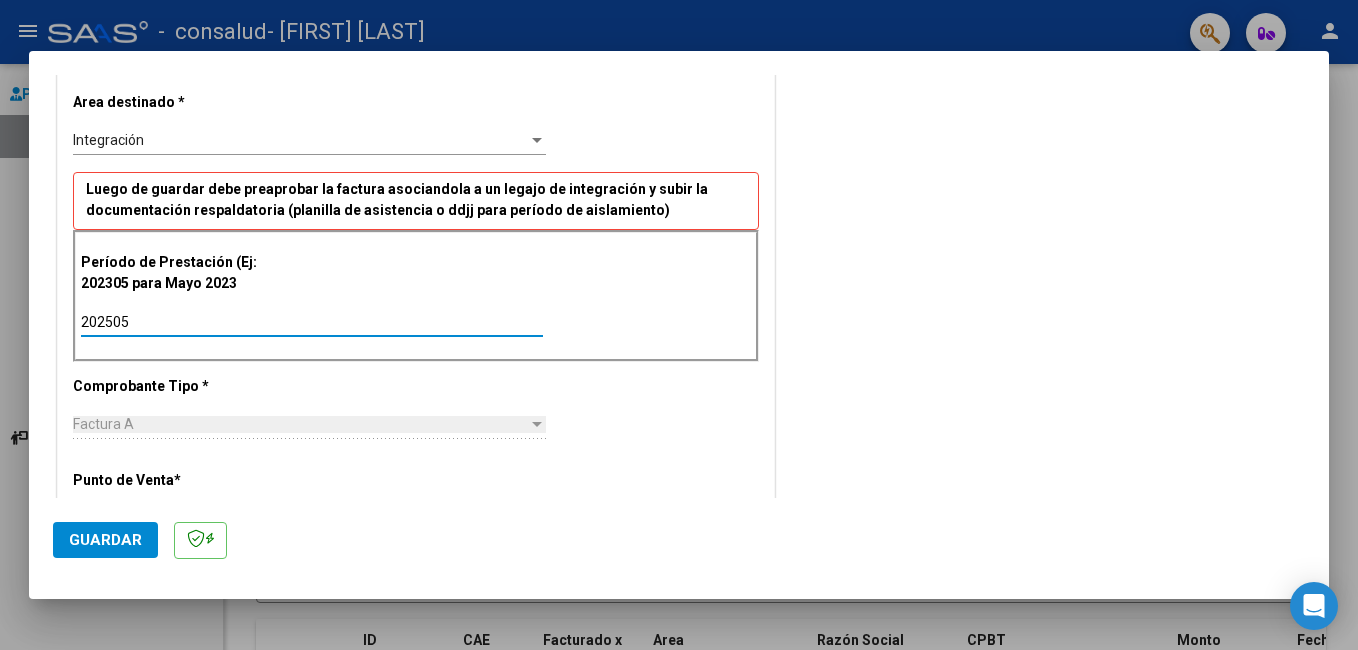 type on "202505" 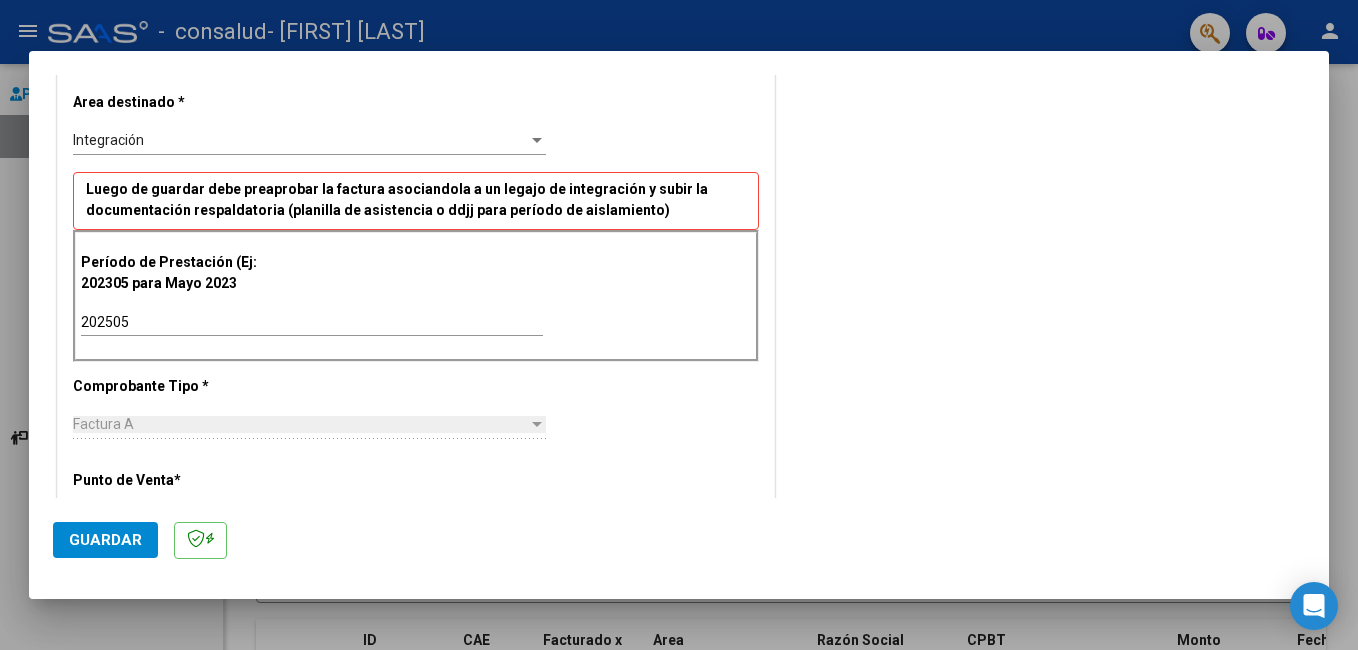 click on "COMENTARIOS Comentarios del Prestador / Gerenciador:" at bounding box center (1042, 496) 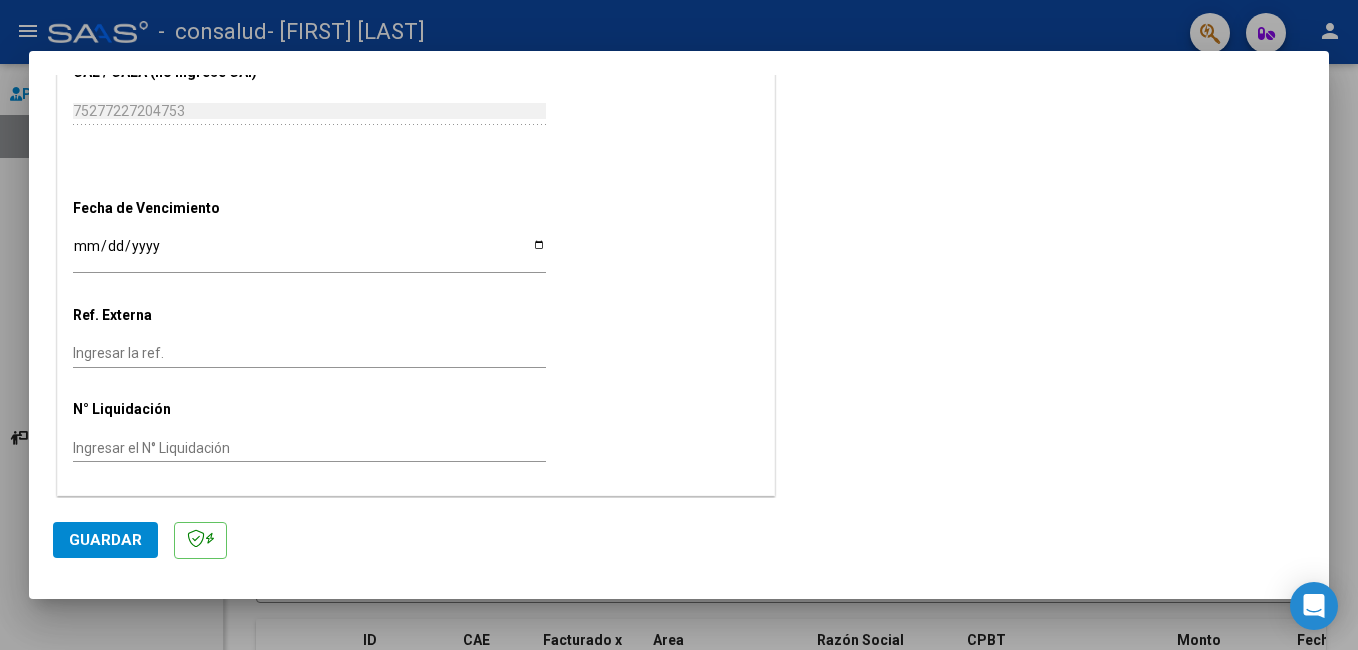 scroll, scrollTop: 1199, scrollLeft: 0, axis: vertical 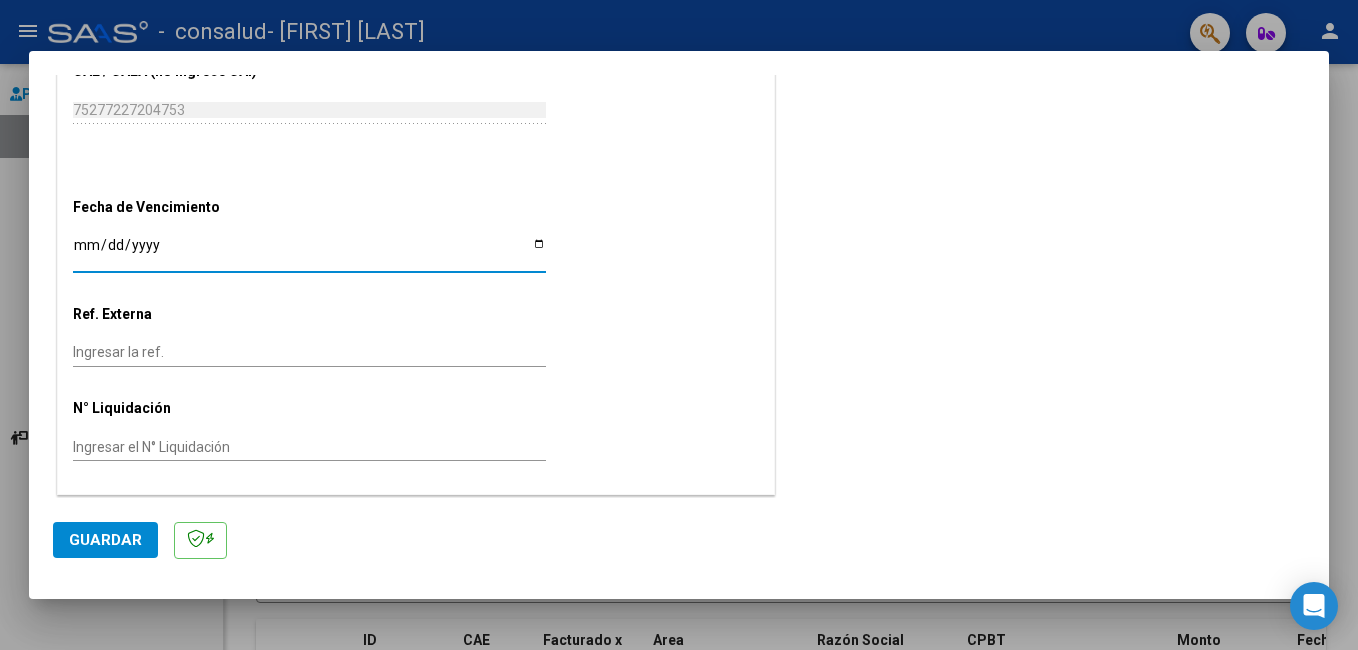 click on "Ingresar la fecha" at bounding box center (309, 252) 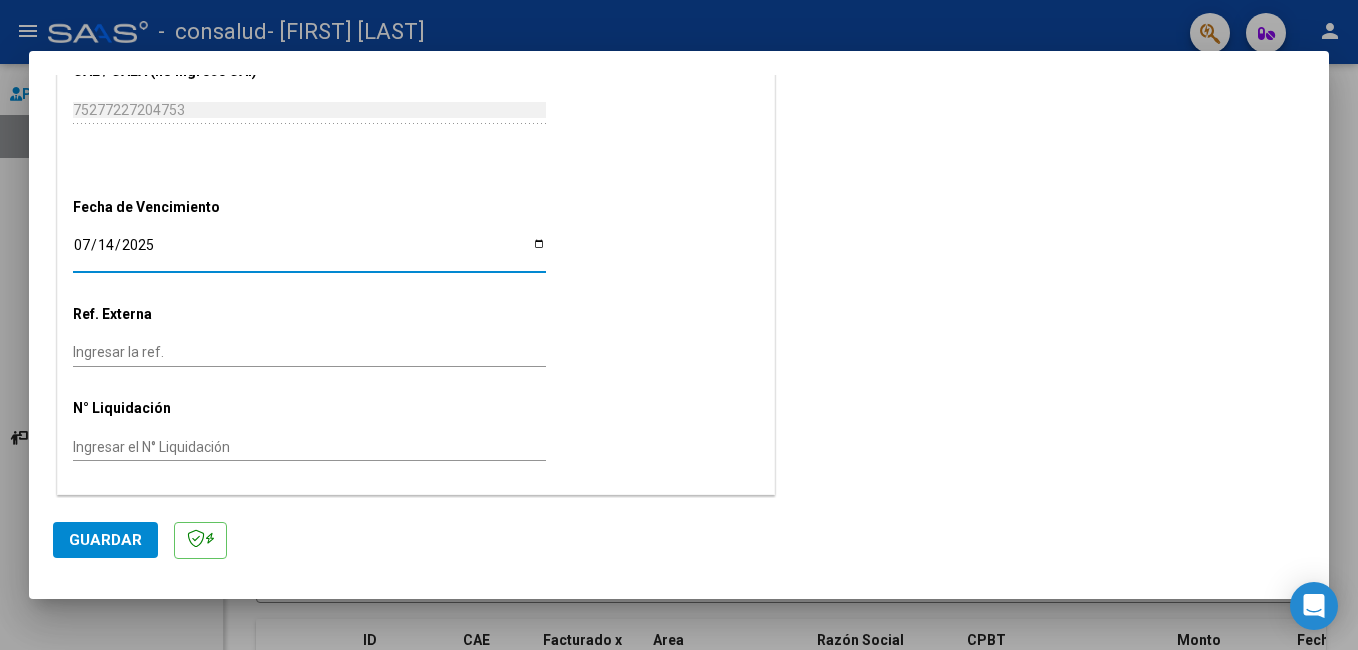 click on "Guardar" 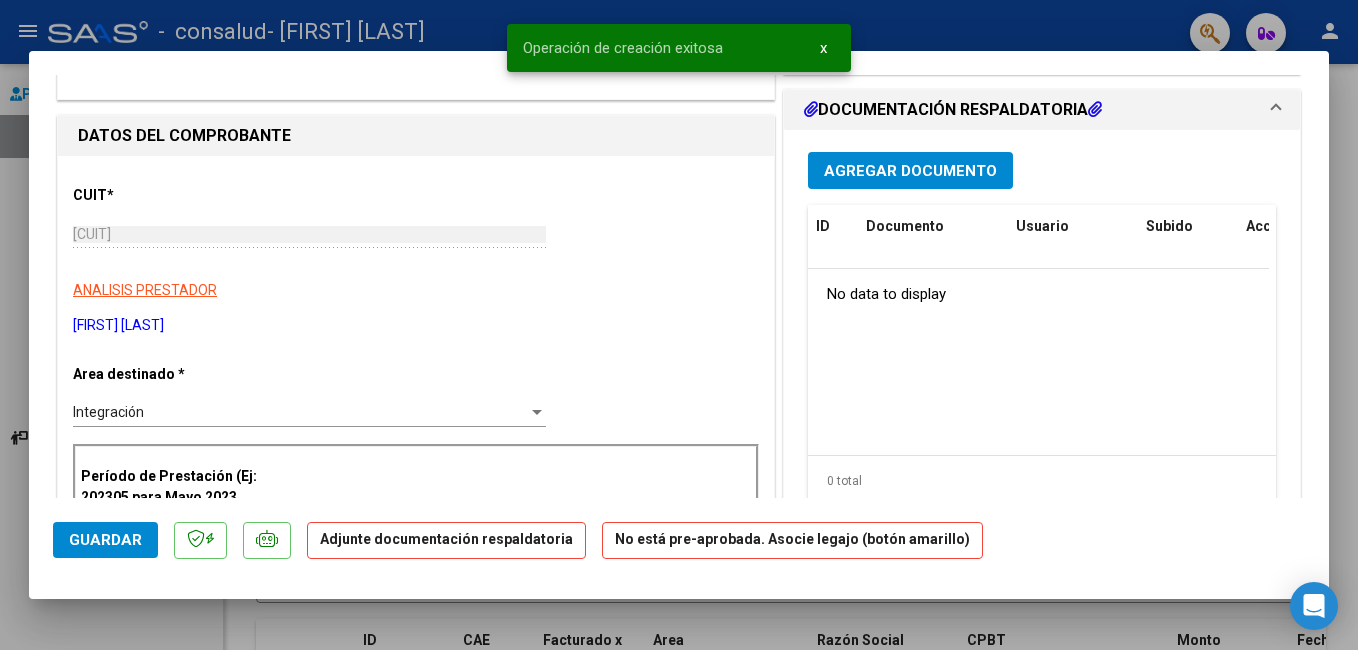 scroll, scrollTop: 0, scrollLeft: 0, axis: both 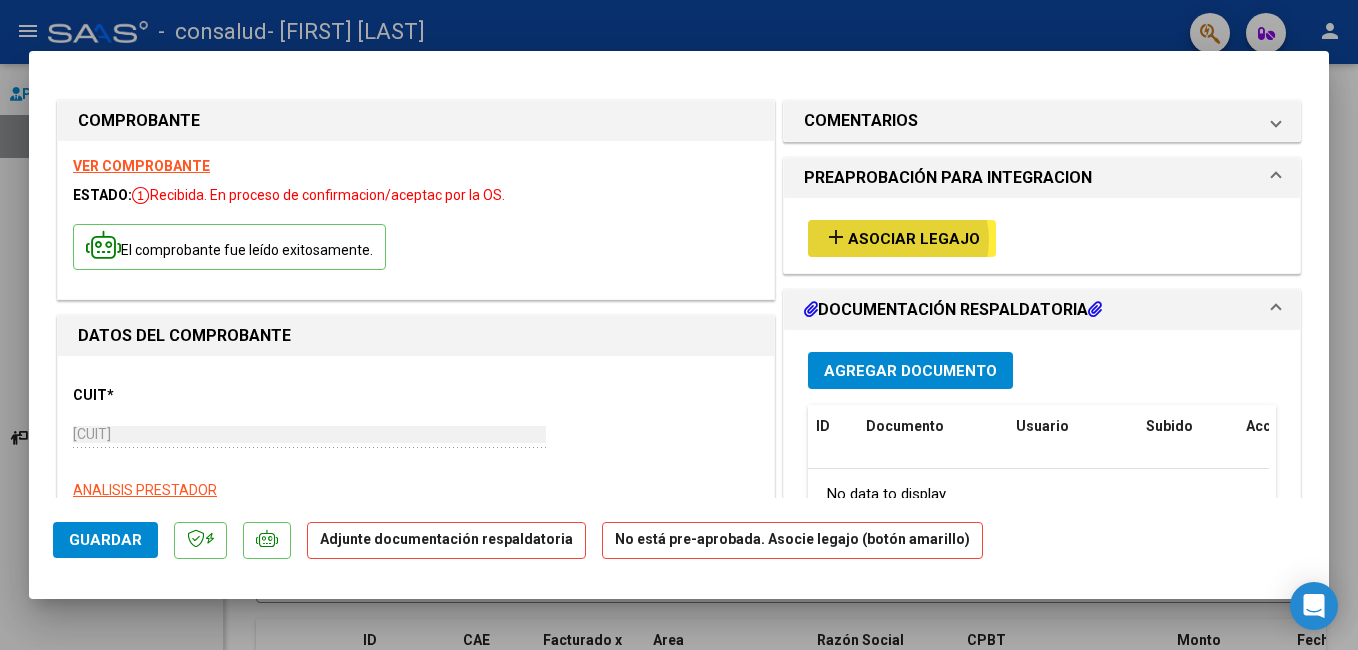 click on "Asociar Legajo" at bounding box center (914, 239) 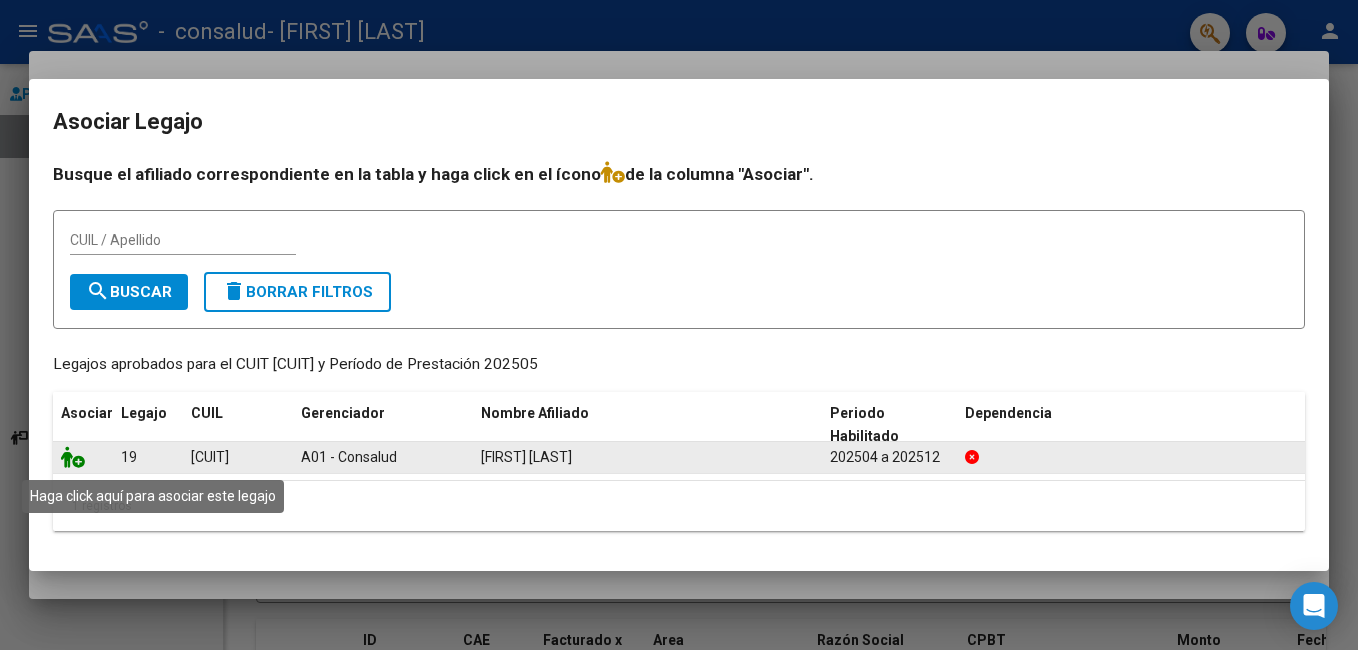 click 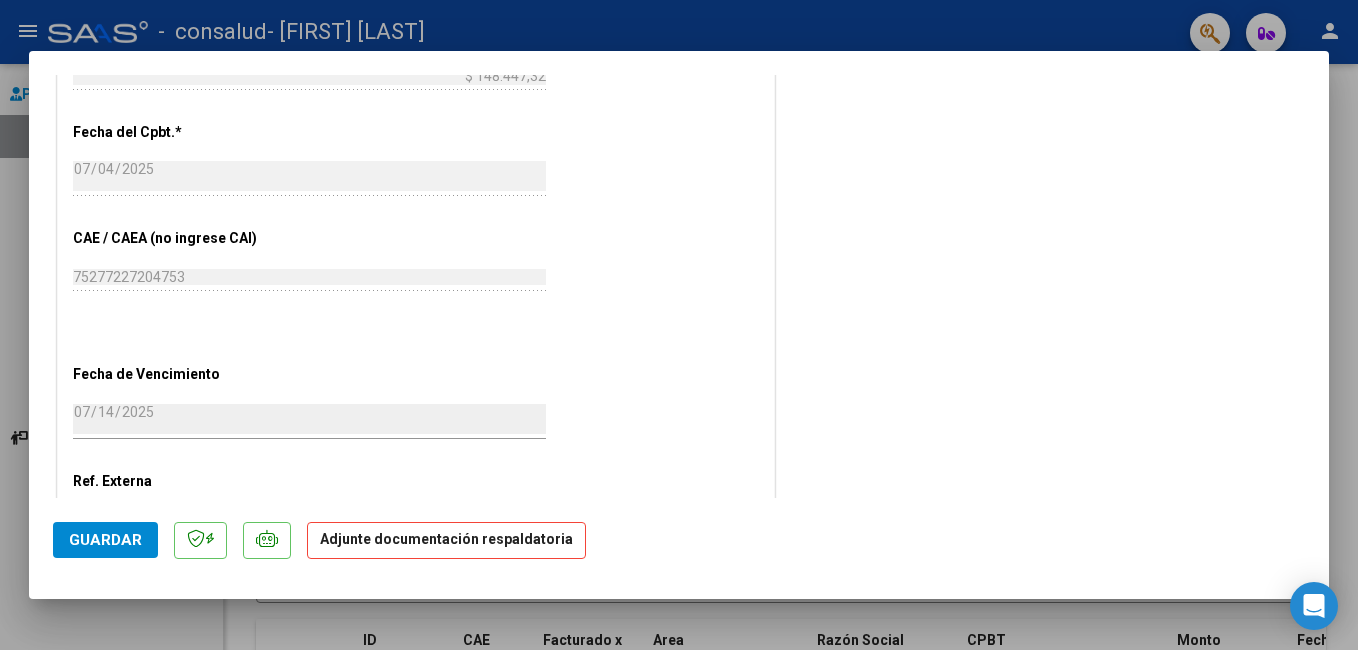 scroll, scrollTop: 1100, scrollLeft: 0, axis: vertical 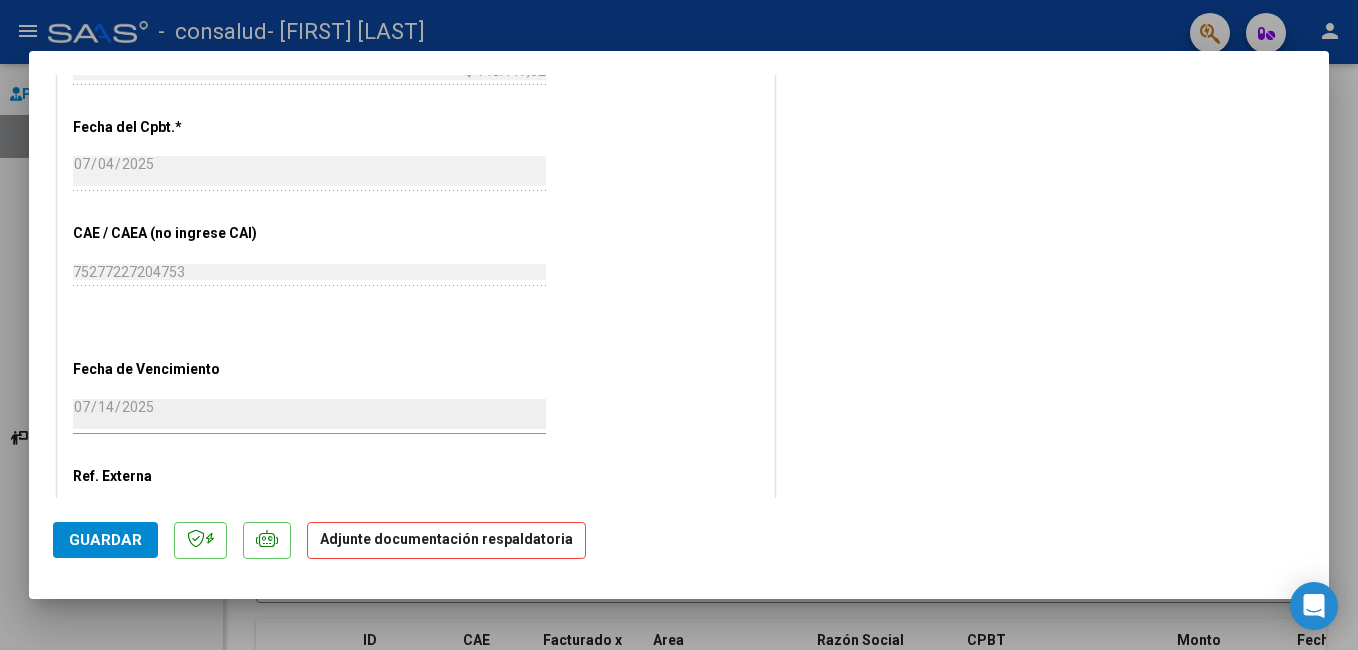 click on "Adjunte documentación respaldatoria" 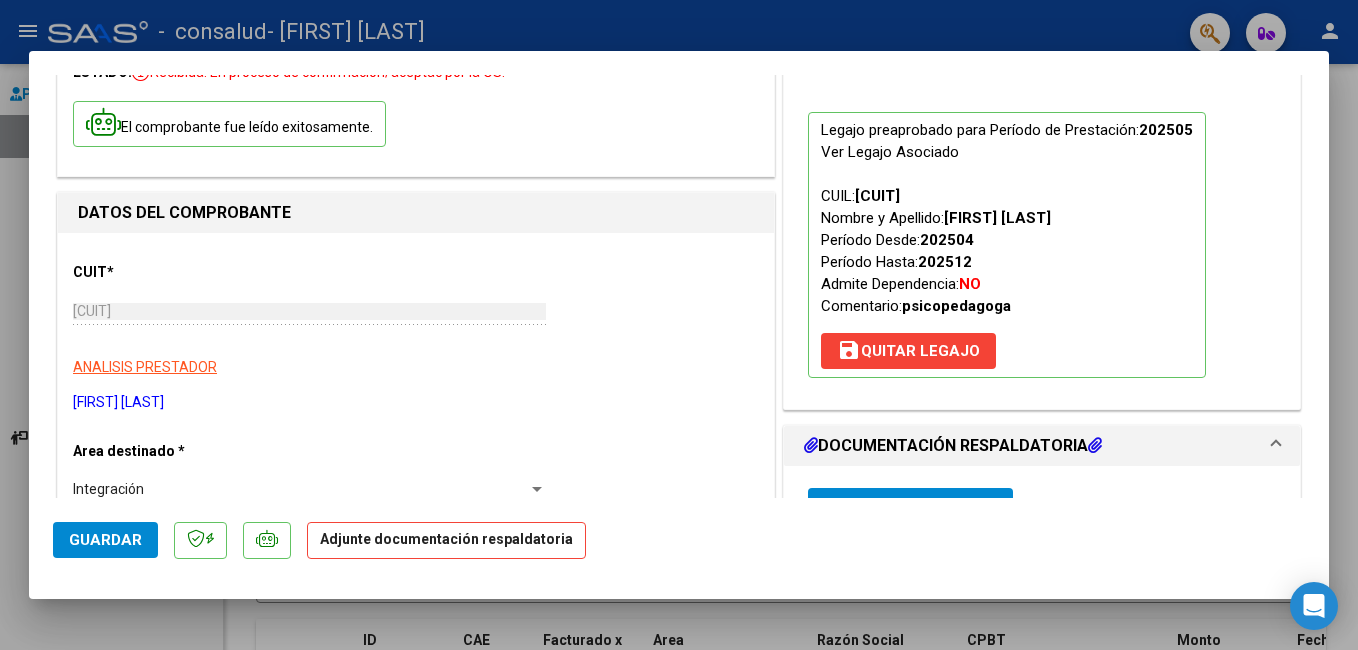 scroll, scrollTop: 100, scrollLeft: 0, axis: vertical 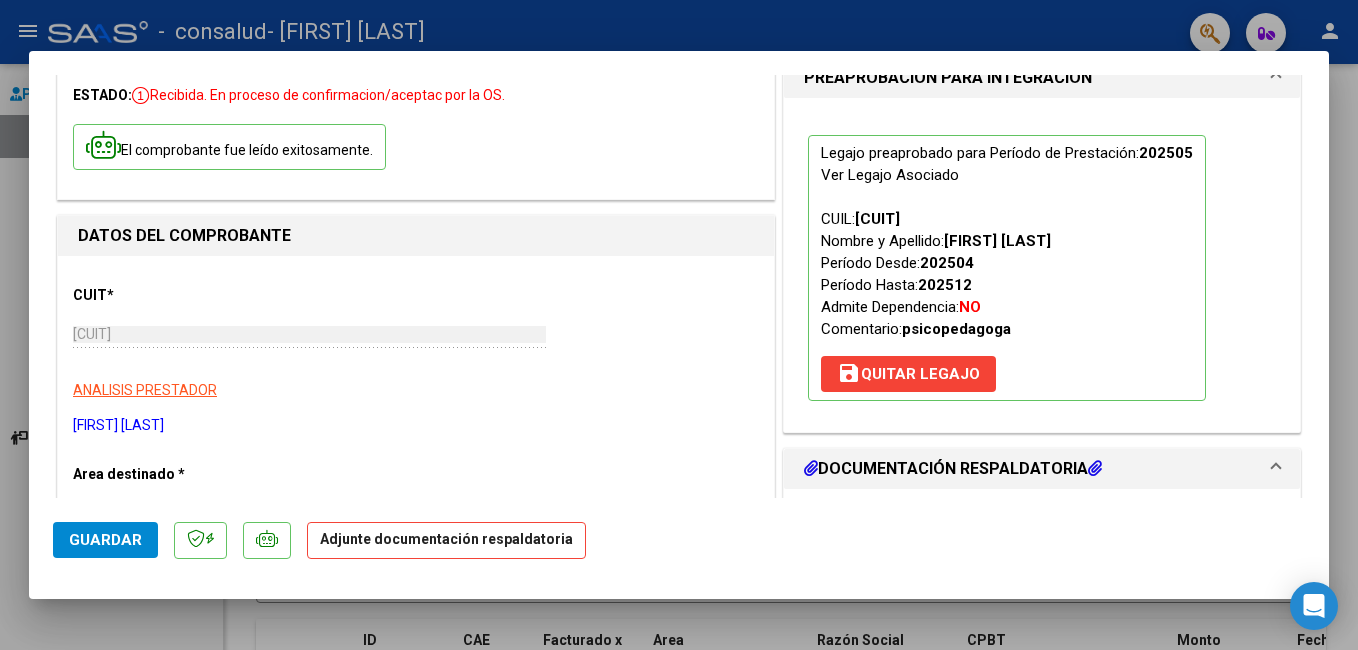click on "DOCUMENTACIÓN RESPALDATORIA" at bounding box center [953, 469] 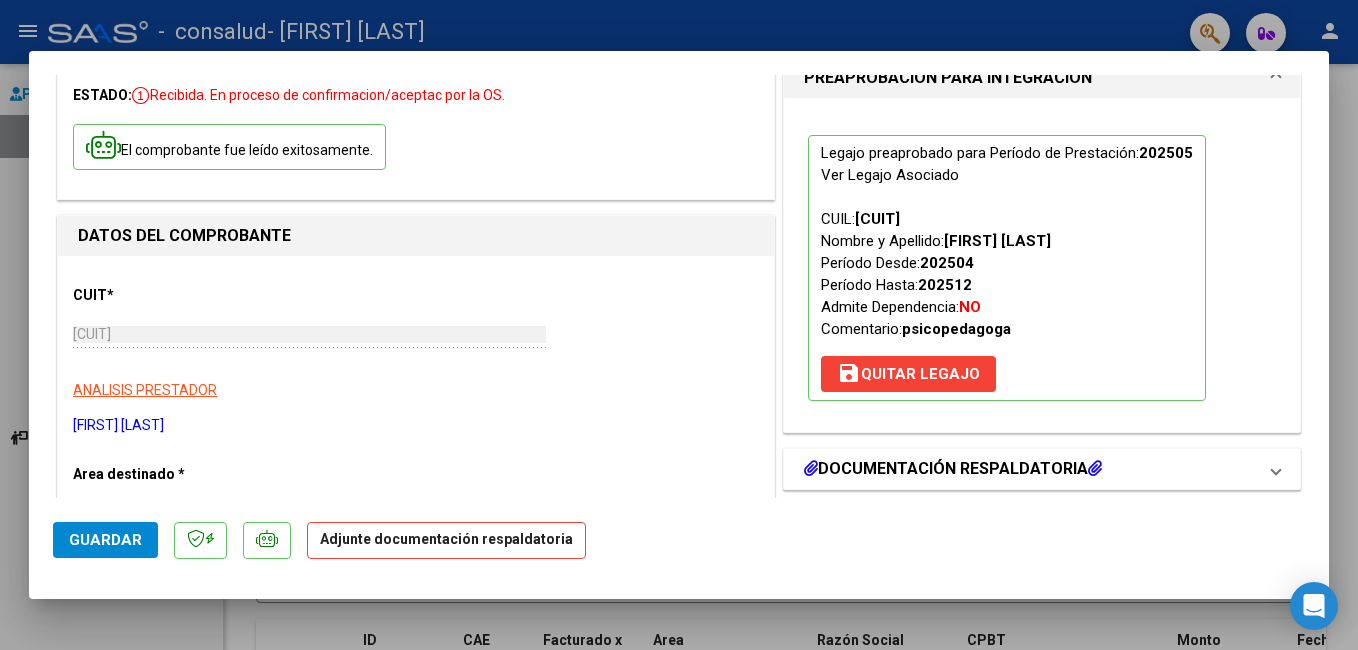 click at bounding box center (1095, 468) 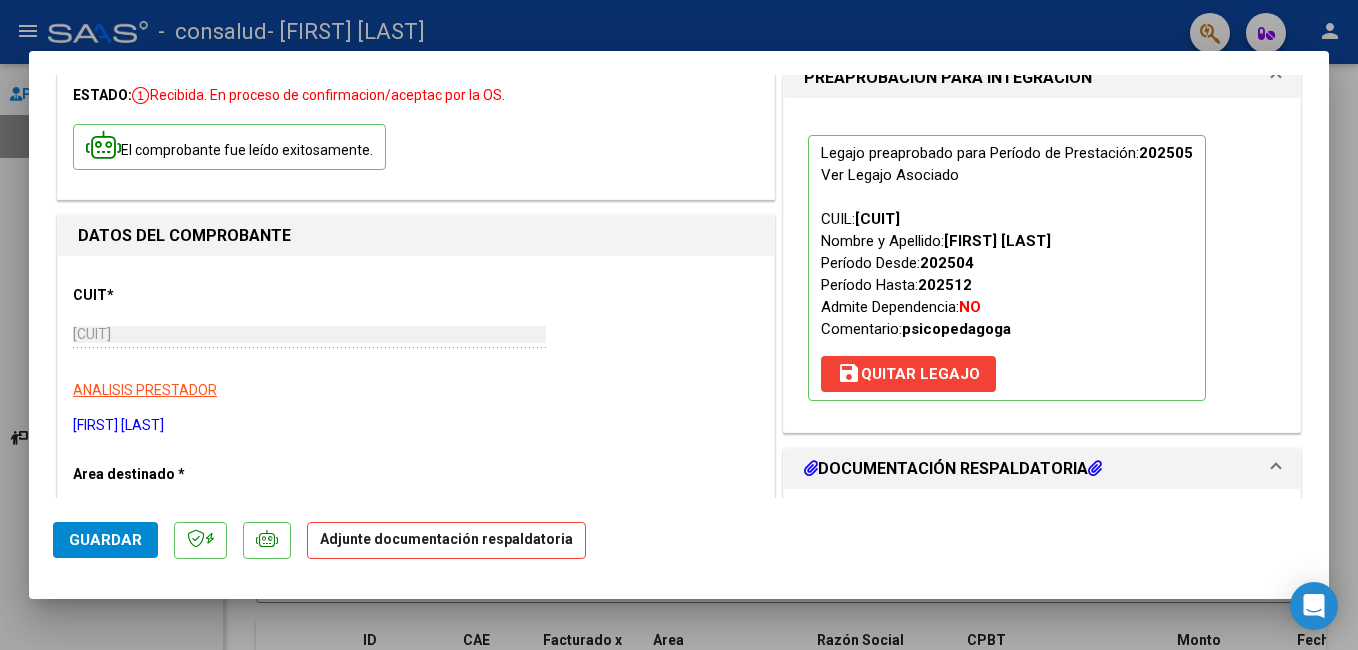click at bounding box center [1095, 468] 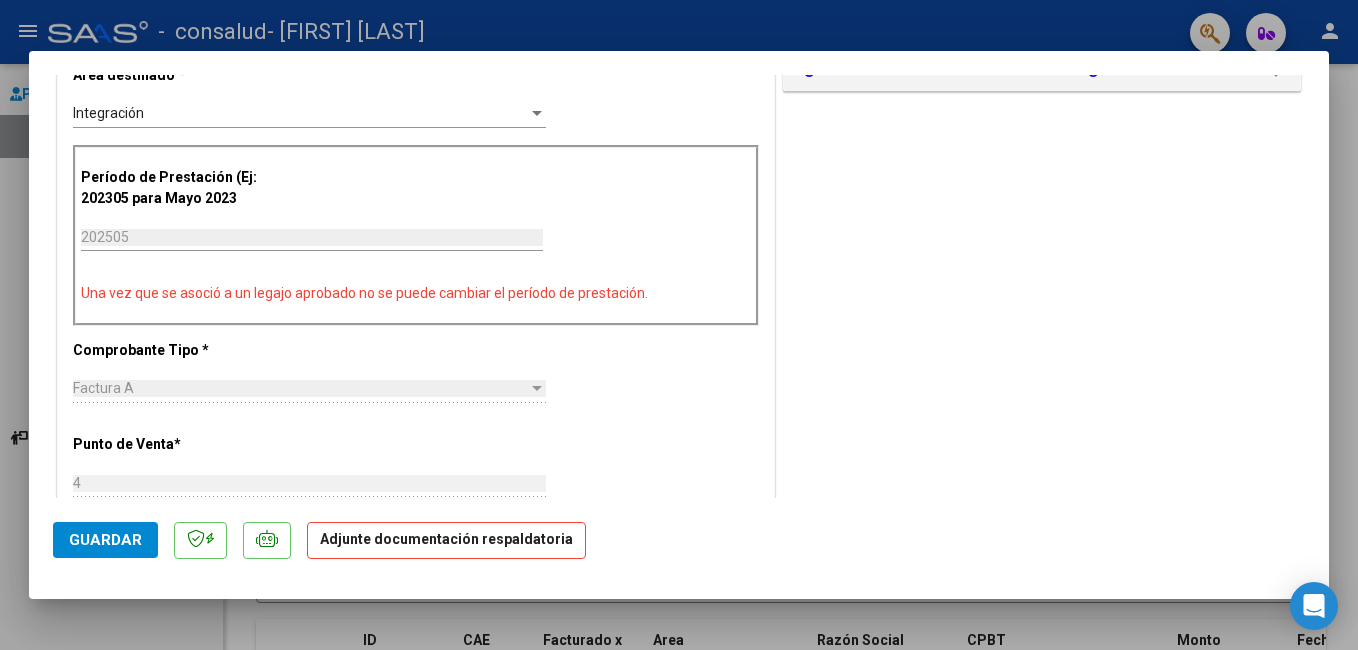 scroll, scrollTop: 500, scrollLeft: 0, axis: vertical 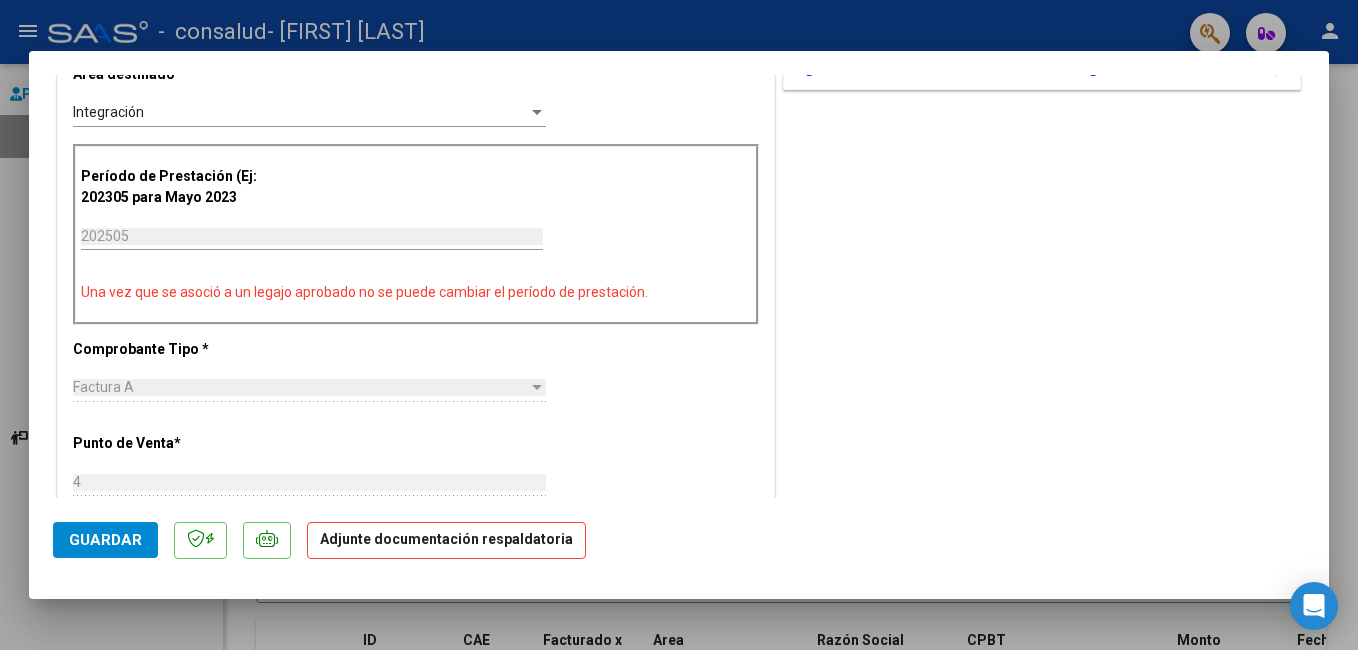 click on "DOCUMENTACIÓN RESPALDATORIA" at bounding box center (953, 69) 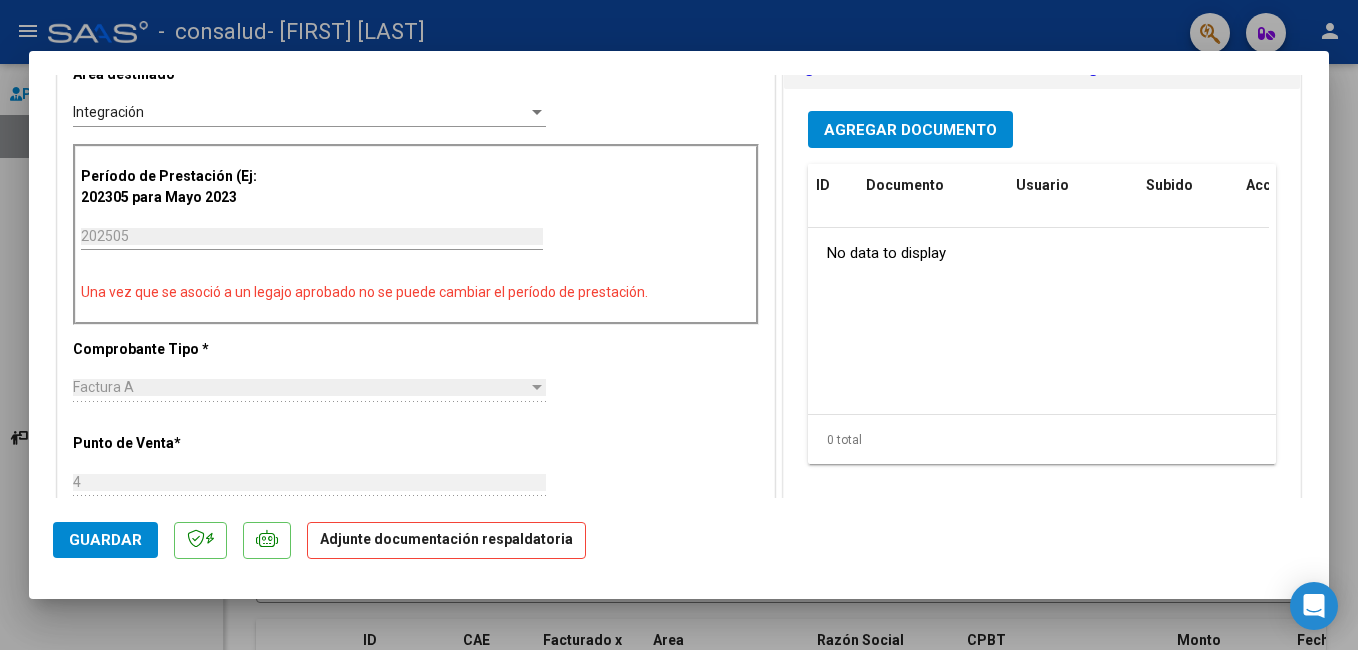 click on "Agregar Documento" at bounding box center (910, 130) 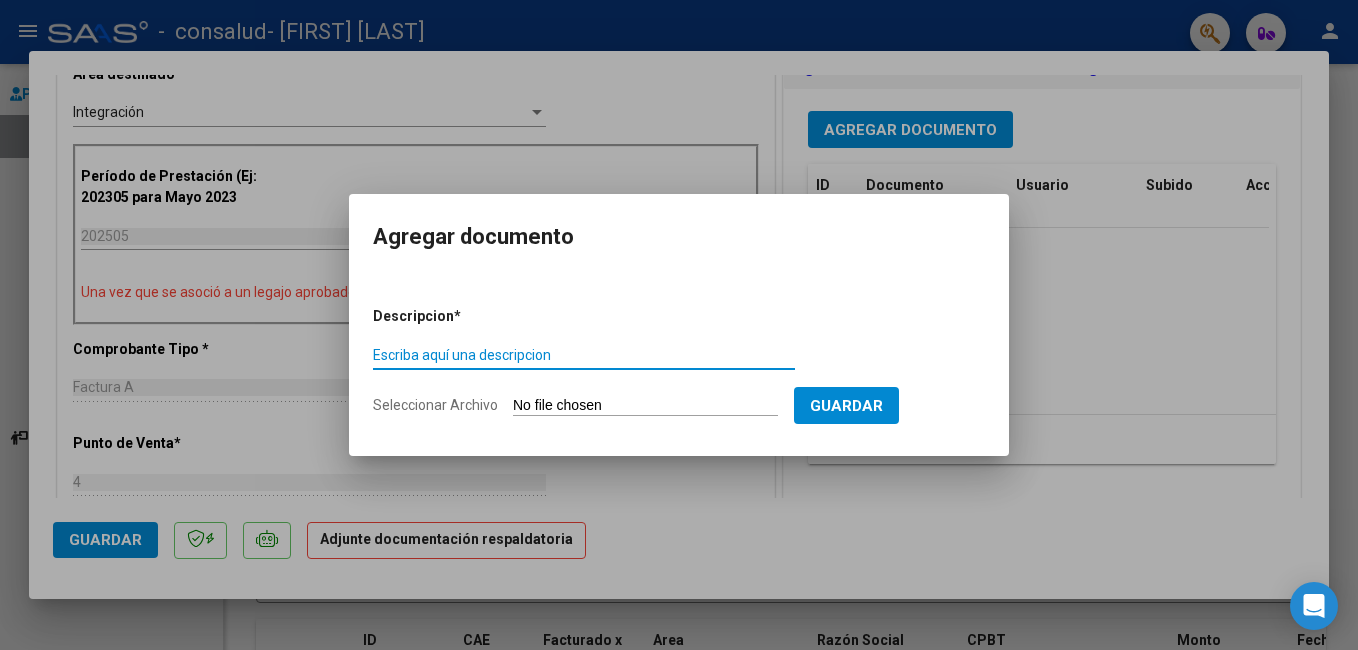 click on "Escriba aquí una descripcion" at bounding box center (584, 355) 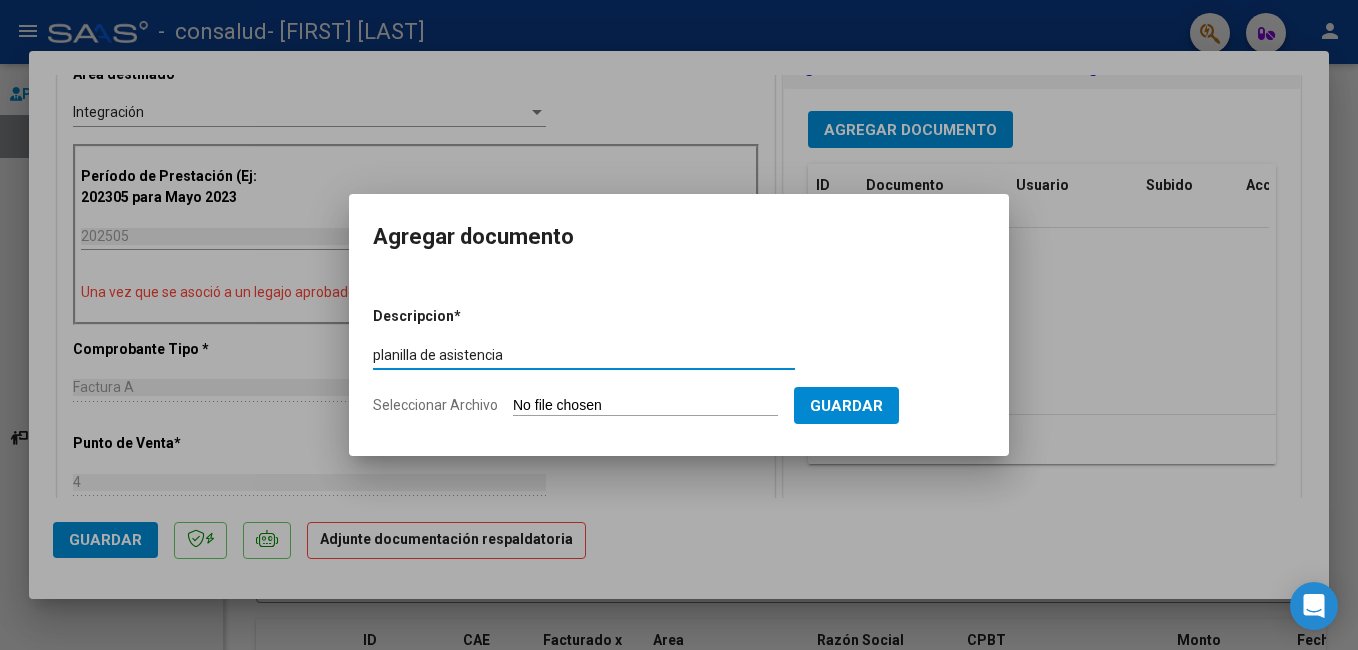 type on "planilla de asistencia" 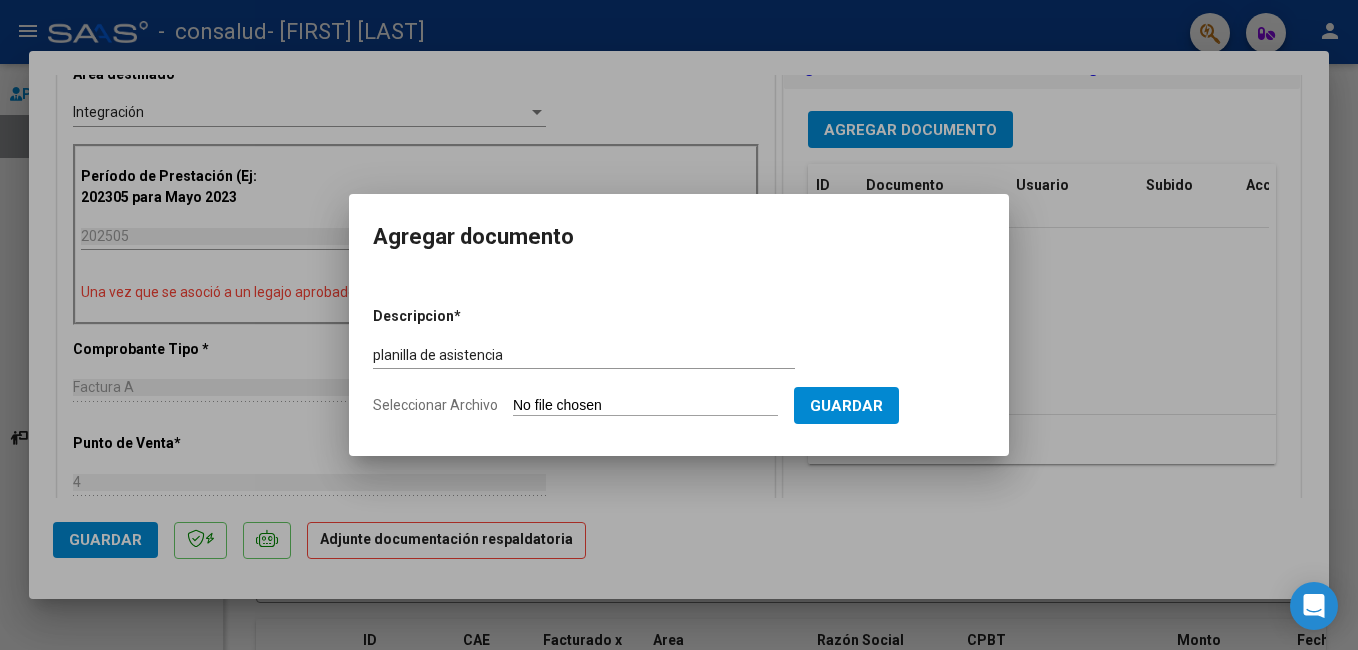 click on "Seleccionar Archivo" at bounding box center [645, 406] 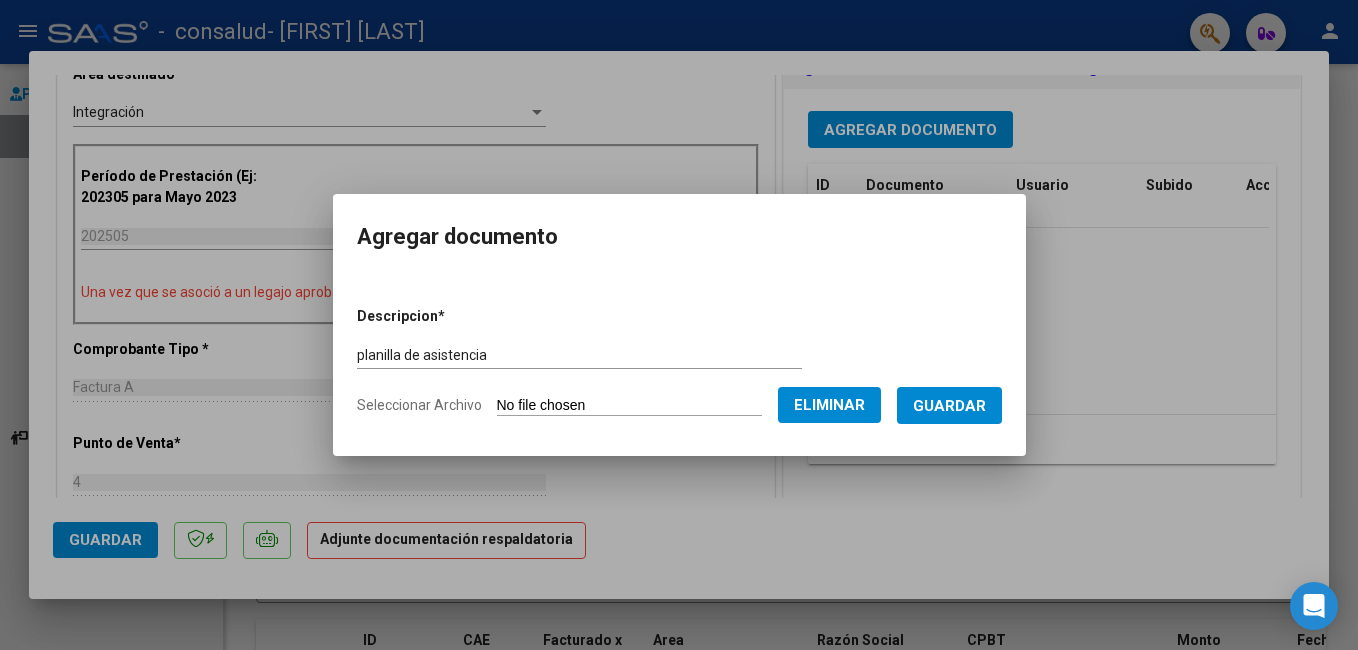 click on "Guardar" at bounding box center [949, 405] 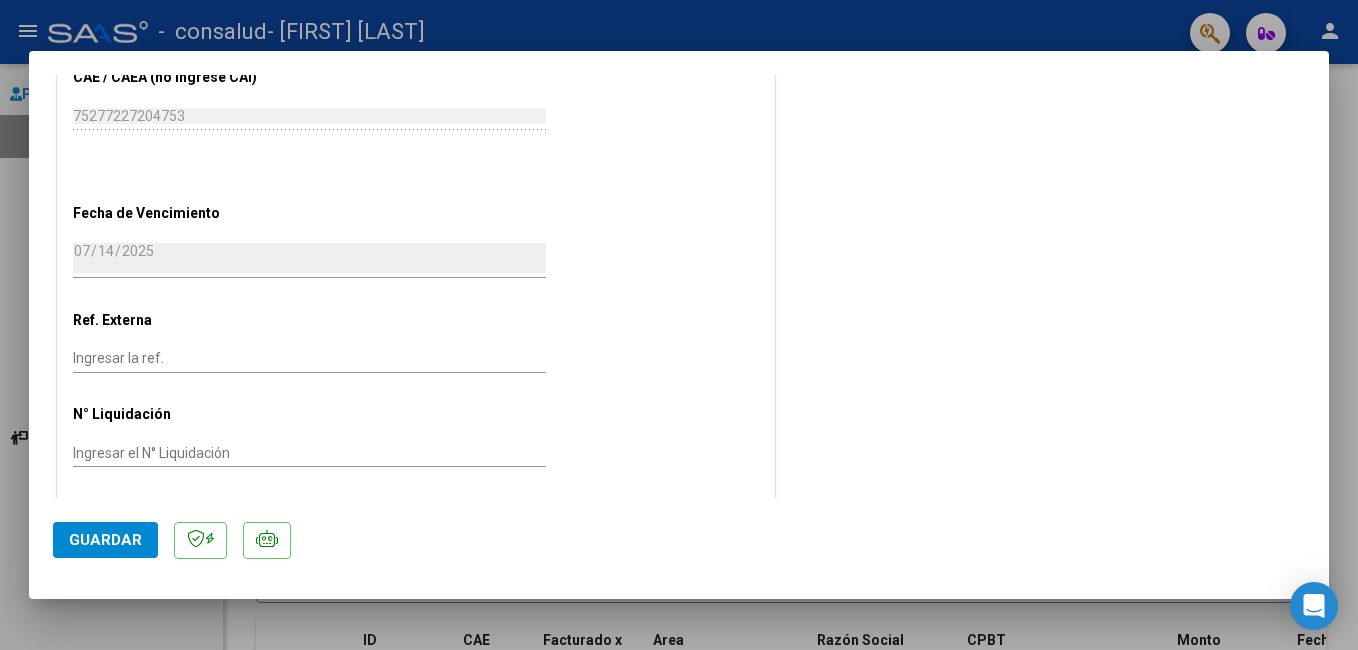 scroll, scrollTop: 1262, scrollLeft: 0, axis: vertical 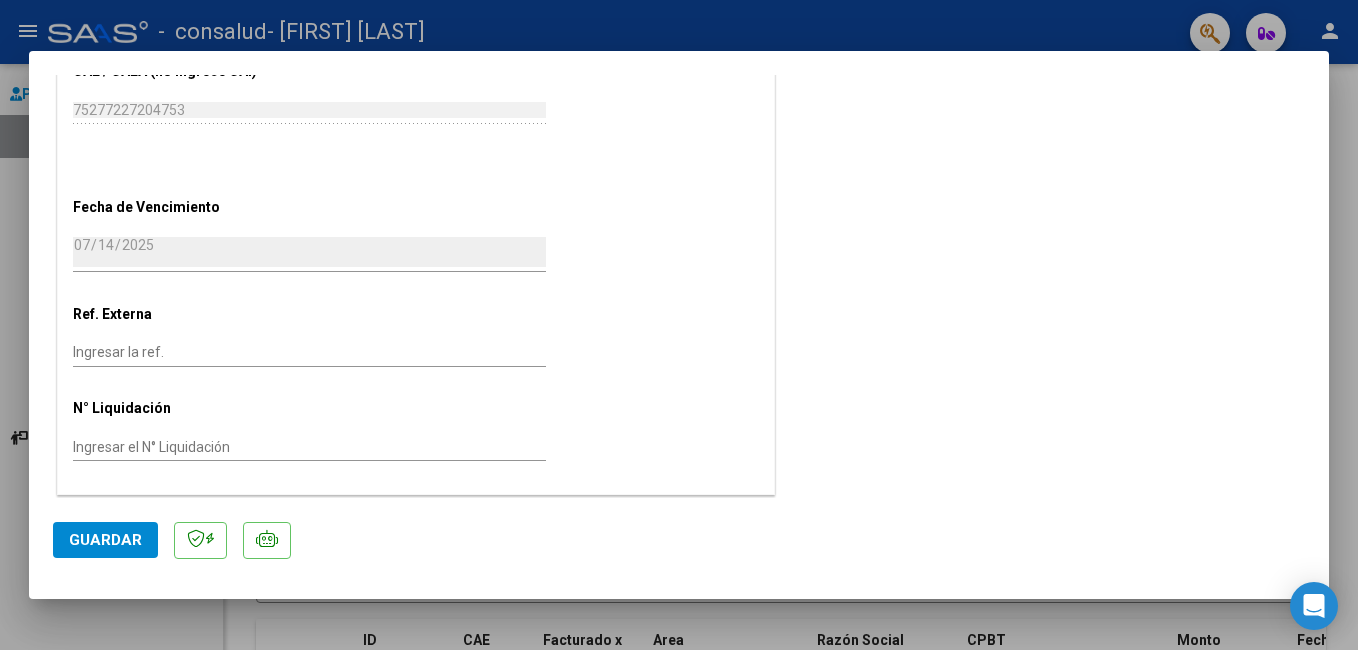 click on "Guardar" 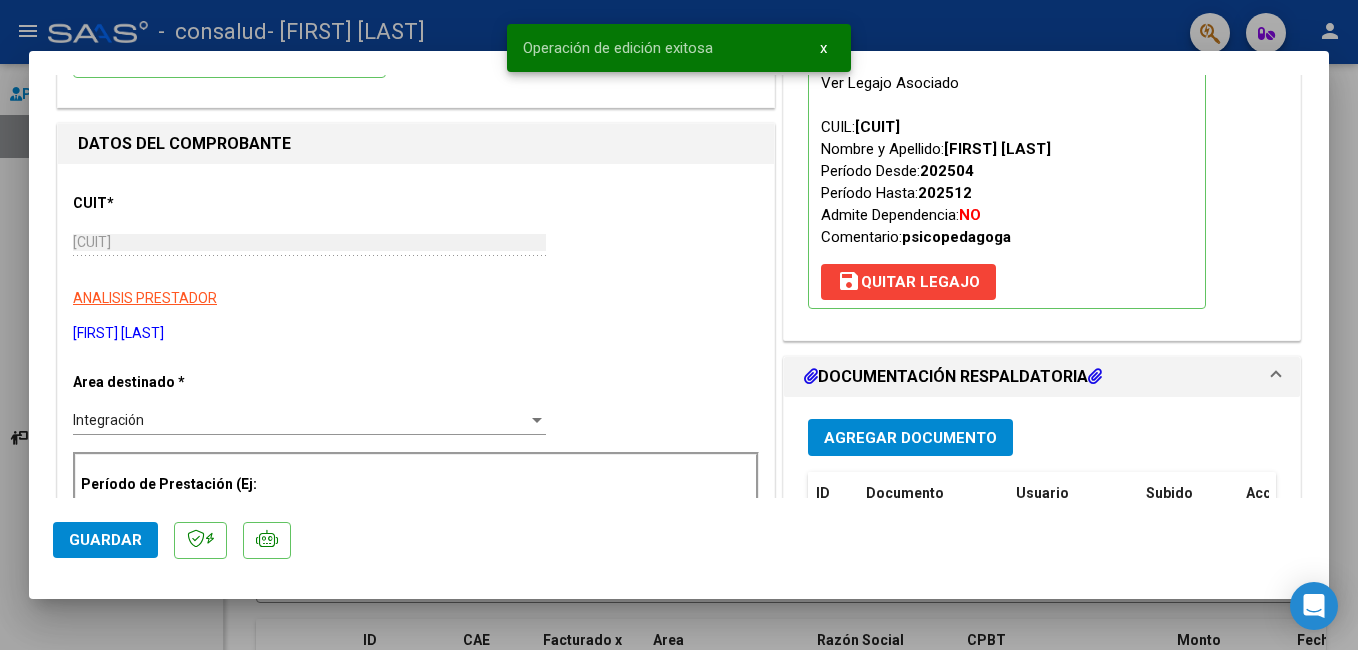 scroll, scrollTop: 162, scrollLeft: 0, axis: vertical 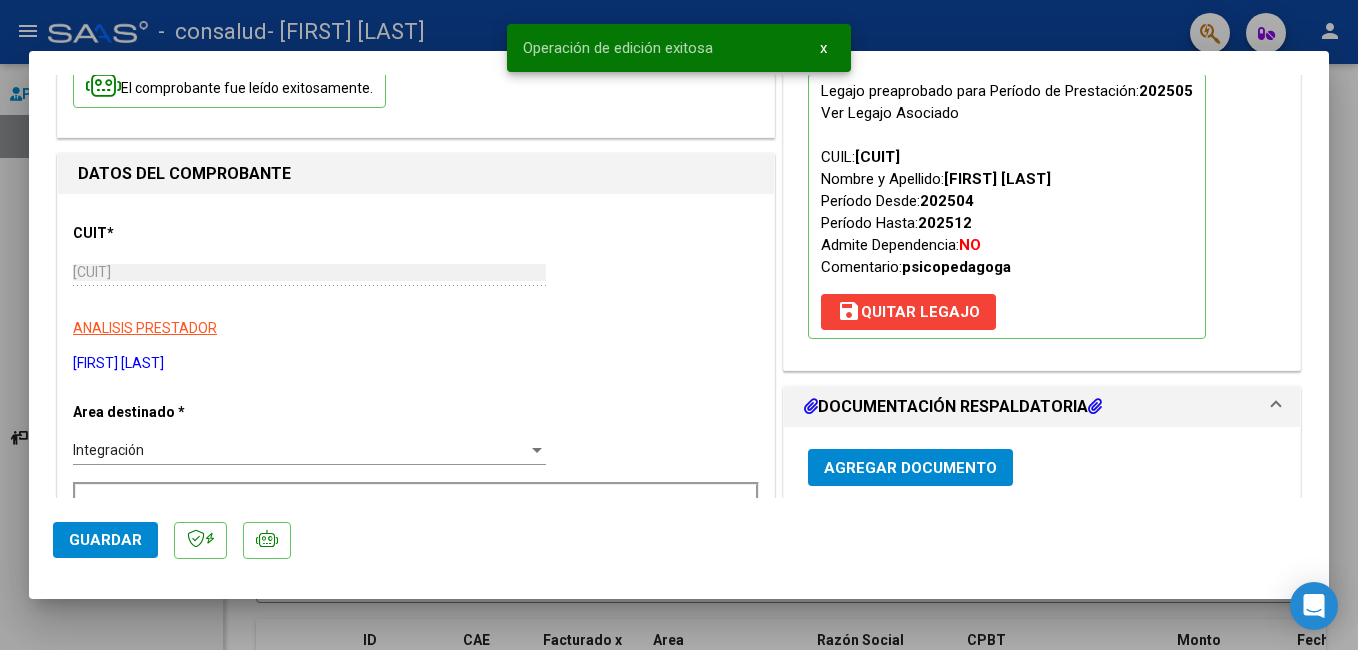 click at bounding box center (679, 325) 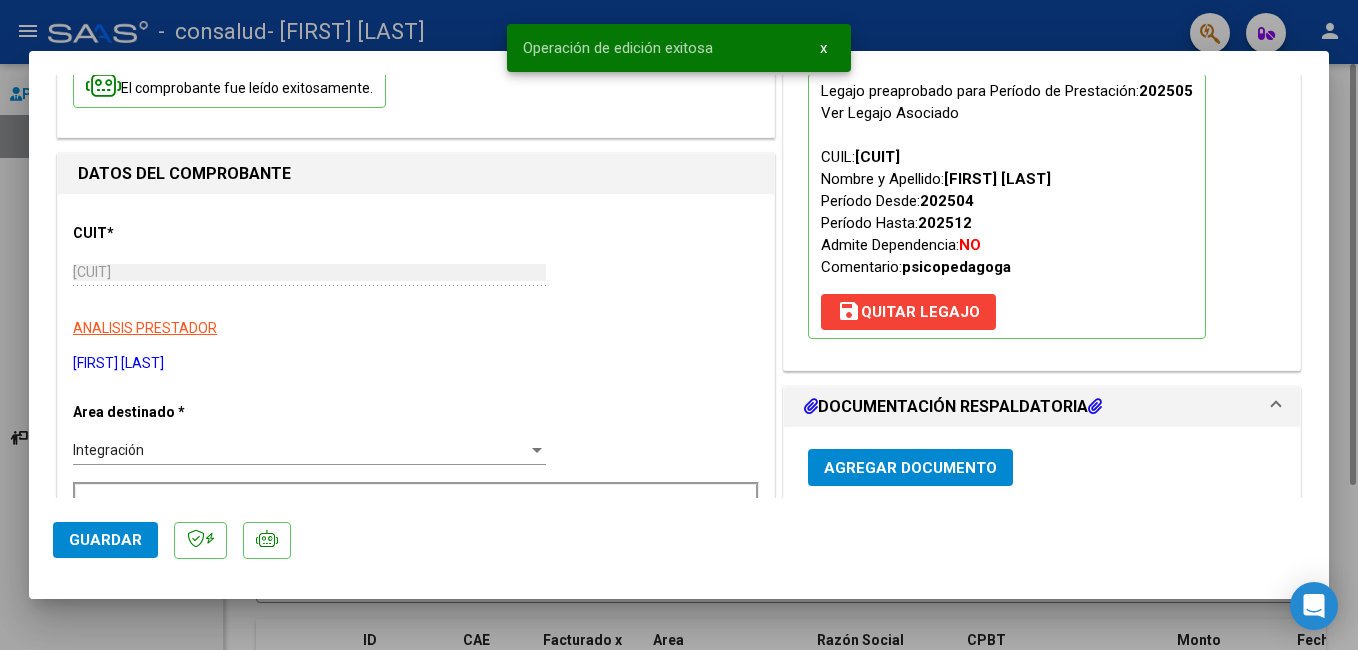 type 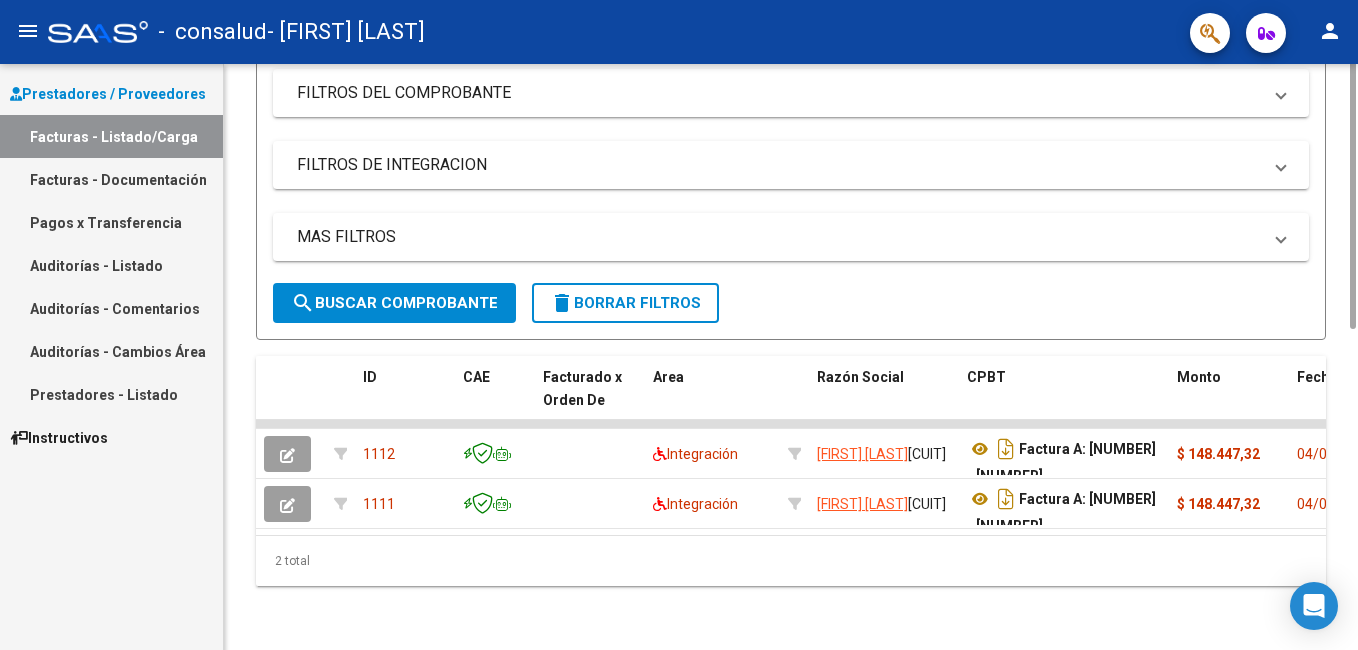 scroll, scrollTop: 0, scrollLeft: 0, axis: both 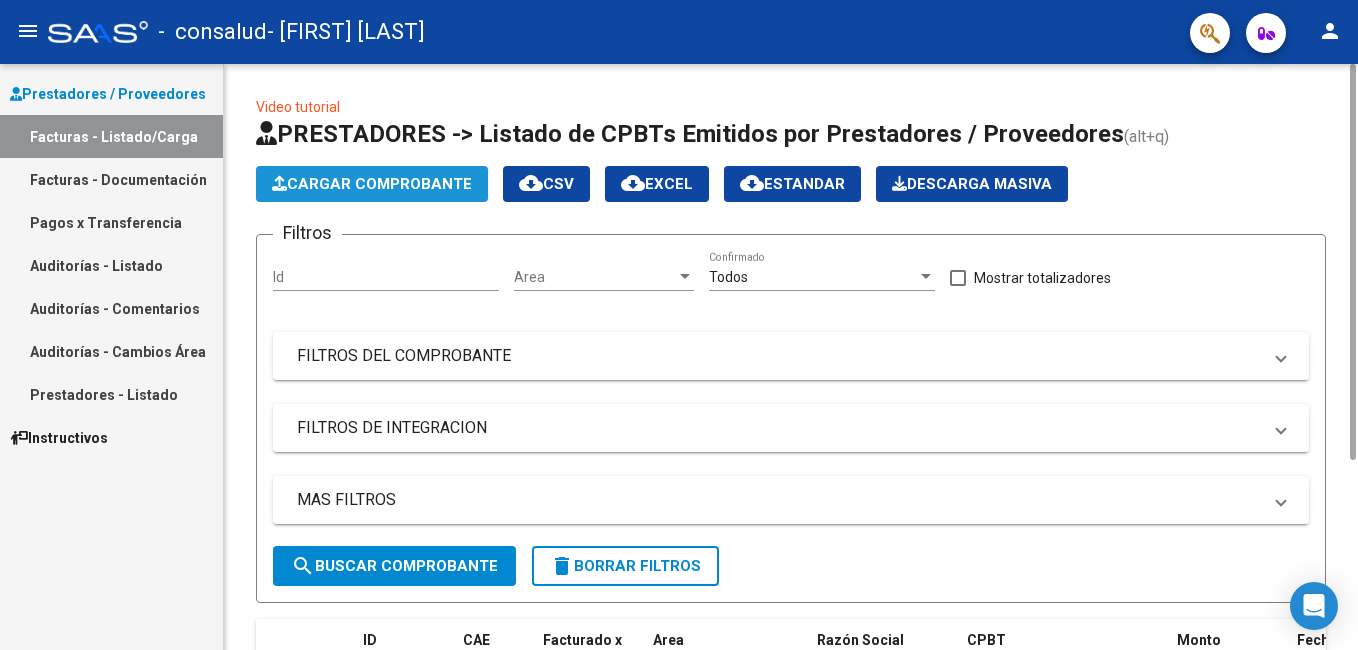click on "Cargar Comprobante" 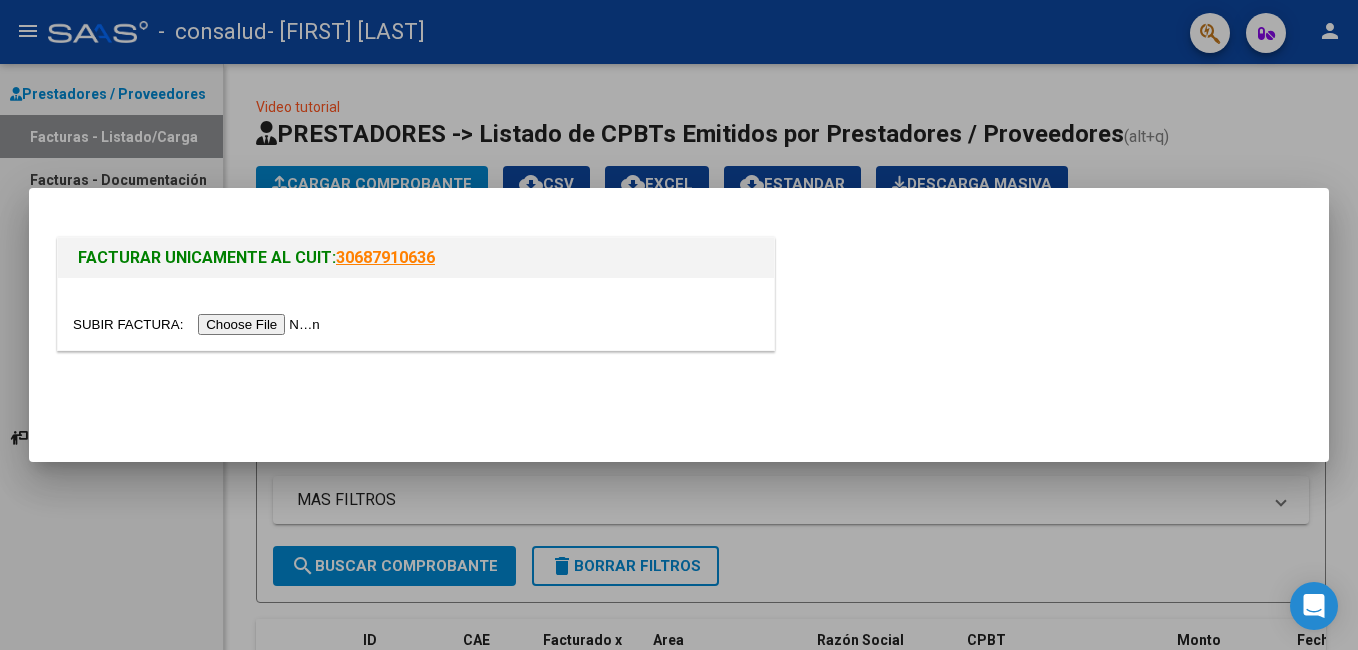 click at bounding box center (199, 324) 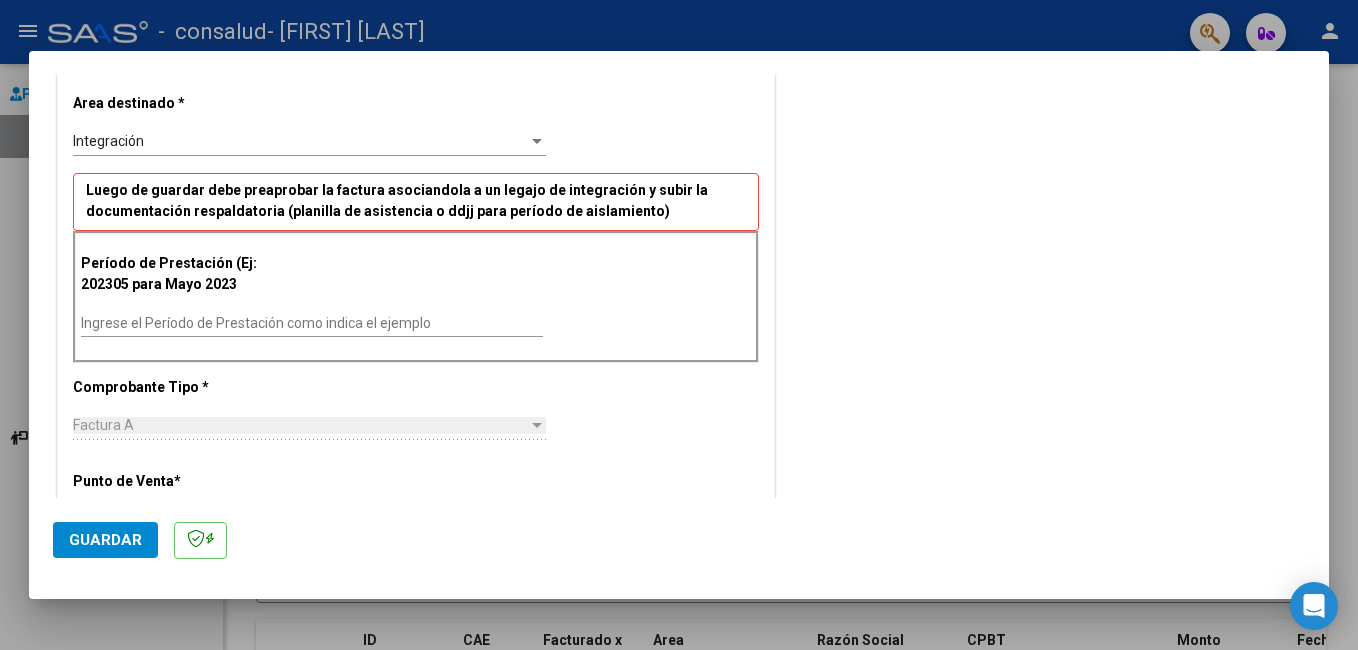 scroll, scrollTop: 400, scrollLeft: 0, axis: vertical 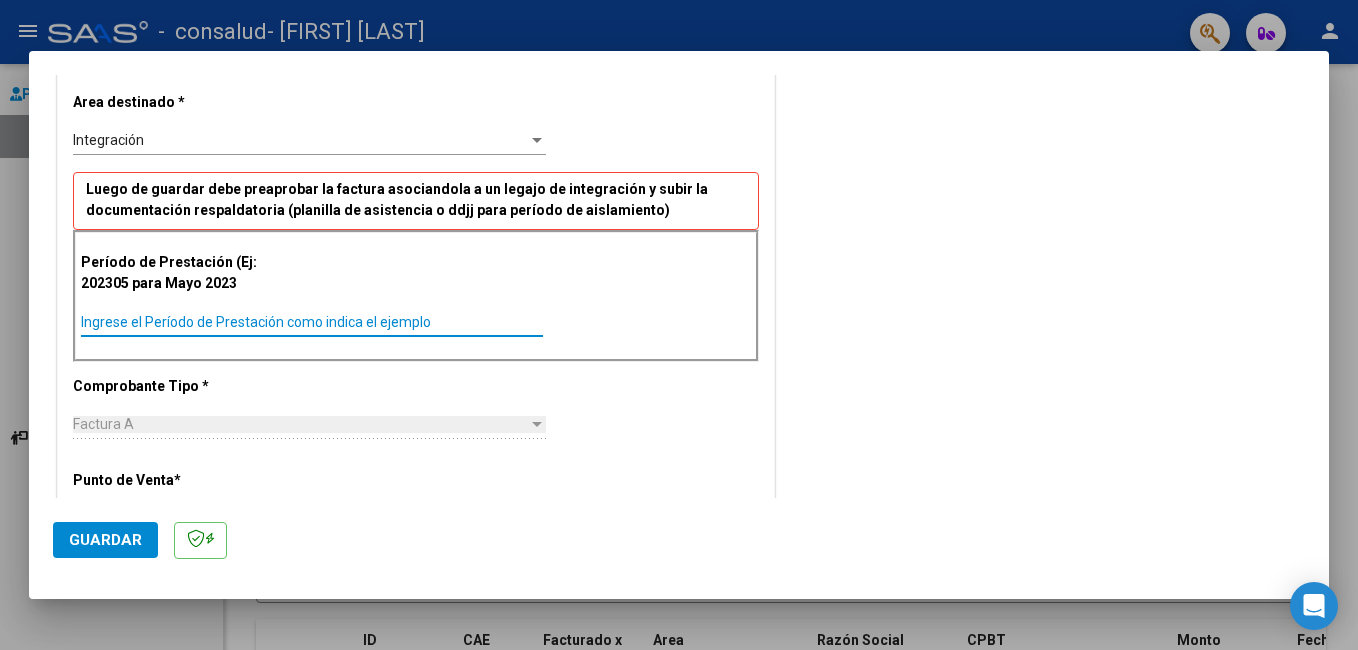 click on "Ingrese el Período de Prestación como indica el ejemplo" at bounding box center (312, 322) 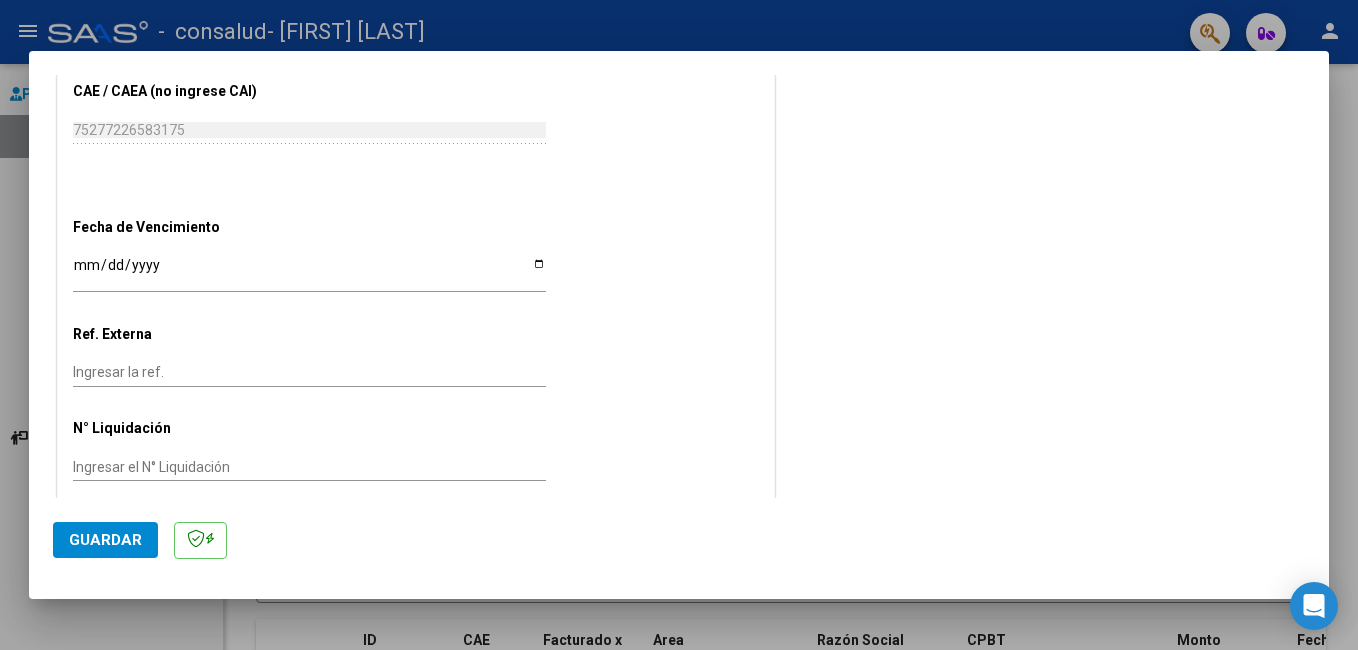 scroll, scrollTop: 1199, scrollLeft: 0, axis: vertical 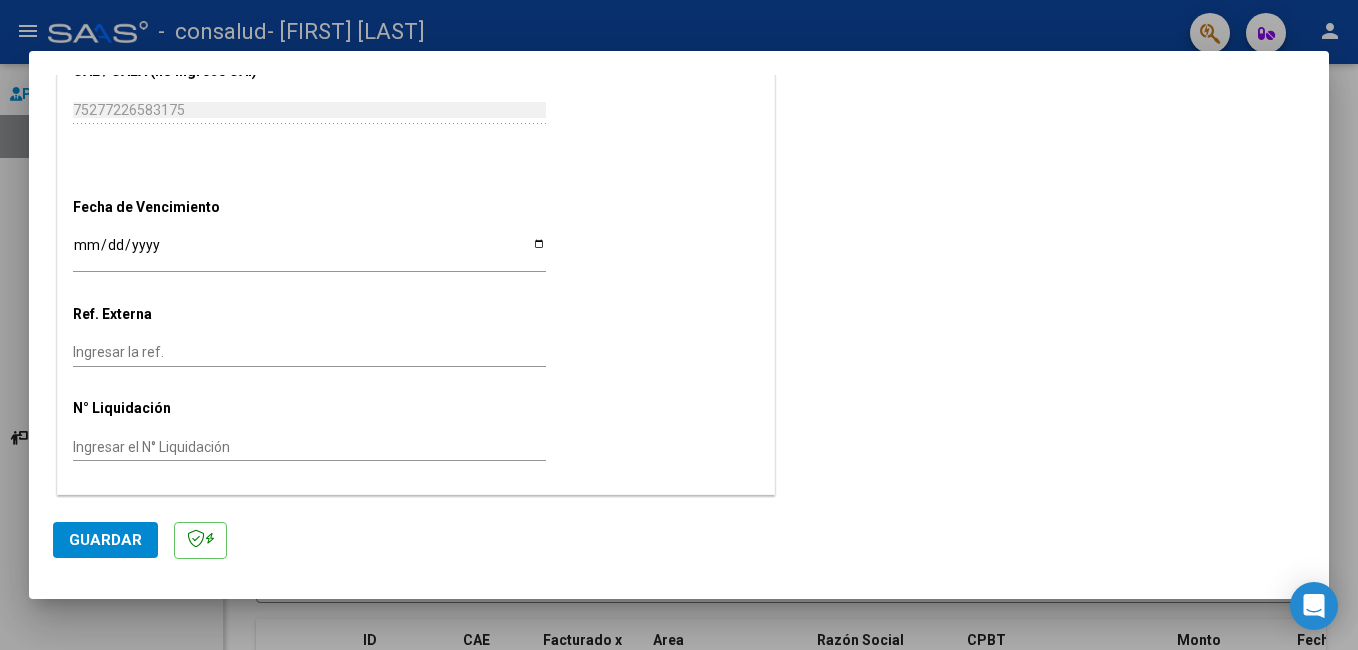 type on "202506" 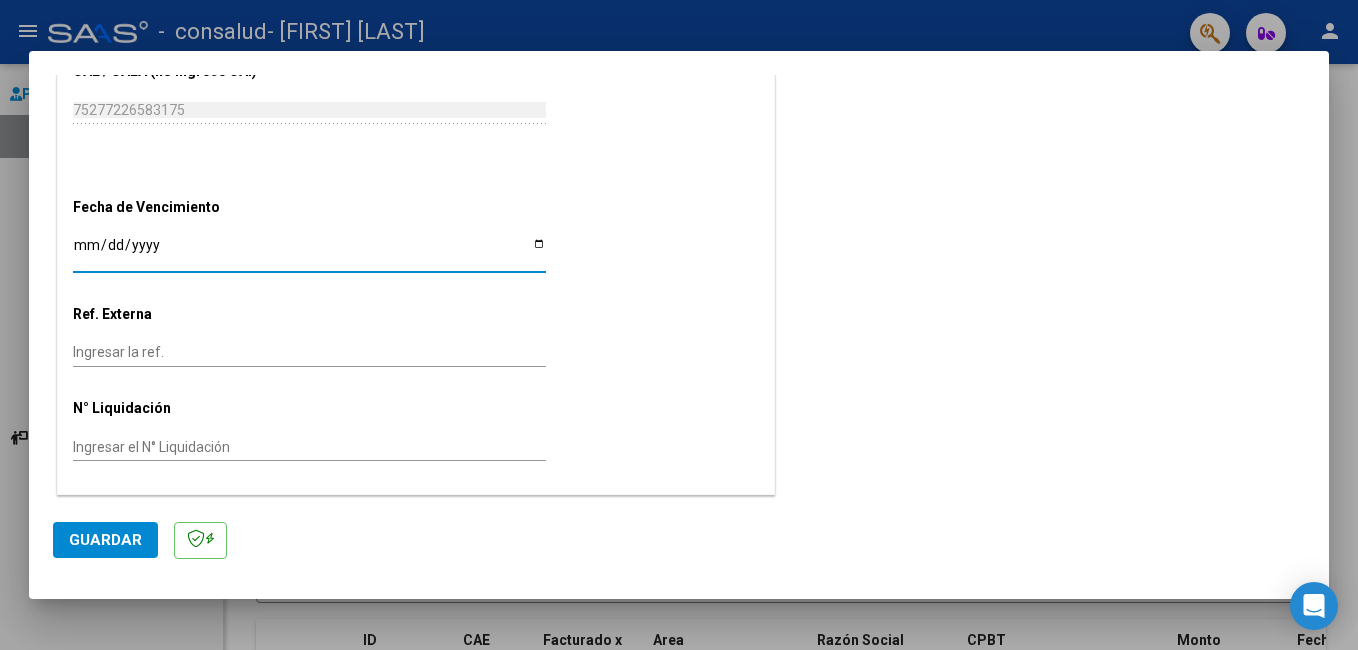 type on "2025-07-14" 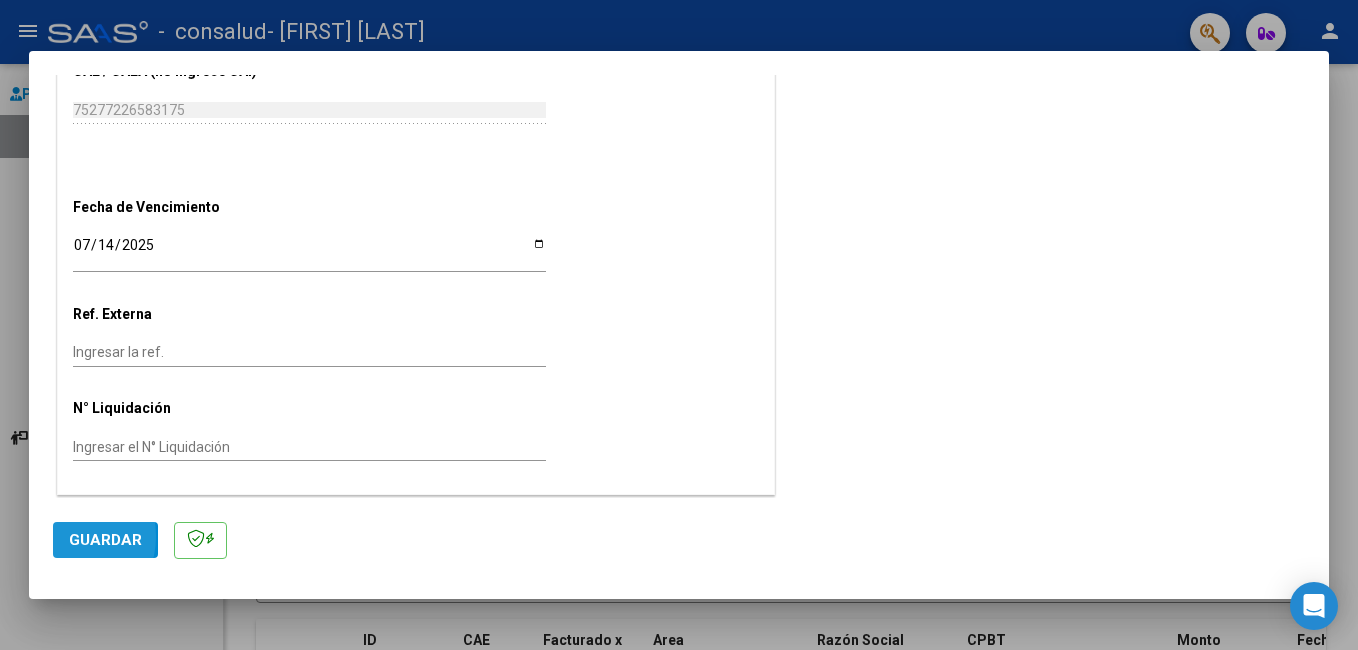 click on "Guardar" 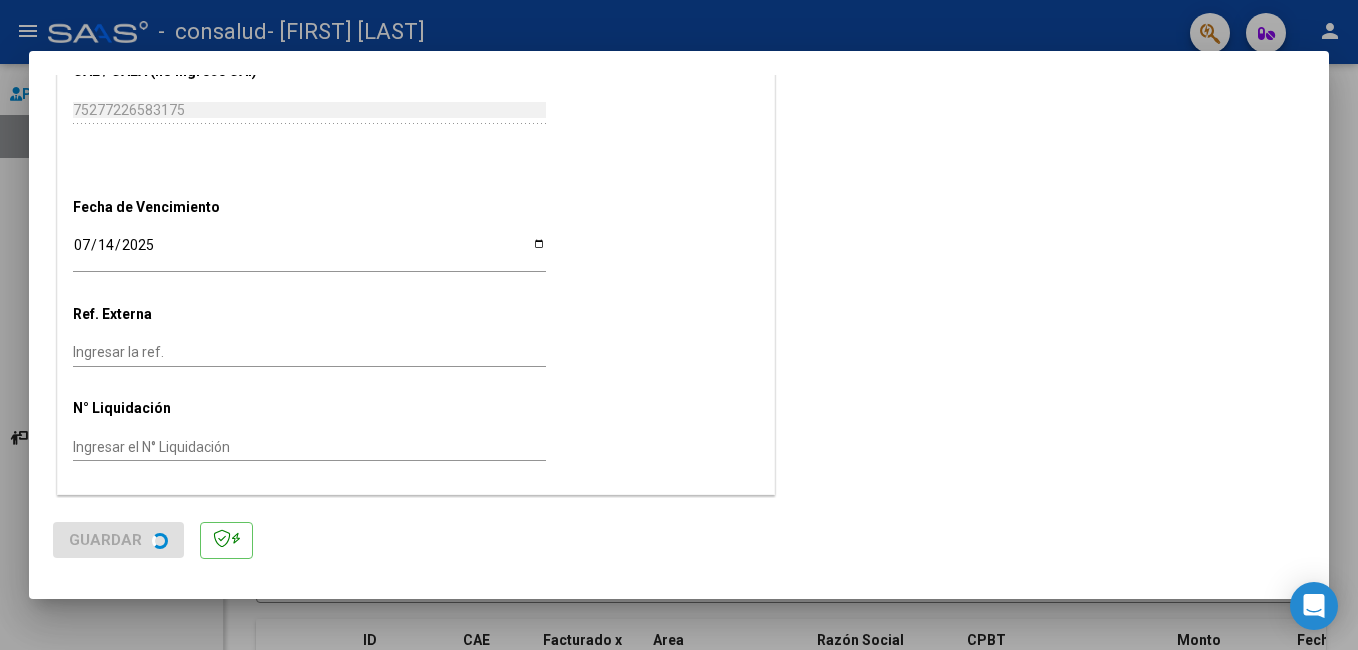 scroll, scrollTop: 0, scrollLeft: 0, axis: both 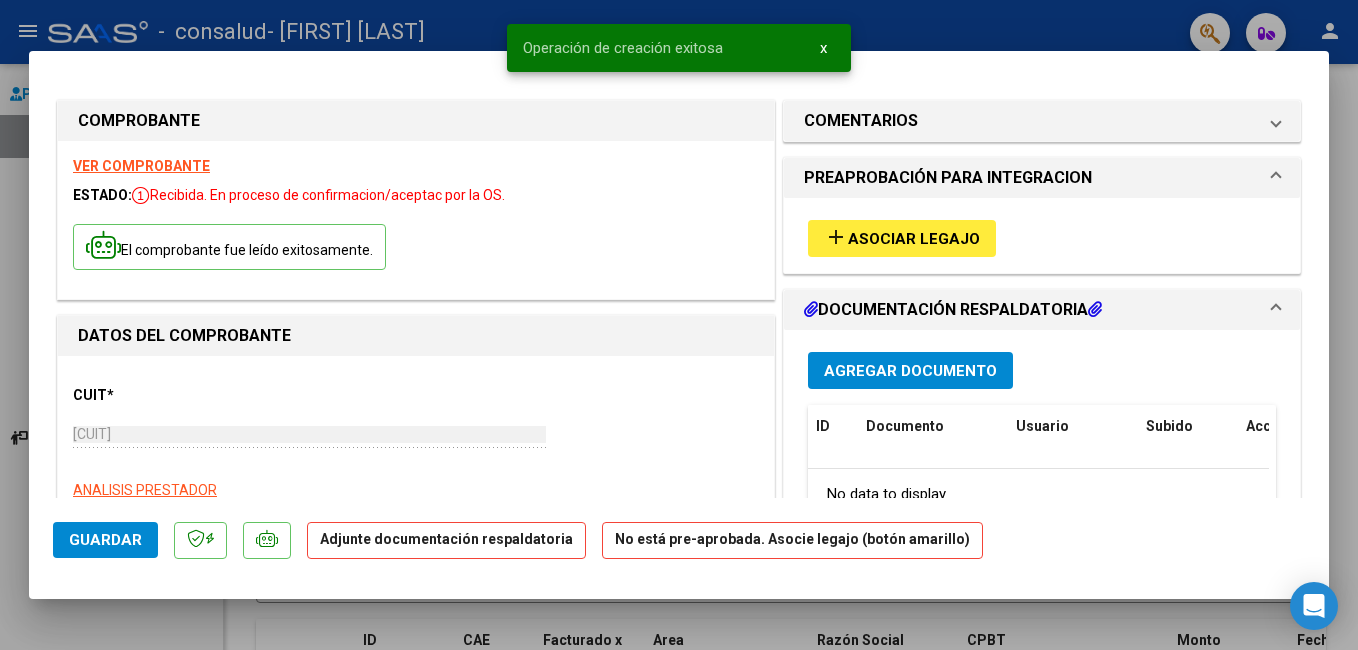 click on "add" at bounding box center [836, 237] 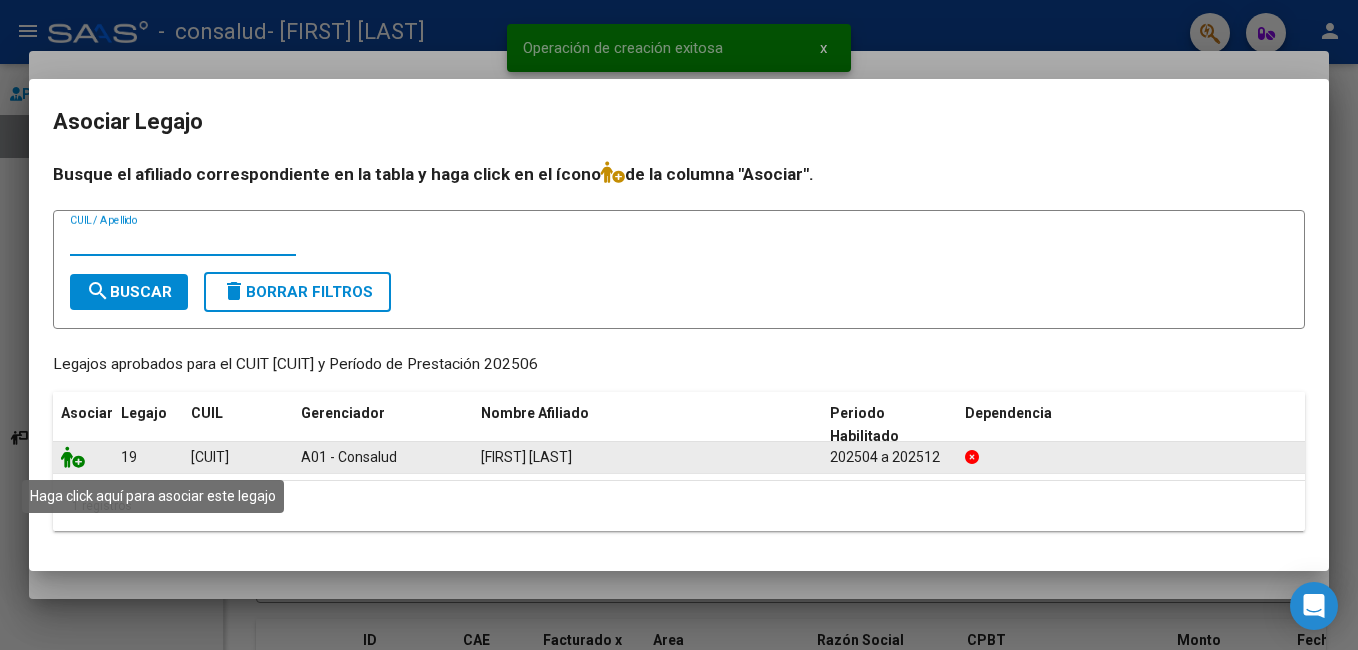 click 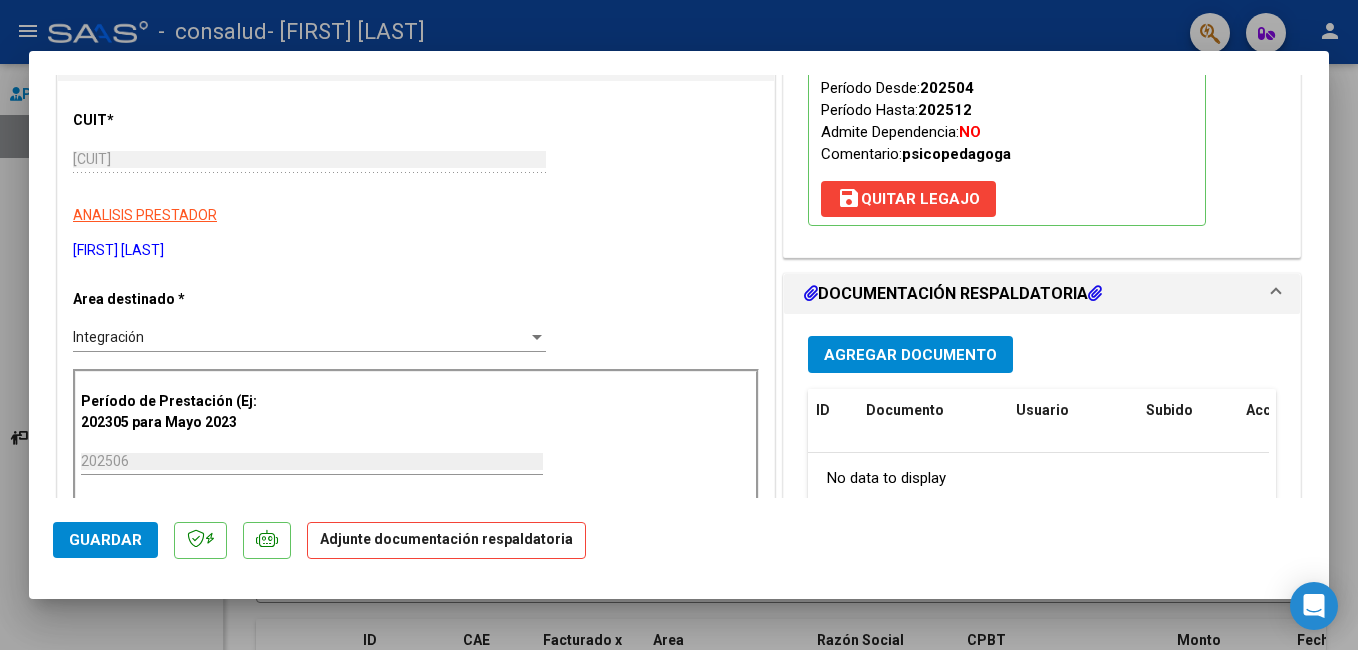 scroll, scrollTop: 300, scrollLeft: 0, axis: vertical 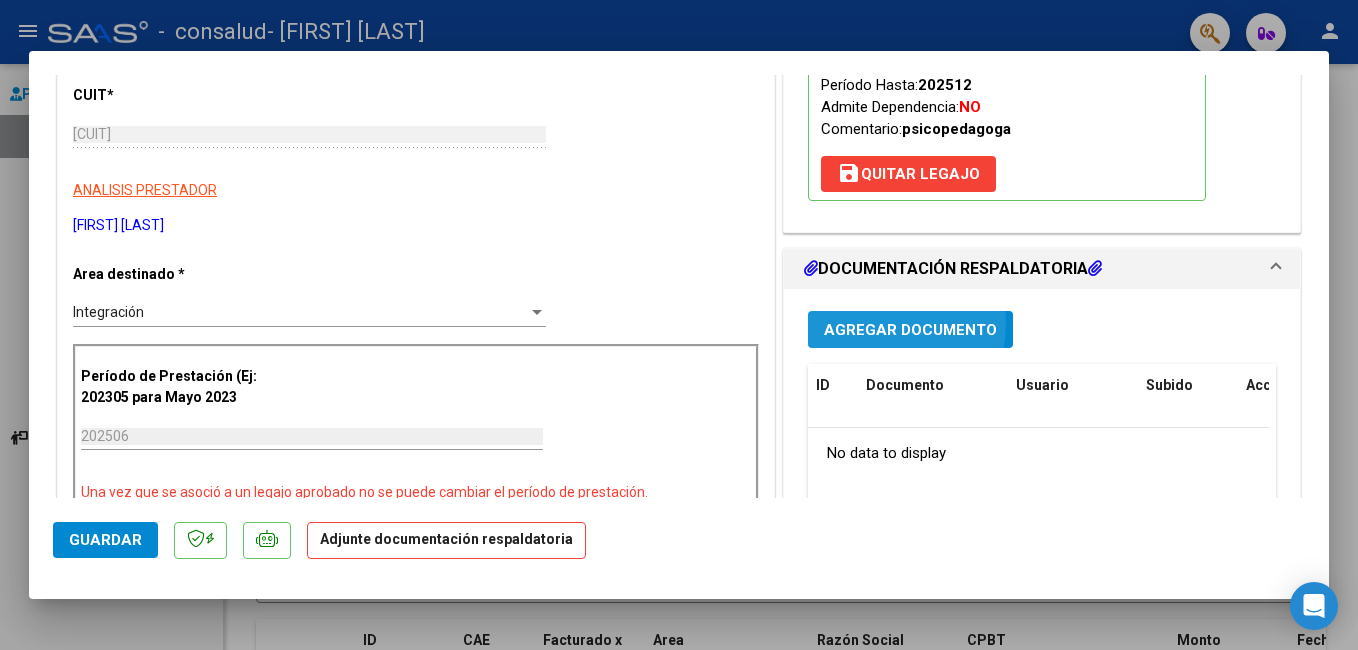 click on "Agregar Documento" at bounding box center (910, 330) 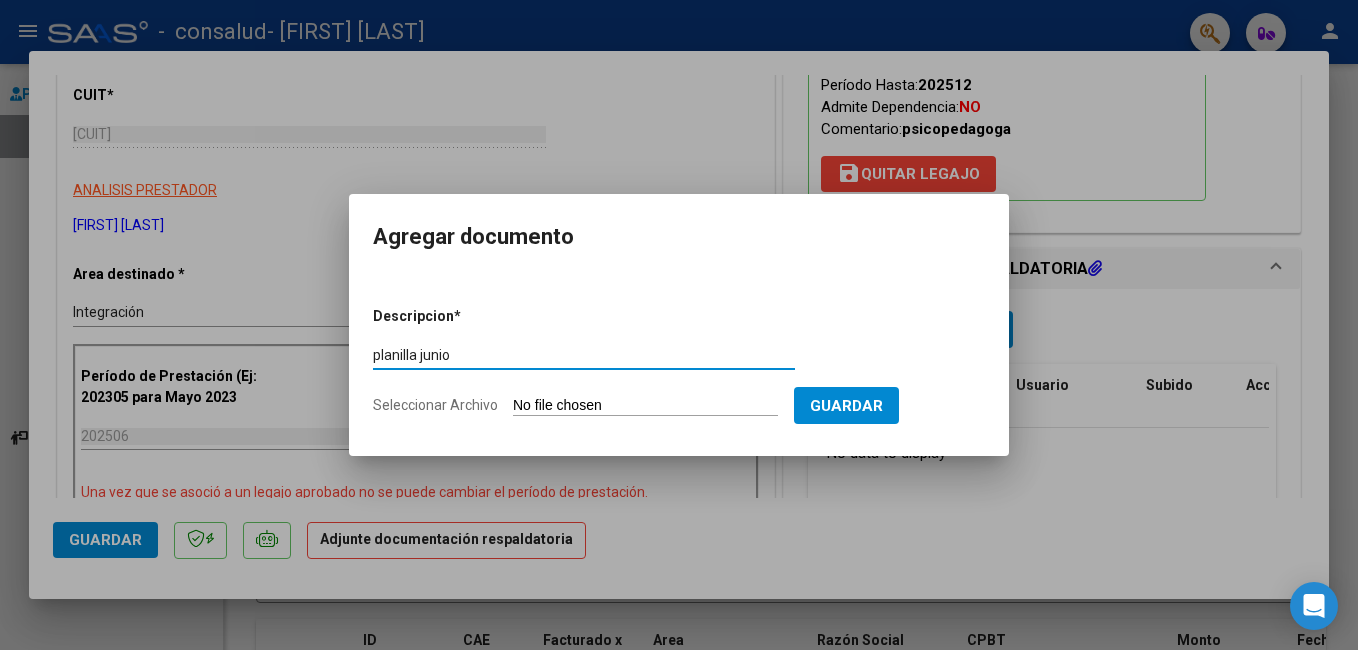 type on "planilla junio" 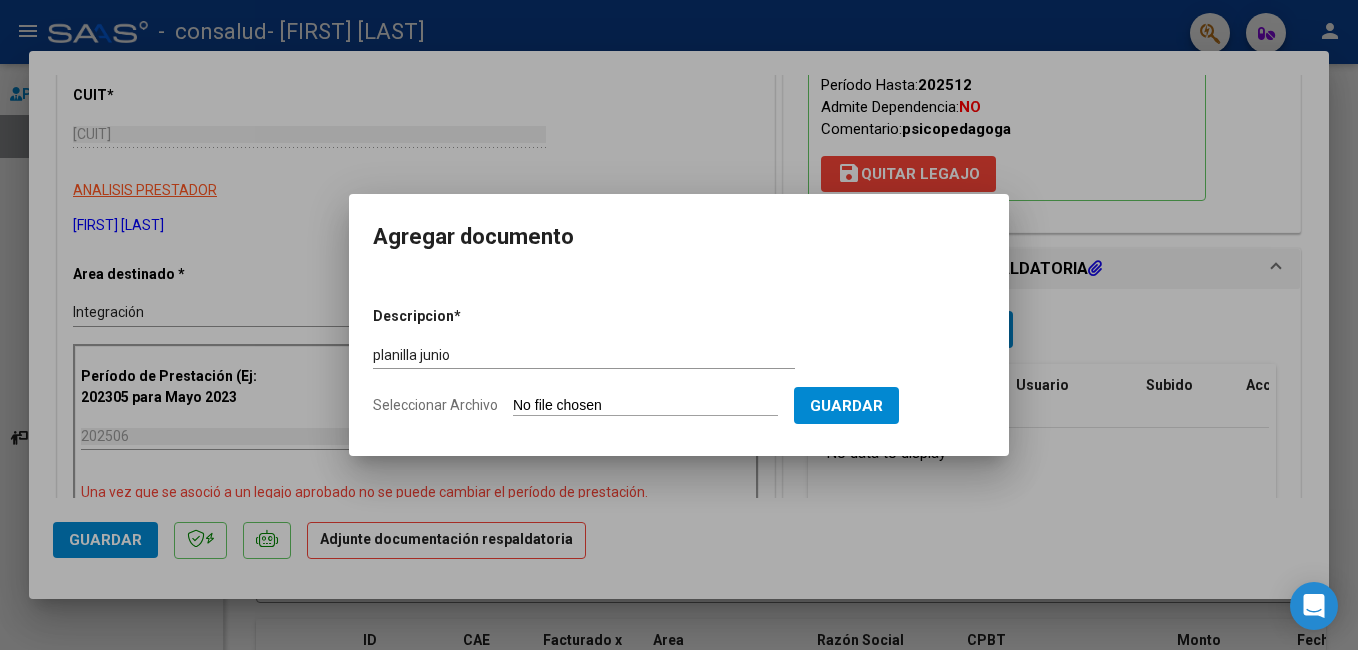 type on "C:\fakepath\planilla junio.pdf" 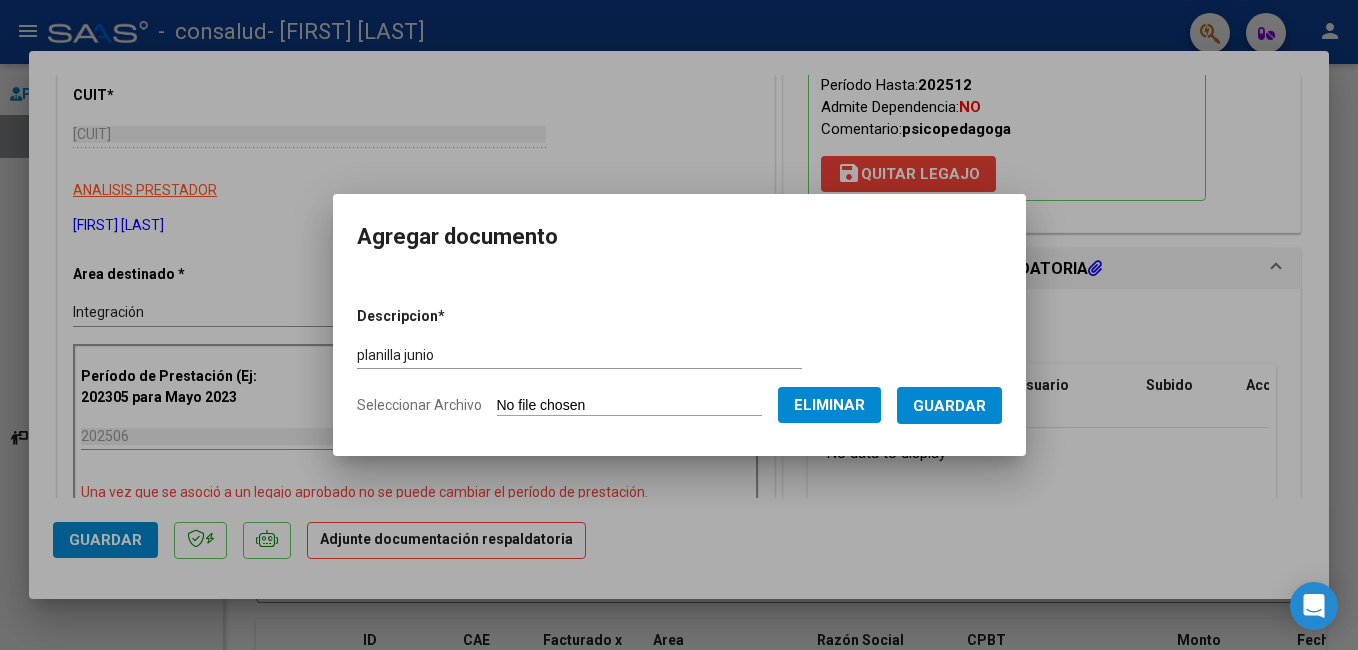click on "Guardar" at bounding box center (949, 406) 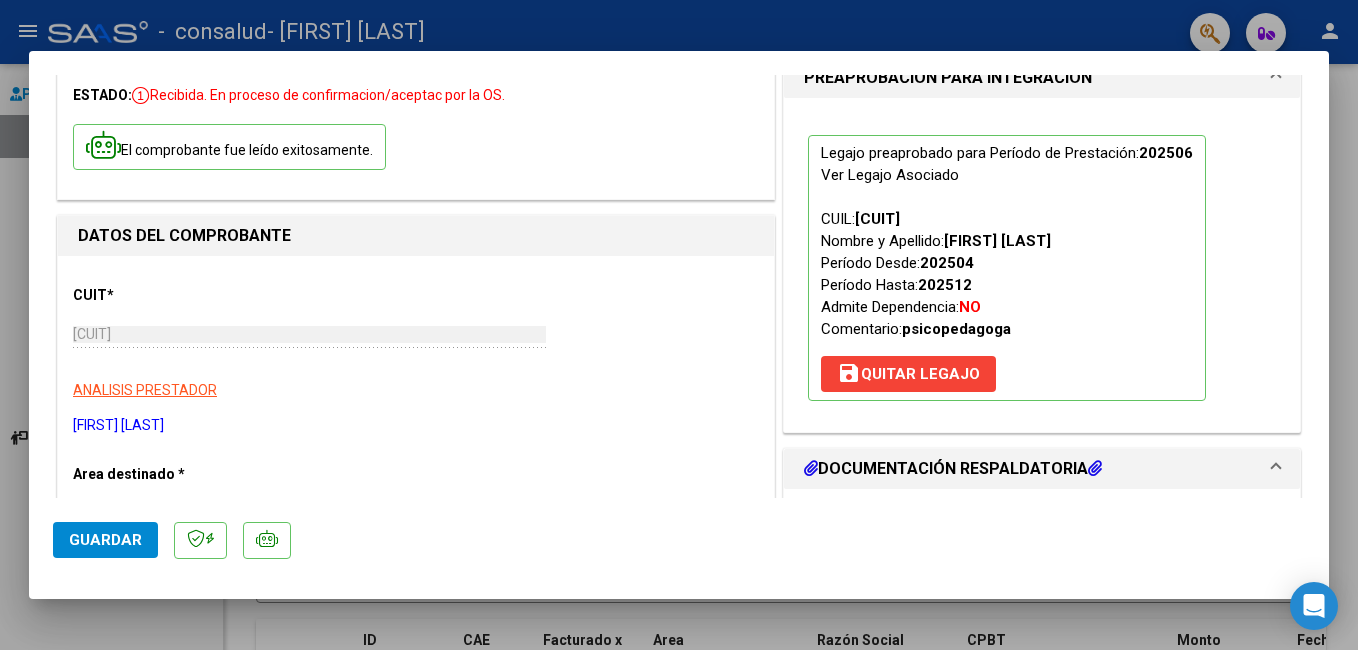 scroll, scrollTop: 300, scrollLeft: 0, axis: vertical 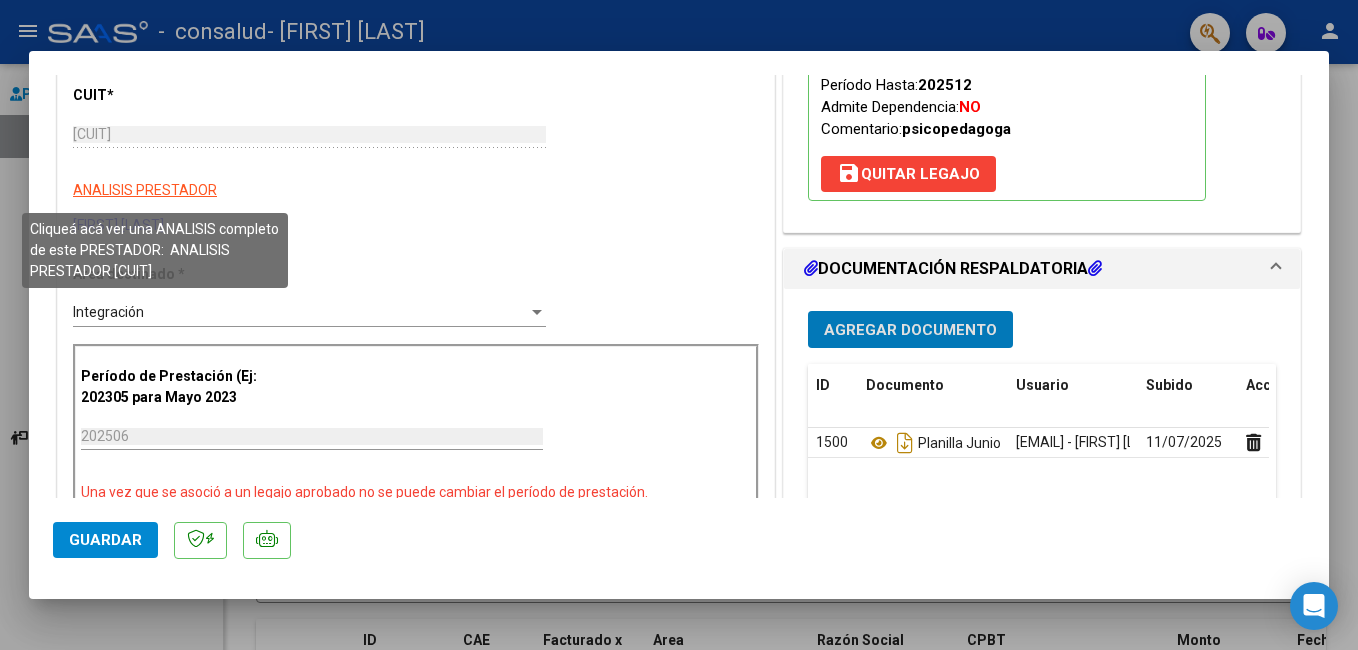 click on "ANALISIS PRESTADOR" at bounding box center [145, 190] 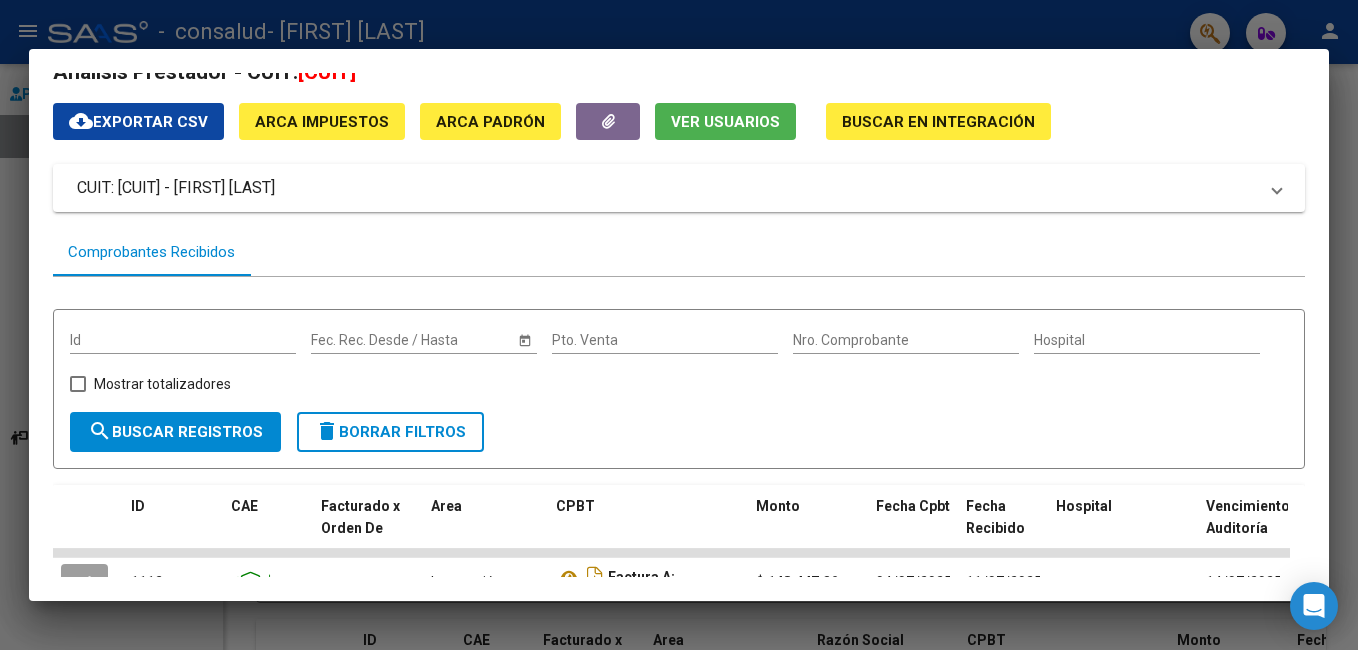 scroll, scrollTop: 0, scrollLeft: 0, axis: both 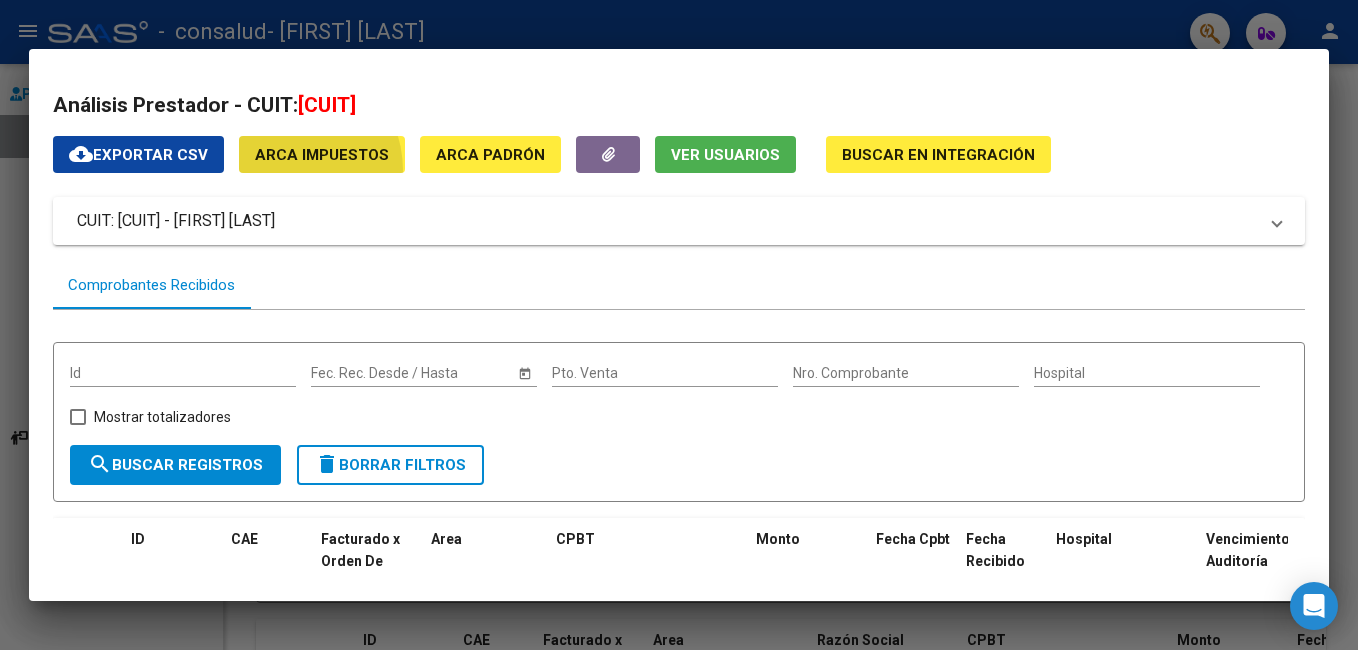 click on "ARCA Impuestos" at bounding box center (322, 154) 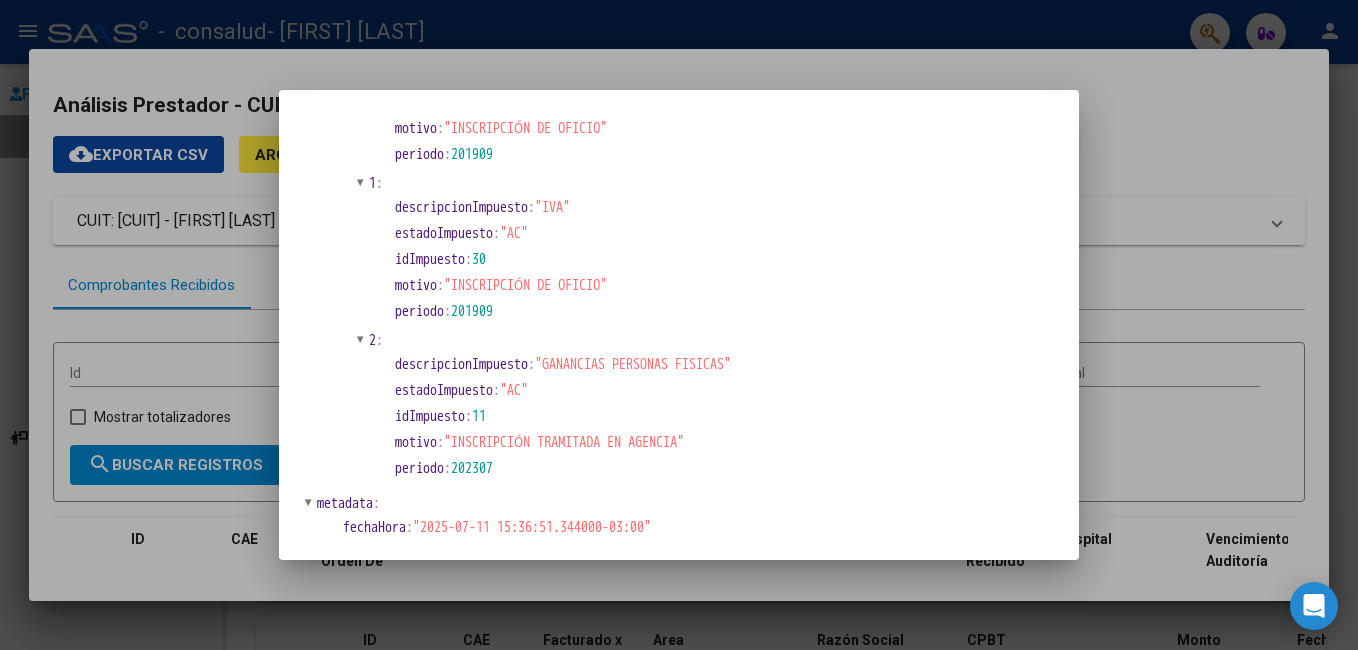 scroll, scrollTop: 1475, scrollLeft: 0, axis: vertical 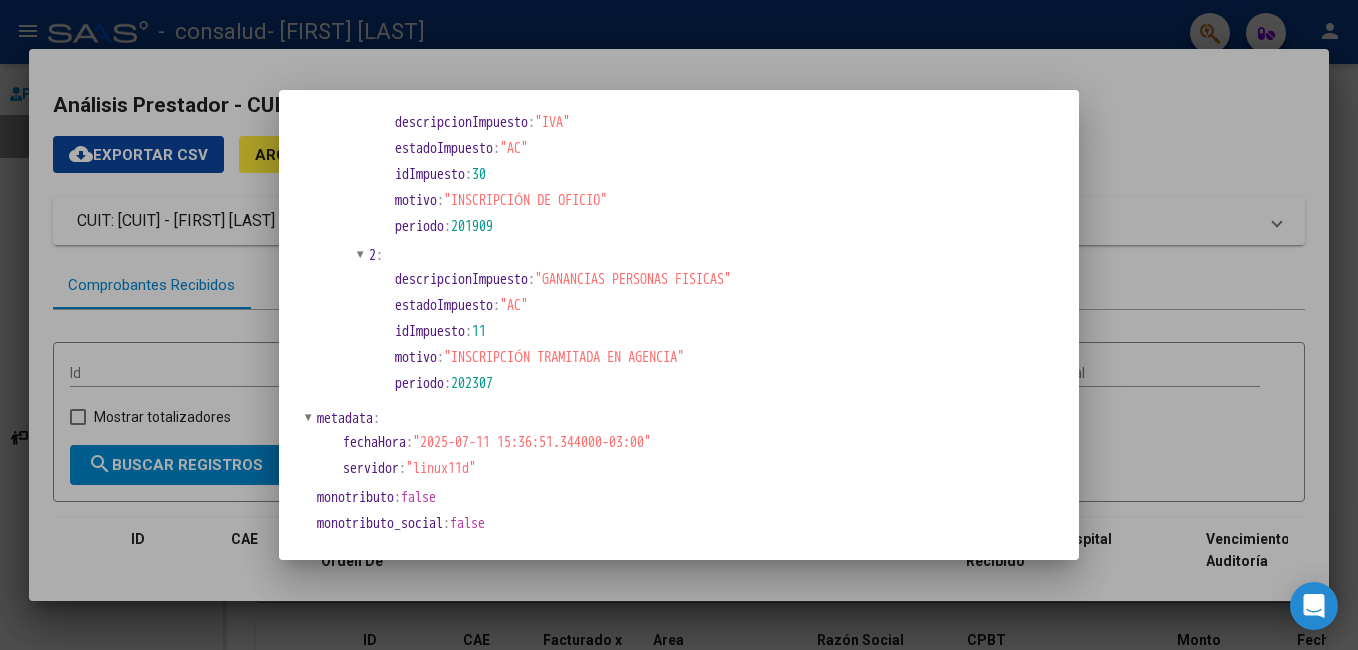 click at bounding box center (679, 325) 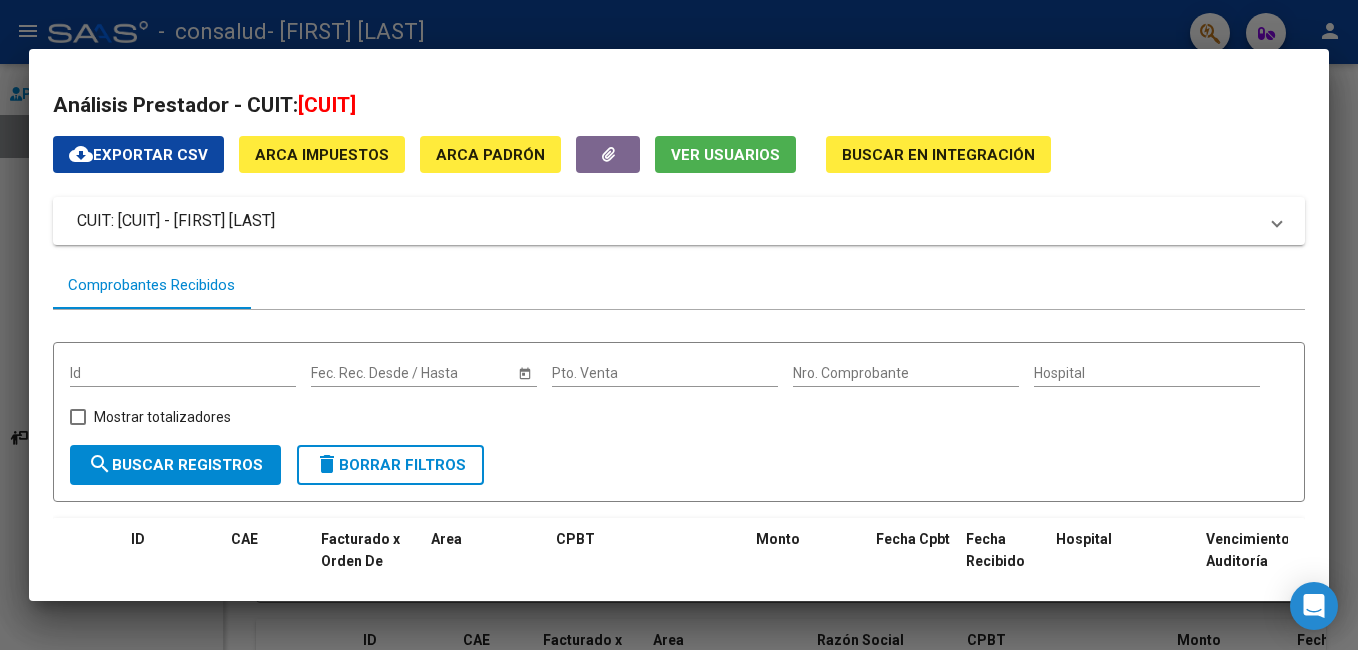 click on "Ver Usuarios" 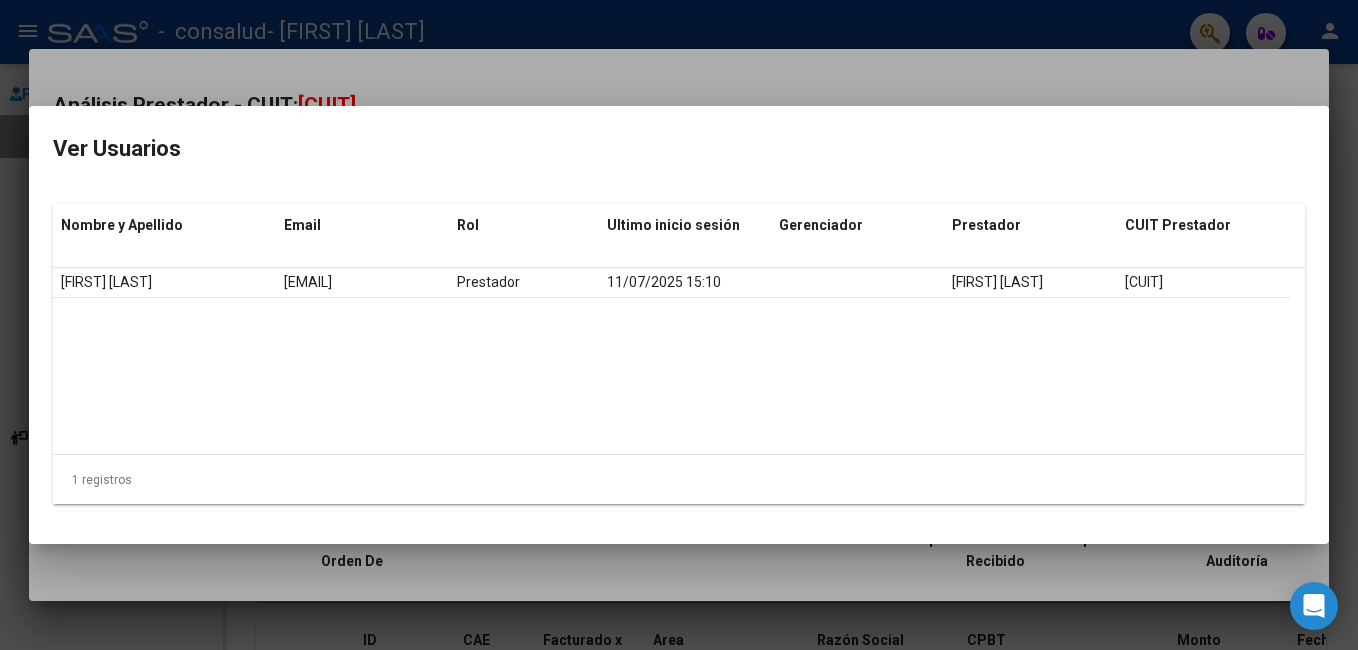 click at bounding box center [679, 325] 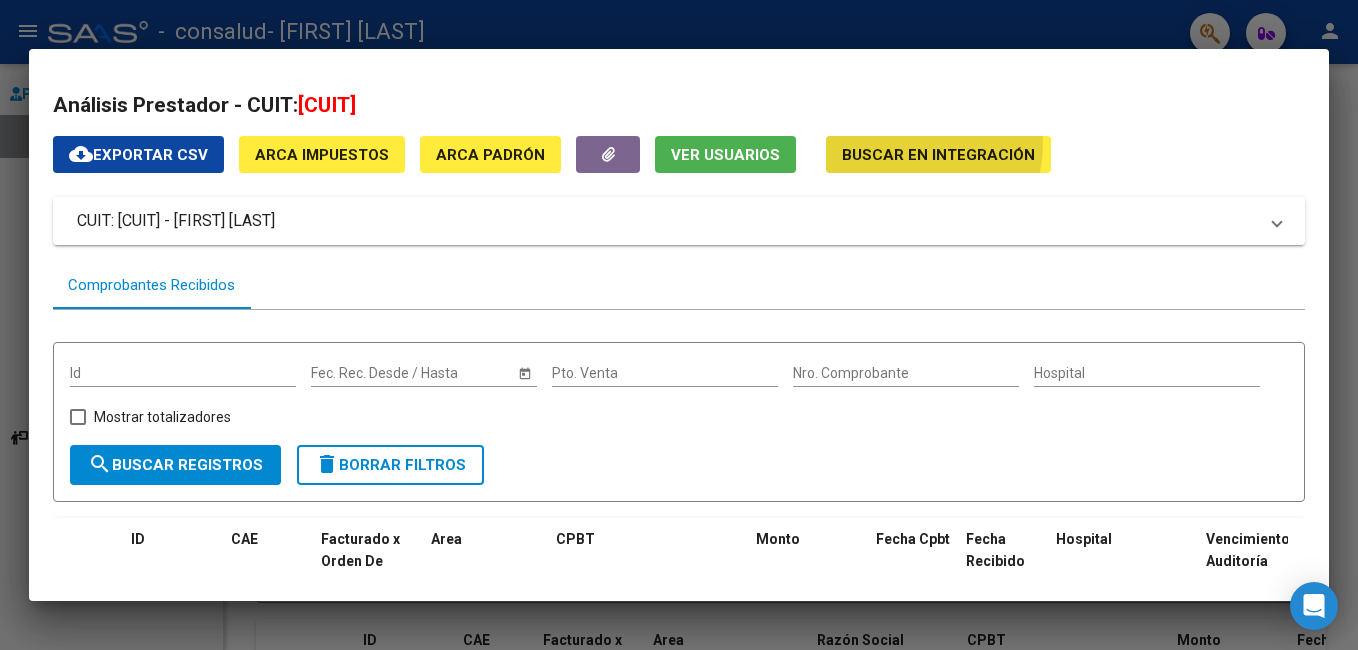 click on "Buscar en Integración" 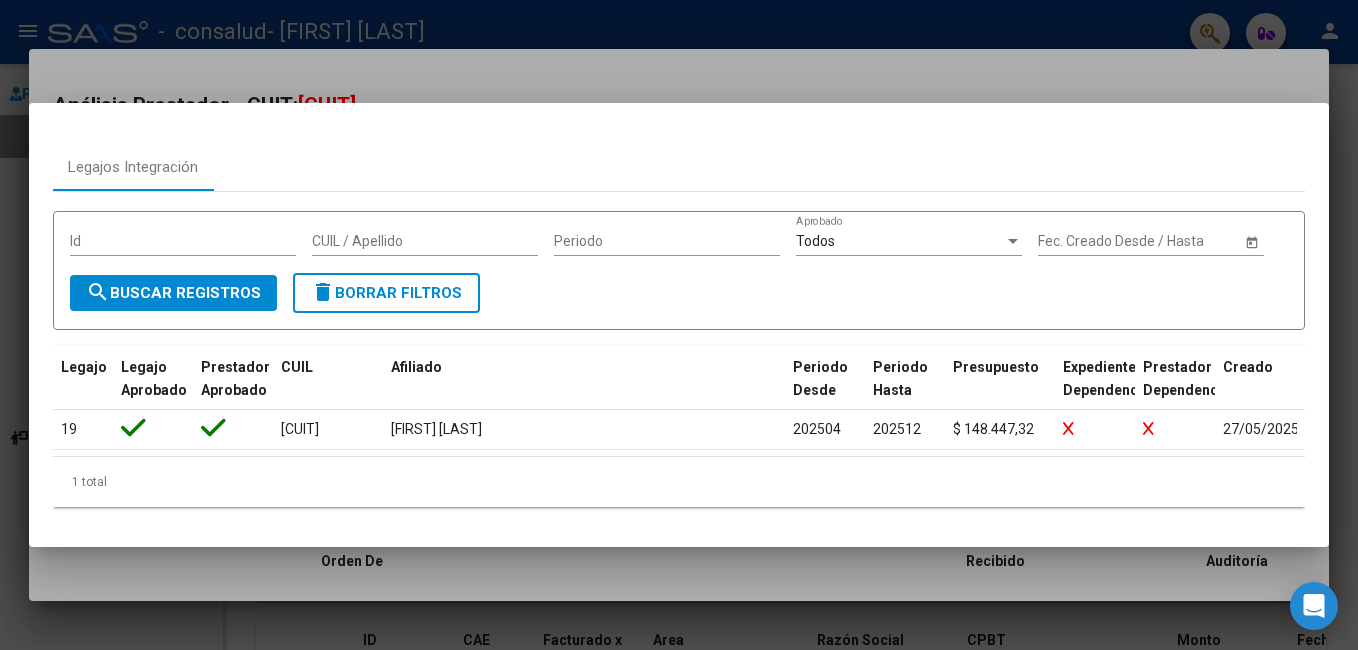 click at bounding box center (679, 325) 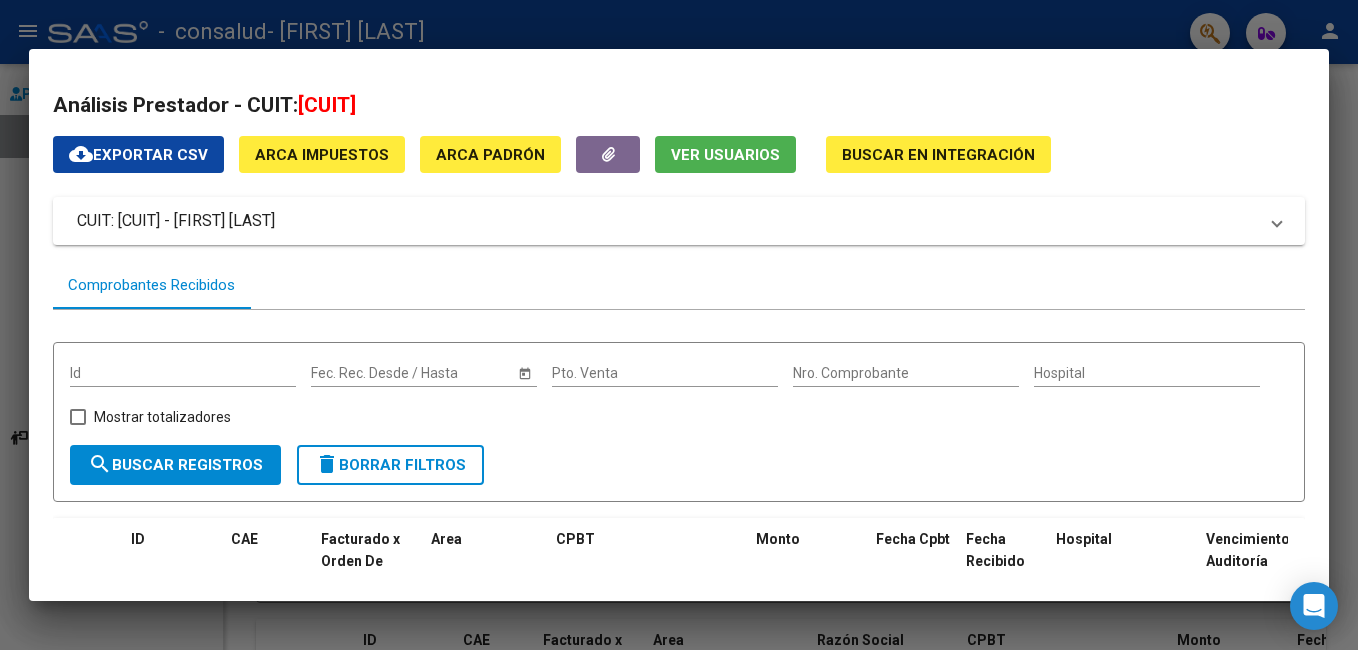click at bounding box center (679, 325) 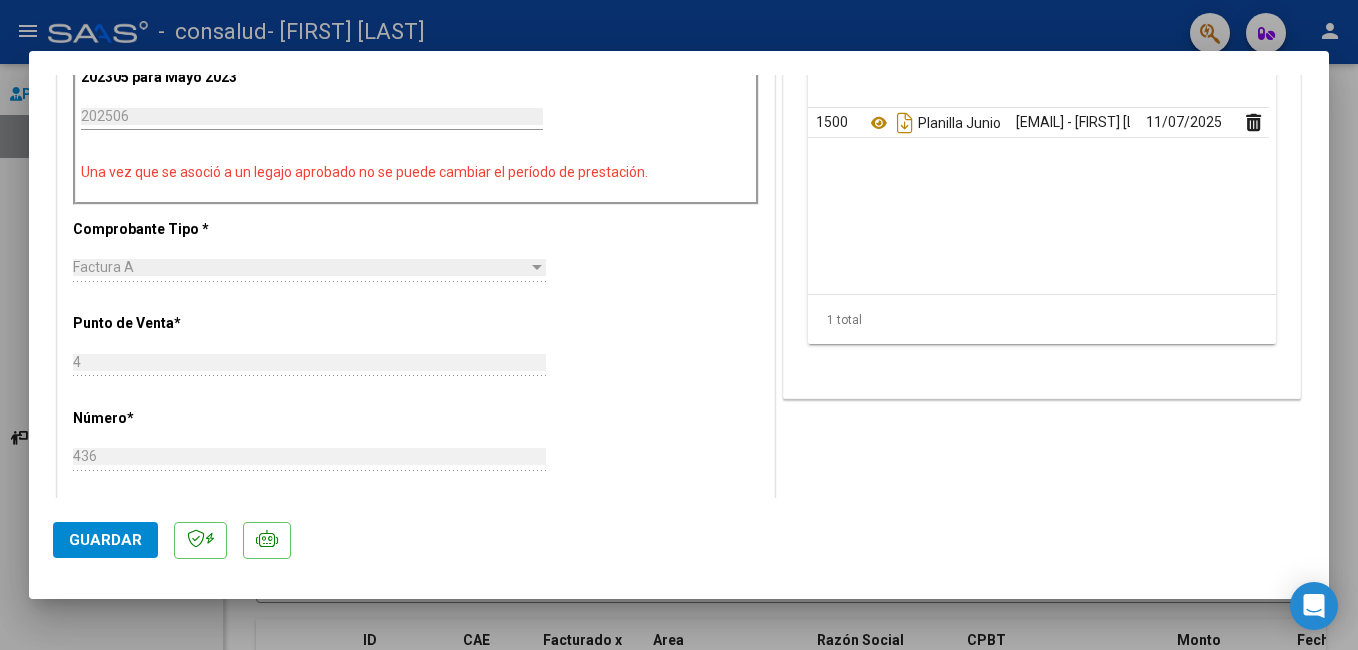 scroll, scrollTop: 600, scrollLeft: 0, axis: vertical 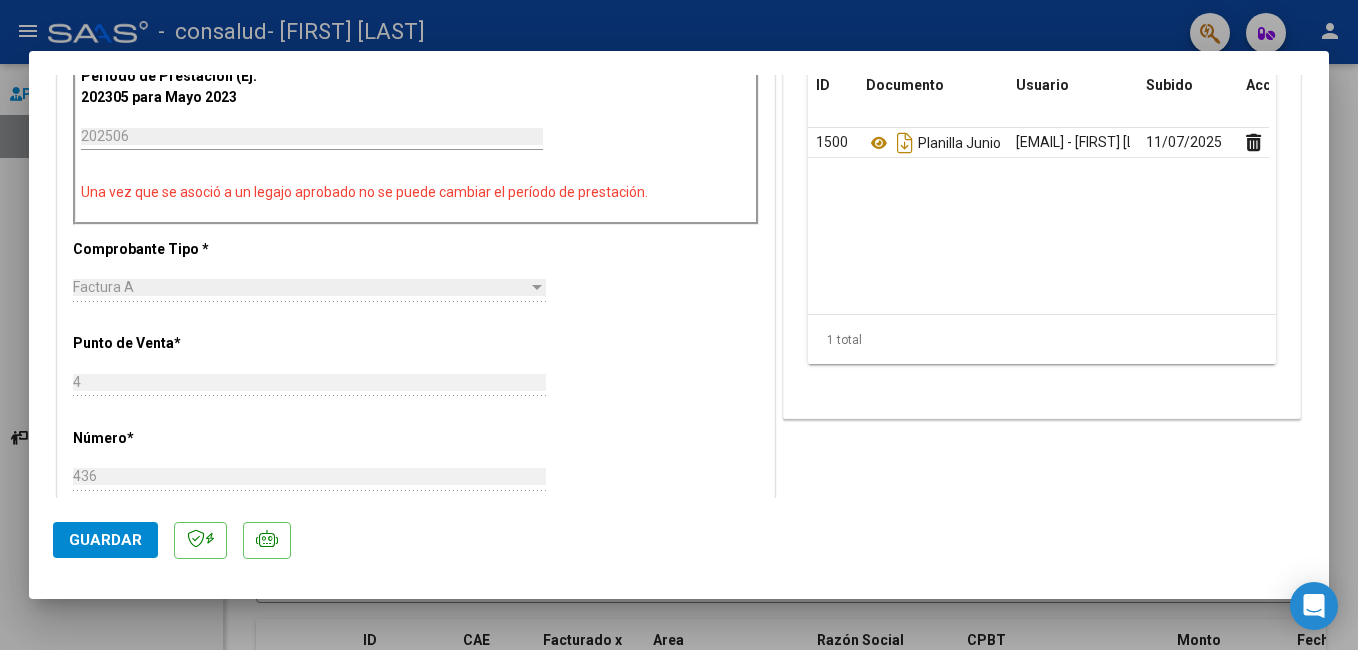 click on "Guardar" 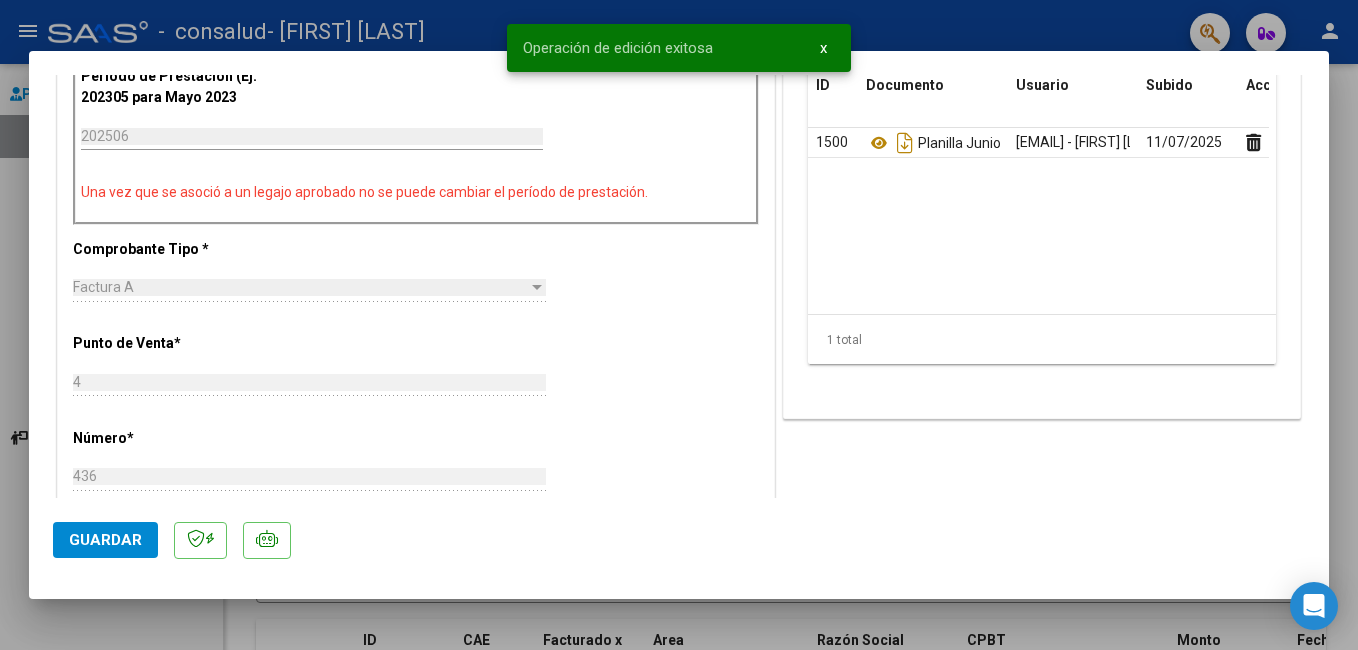 click on "menu -   consalud   - [FIRST] [LAST] person    Prestadores / Proveedores Facturas - Listado/Carga Facturas - Documentación Pagos x Transferencia Auditorías - Listado Auditorías - Comentarios Auditorías - Cambios Área Prestadores - Listado    Instructivos  Video tutorial   PRESTADORES -> Listado de CPBTs Emitidos por Prestadores / Proveedores (alt+q)
cloud_download  CSV  cloud_download  EXCEL  cloud_download  Estandar   Descarga Masiva
Filtros Id Area Area Todos  Confirmado   Mostrar totalizadores   FILTROS DEL COMPROBANTE  Comprobante Tipo Comprobante Tipo Start date – Fec. Comprobante Desde / Hasta Días Emisión Desde(cant. días) Días Emisión Hasta(cant. días) CUIT / Razón Social Pto. Venta Nro. Comprobante Código SSS CAE Válido CAE Válido Todos  Cargado Módulo Hosp. Todos  Tiene facturacion Apócrifa Hospital Refes  FILTROS DE INTEGRACION  Período De Prestación Campos del Archivo de Rendición Devuelto x SSS (dr_envio) Todos  Rendido x SSS (dr_envio) Todos  Todos  7" at bounding box center (679, 325) 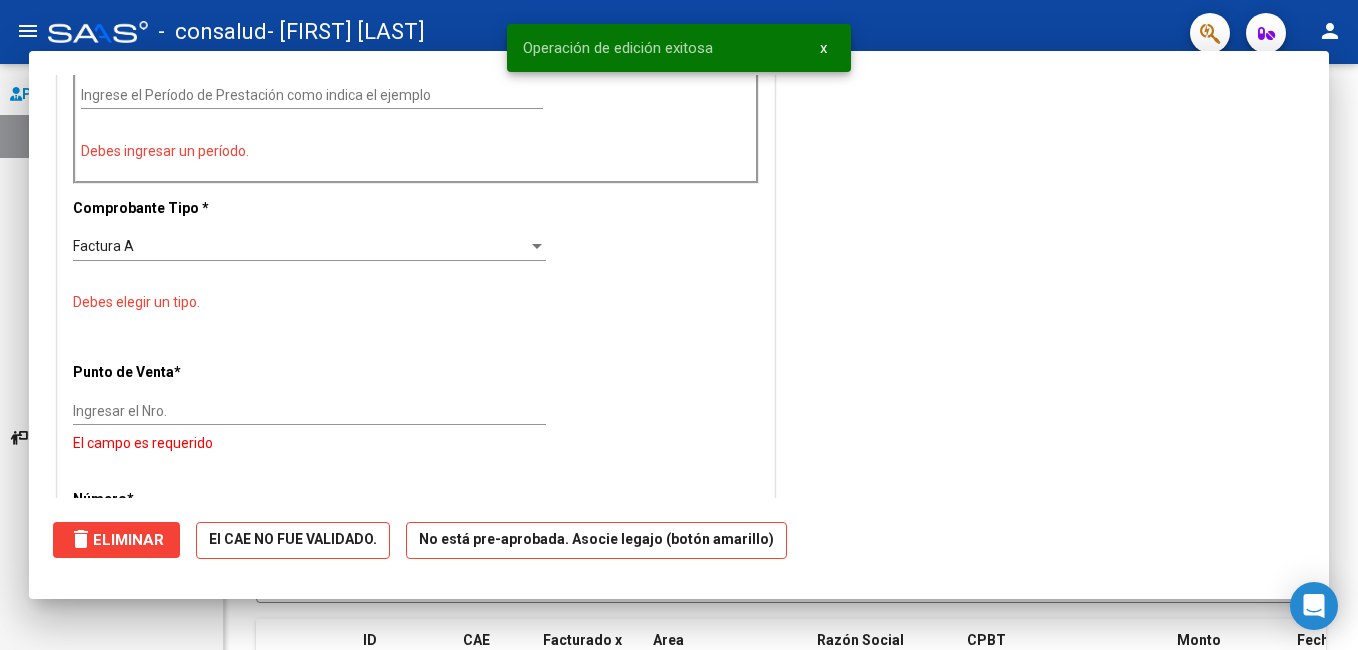 scroll, scrollTop: 0, scrollLeft: 0, axis: both 